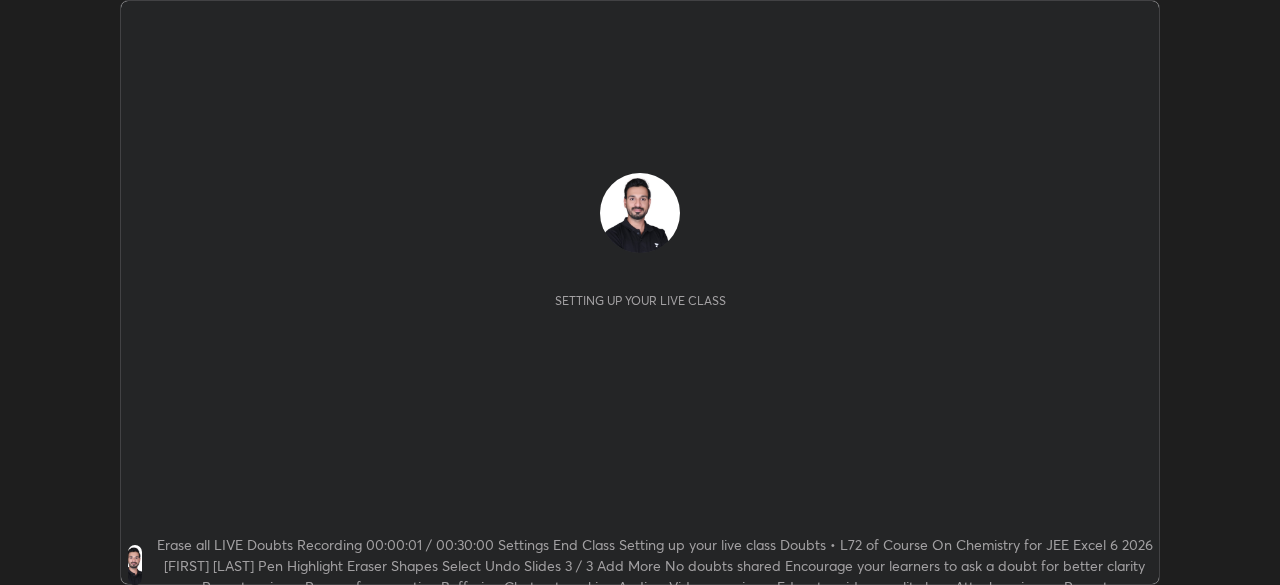 scroll, scrollTop: 0, scrollLeft: 0, axis: both 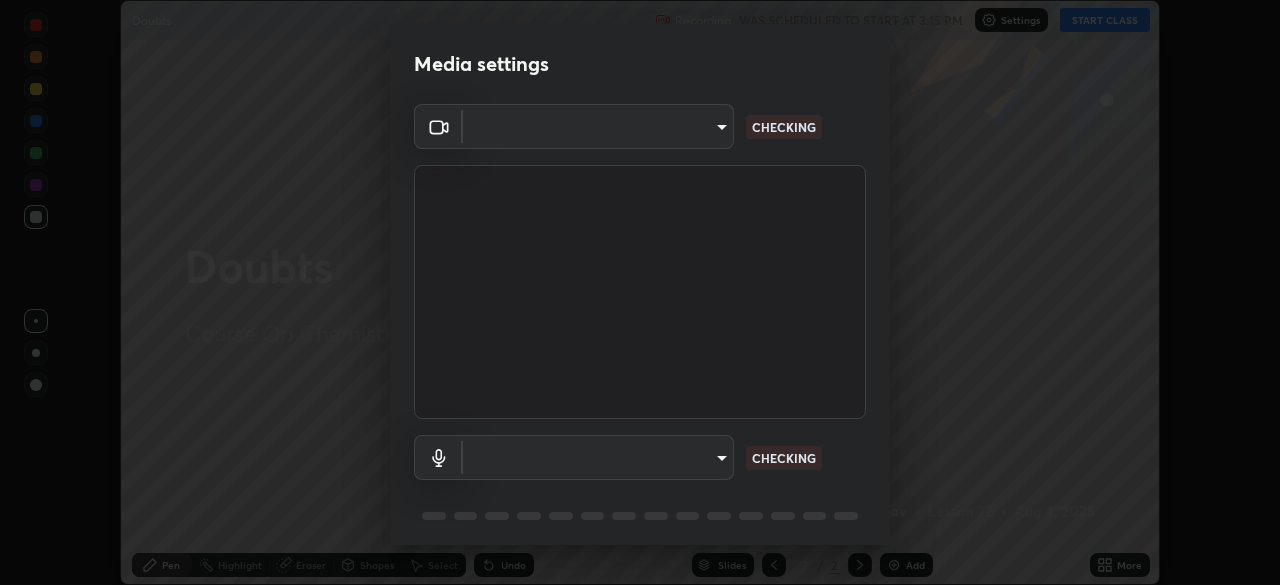type on "e74ca63ae388f954bfaf6653c56e5440299f2e2585bfa252c10ec08d26b876d3" 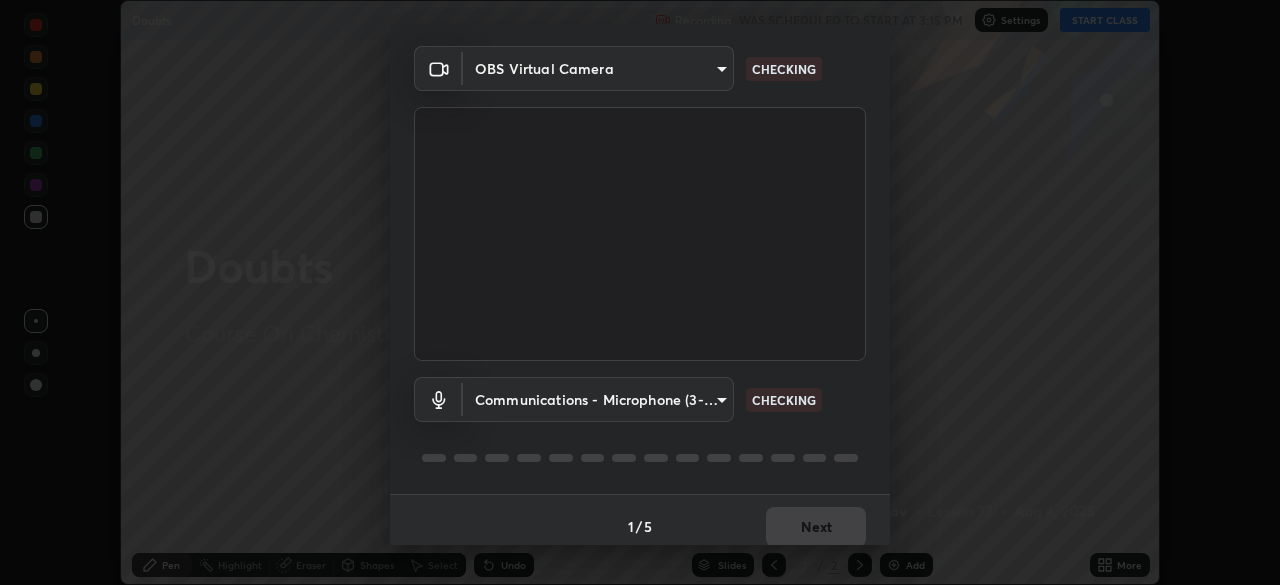 scroll, scrollTop: 71, scrollLeft: 0, axis: vertical 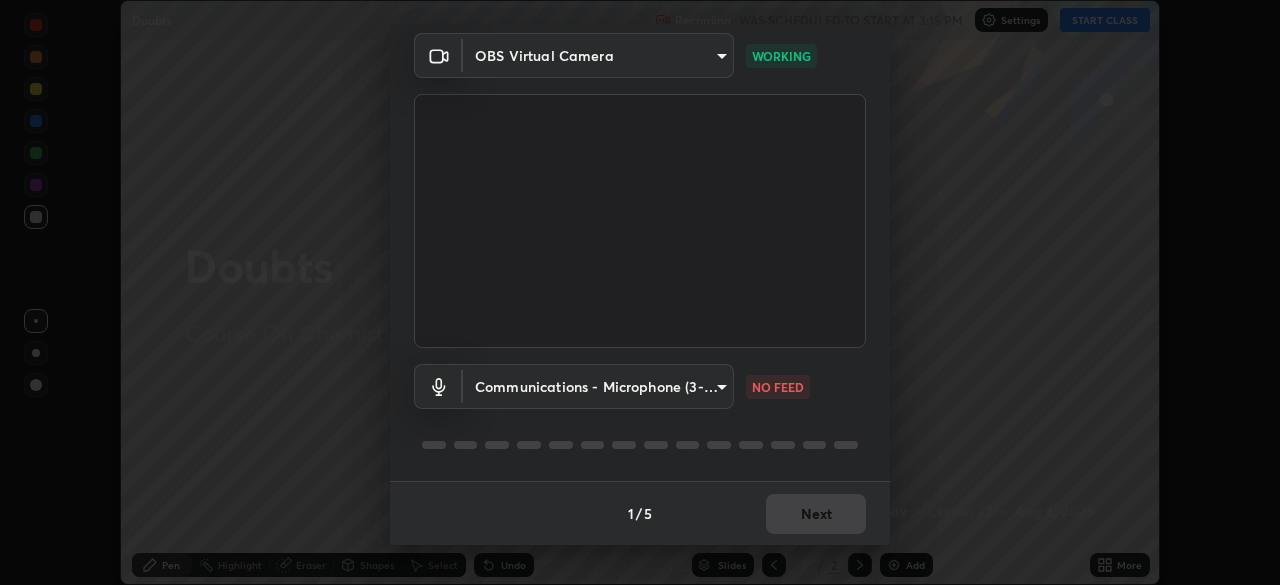 click on "Erase all Doubts Recording WAS SCHEDULED TO START AT  3:15 PM Settings START CLASS Setting up your live class Doubts • L72 of Course On Chemistry for JEE Excel 6 2026 [FIRST] [LAST] Pen Highlight Eraser Shapes Select Undo Slides 2 / 2 Add More No doubts shared Encourage your learners to ask a doubt for better clarity Report an issue Reason for reporting Buffering Chat not working Audio - Video sync issue Educator video quality low ​ Attach an image Report Media settings OBS Virtual Camera e74ca63ae388f954bfaf6653c56e5440299f2e2585bfa252c10ec08d26b876d3 WORKING Communications - Microphone (3- USB PnP Sound Device) communications NO FEED 1 / 5 Next" at bounding box center [640, 292] 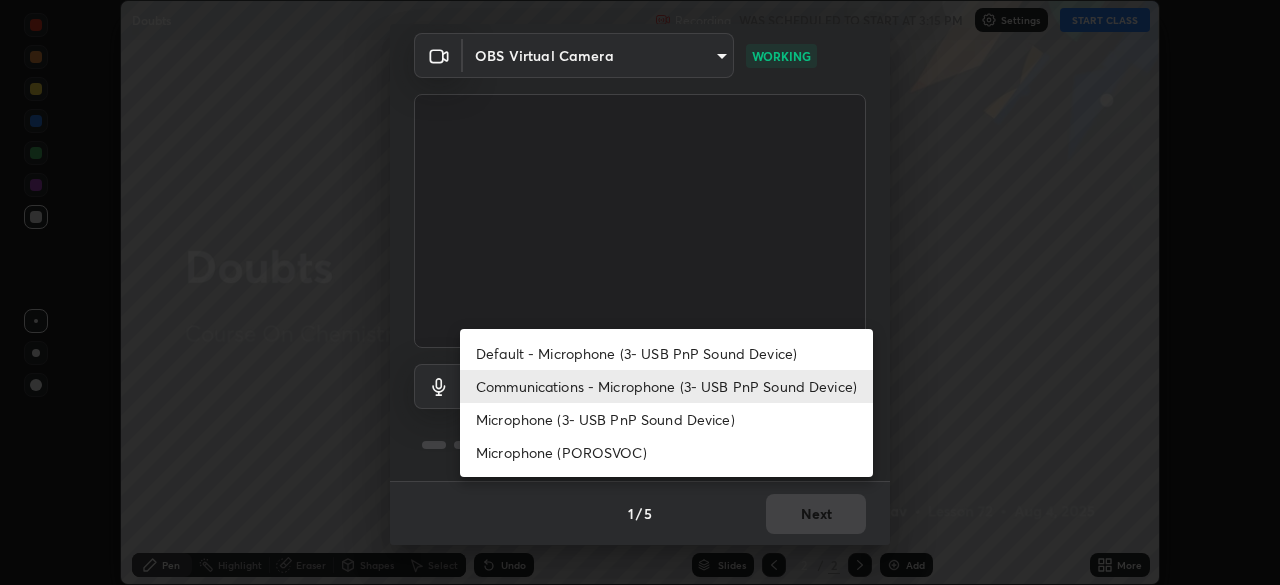 click on "Default - Microphone (3- USB PnP Sound Device)" at bounding box center [666, 353] 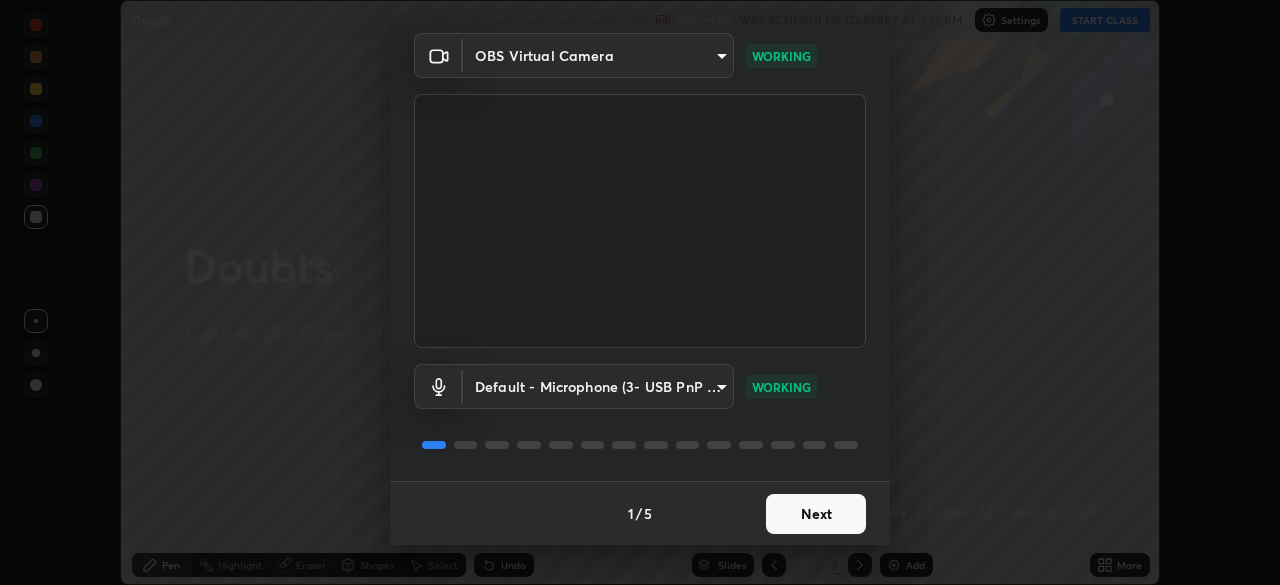 click on "Next" at bounding box center (816, 514) 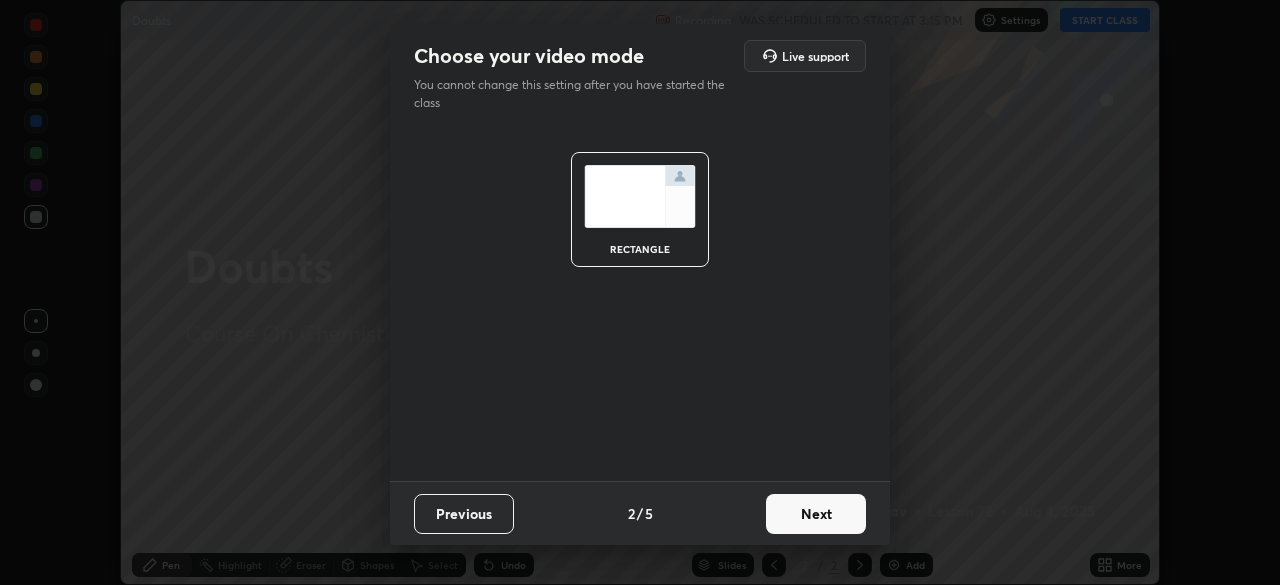 click on "Next" at bounding box center (816, 514) 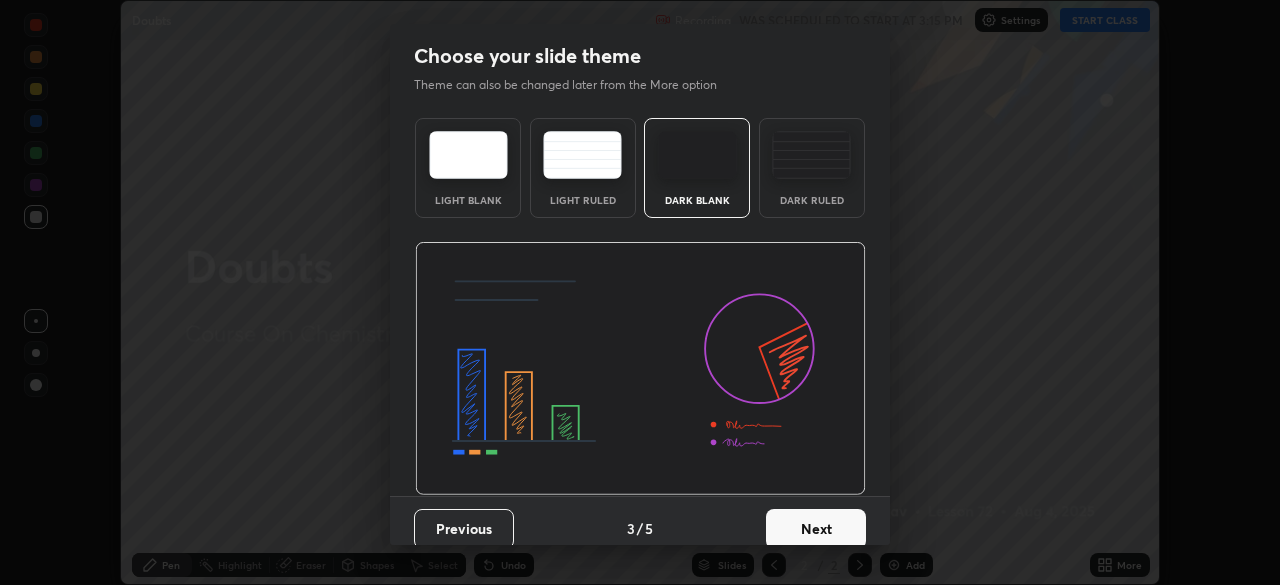 click on "Next" at bounding box center [816, 529] 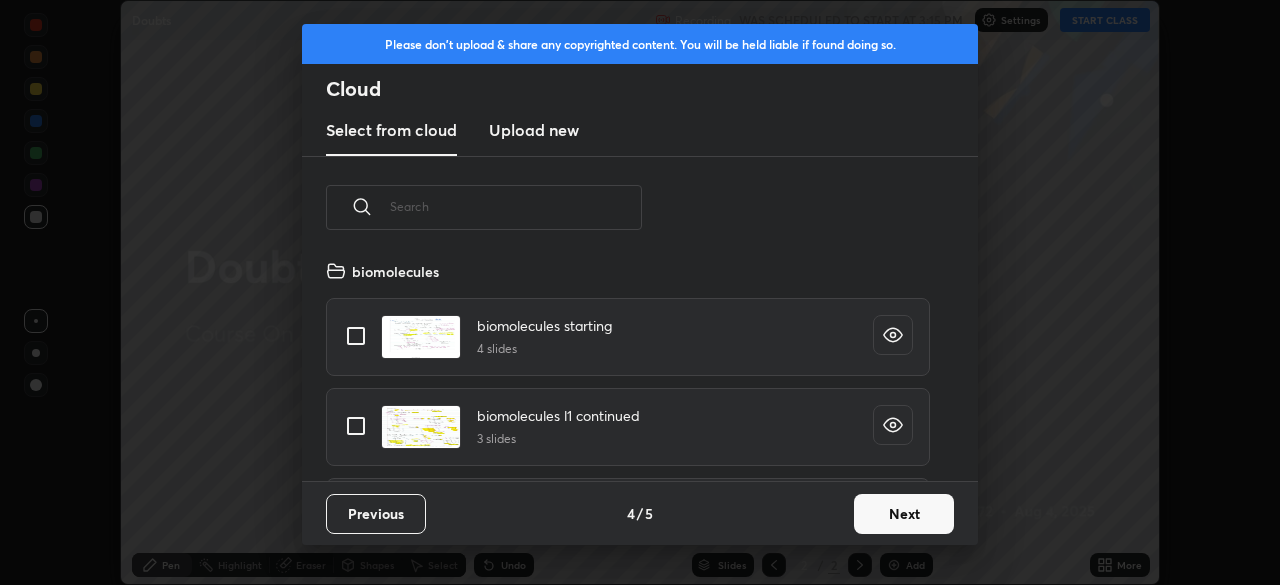 scroll, scrollTop: 7, scrollLeft: 11, axis: both 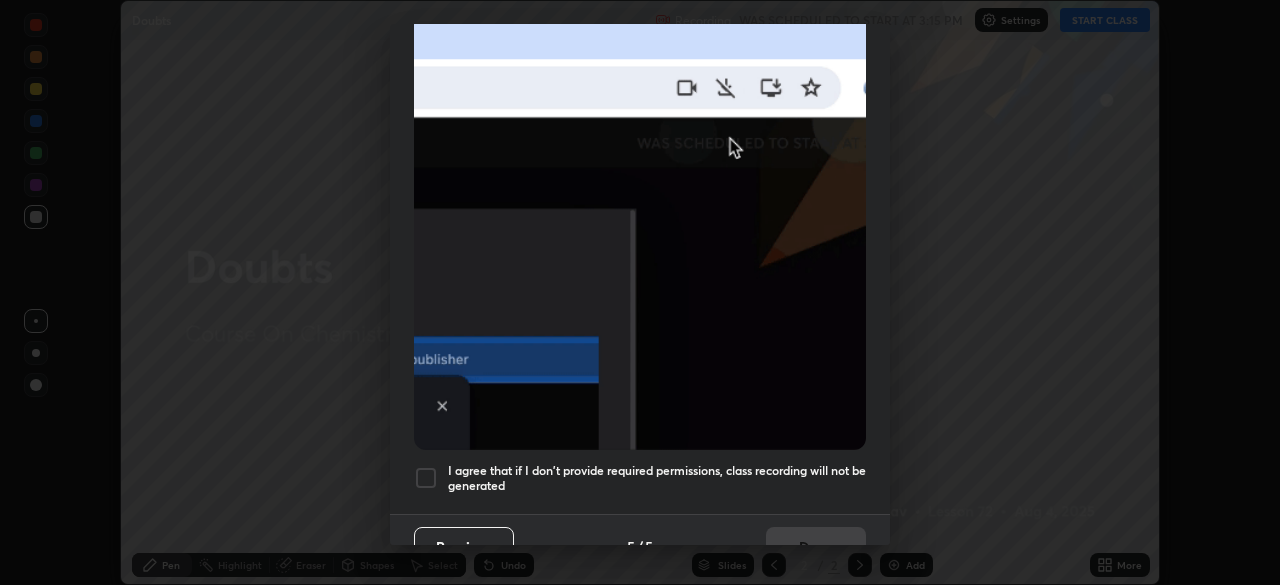 click at bounding box center (426, 478) 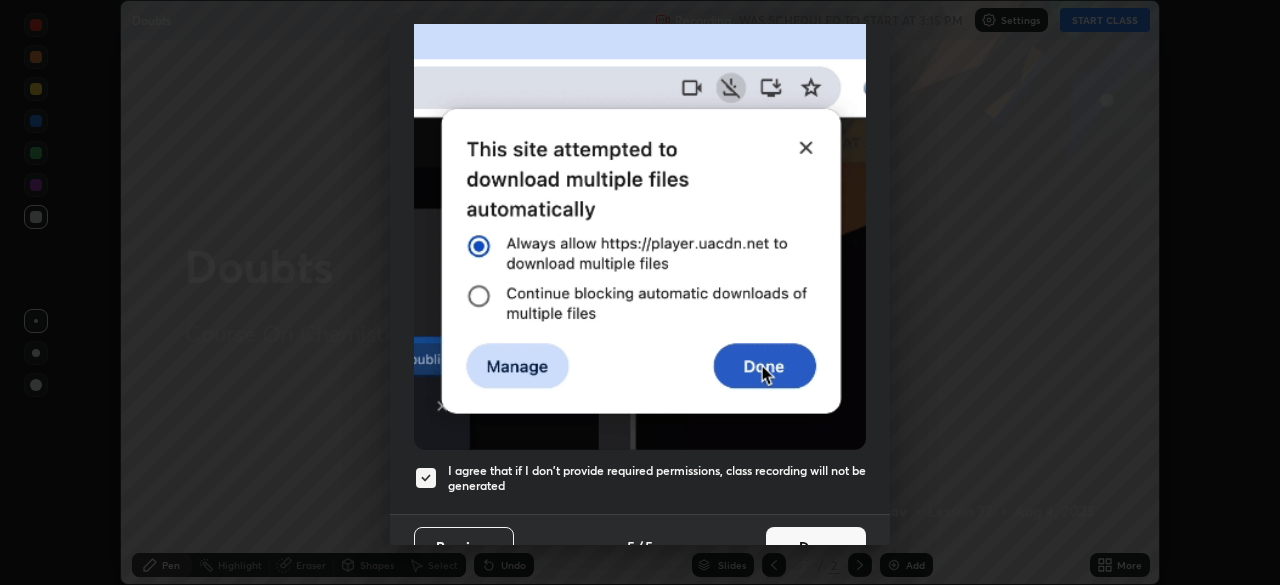 click on "Done" at bounding box center (816, 547) 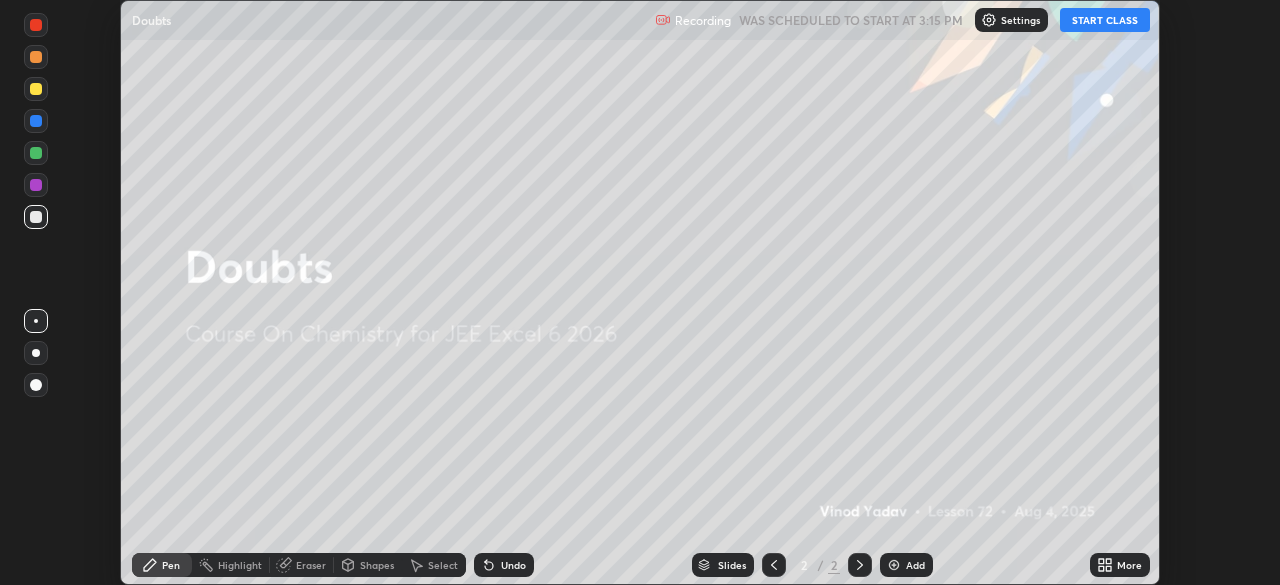 click on "START CLASS" at bounding box center (1105, 20) 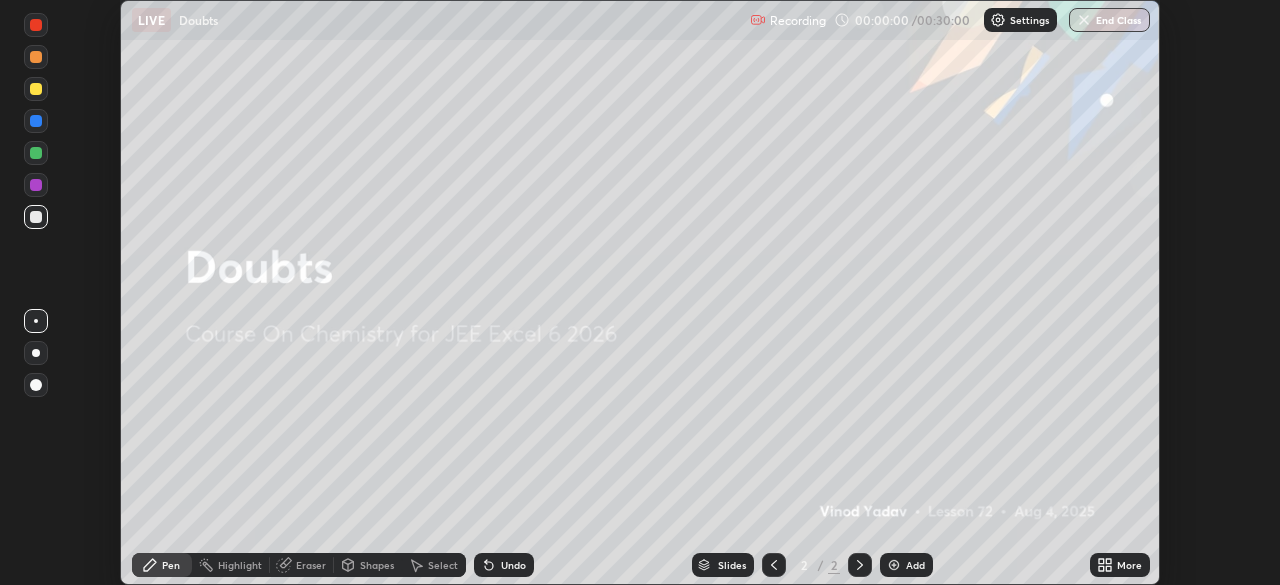 click at bounding box center (894, 565) 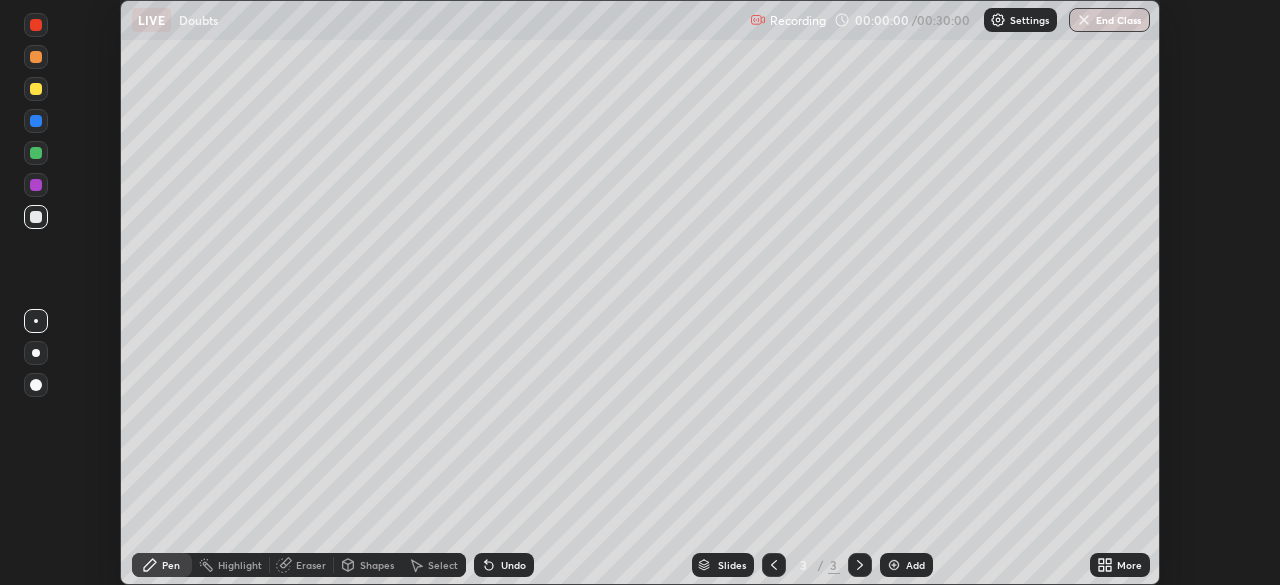 click 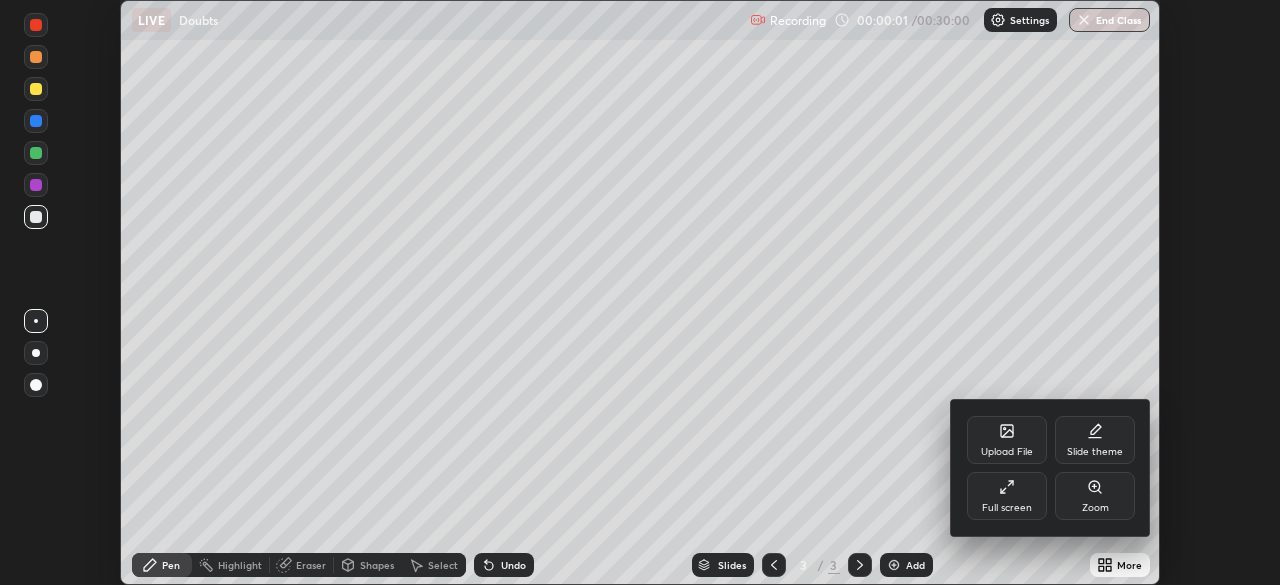 click on "Full screen" at bounding box center (1007, 496) 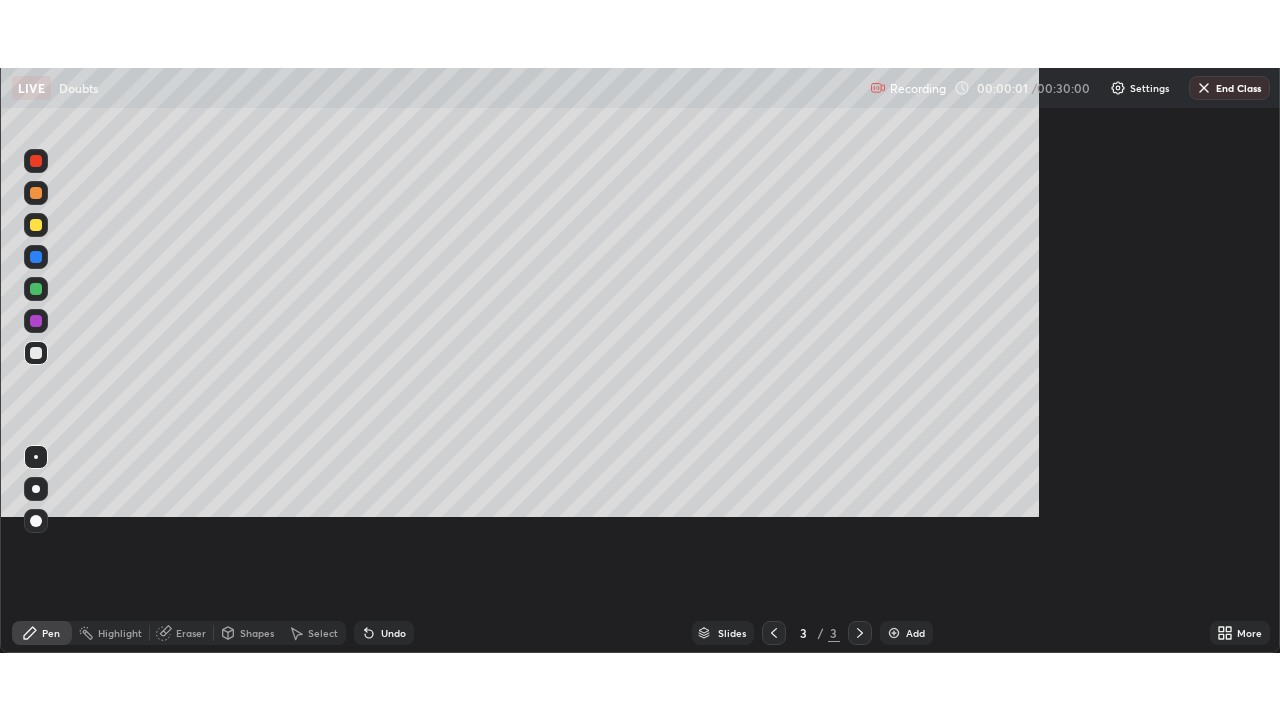 scroll, scrollTop: 99280, scrollLeft: 98720, axis: both 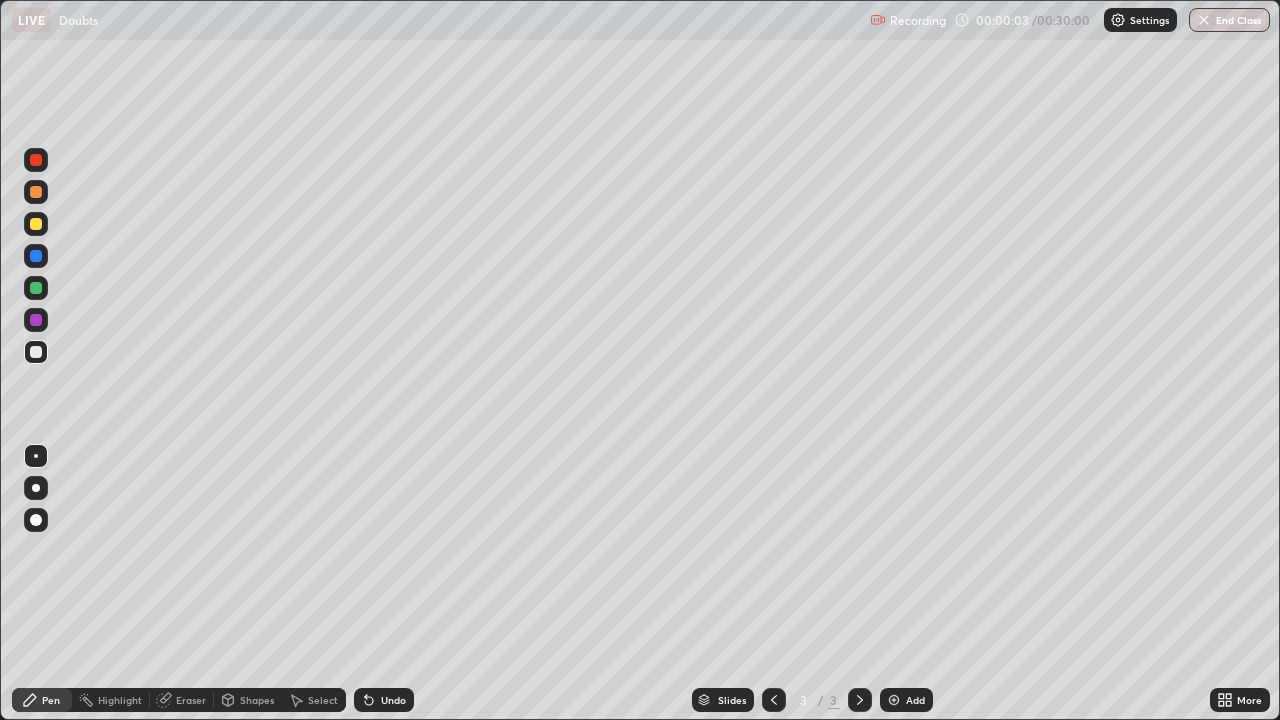 click at bounding box center [36, 320] 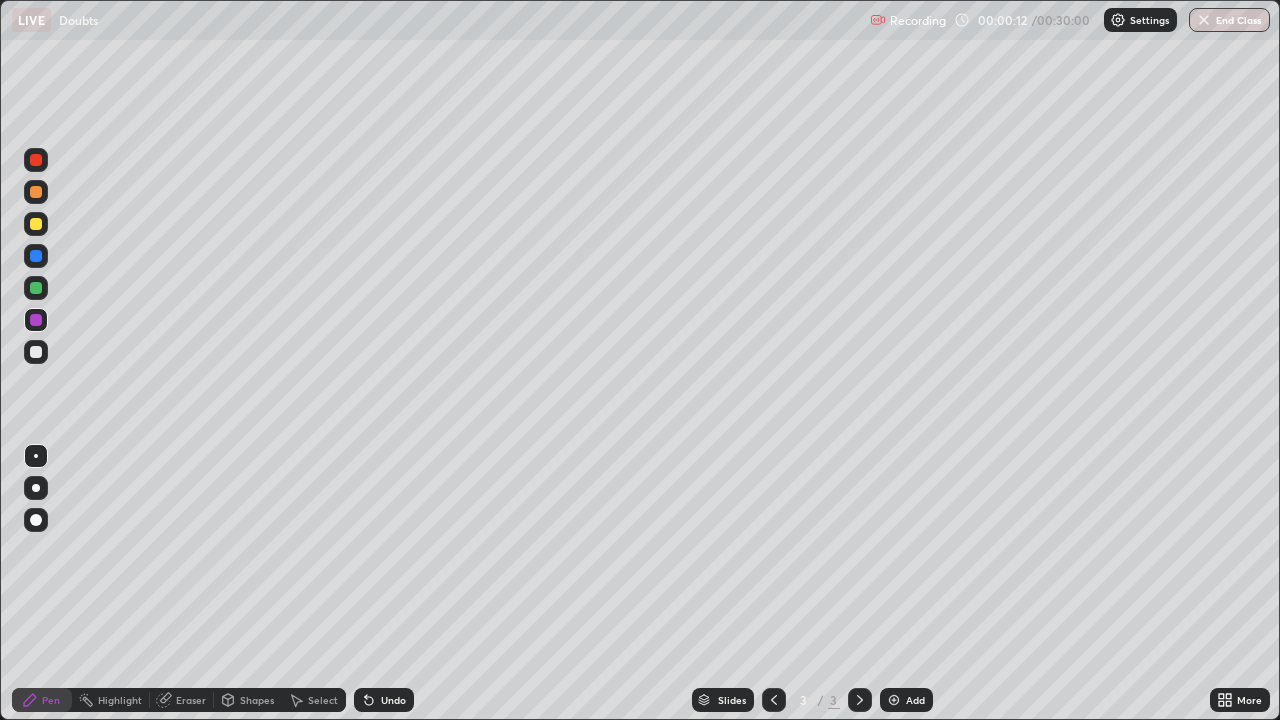 click on "Eraser" at bounding box center [191, 700] 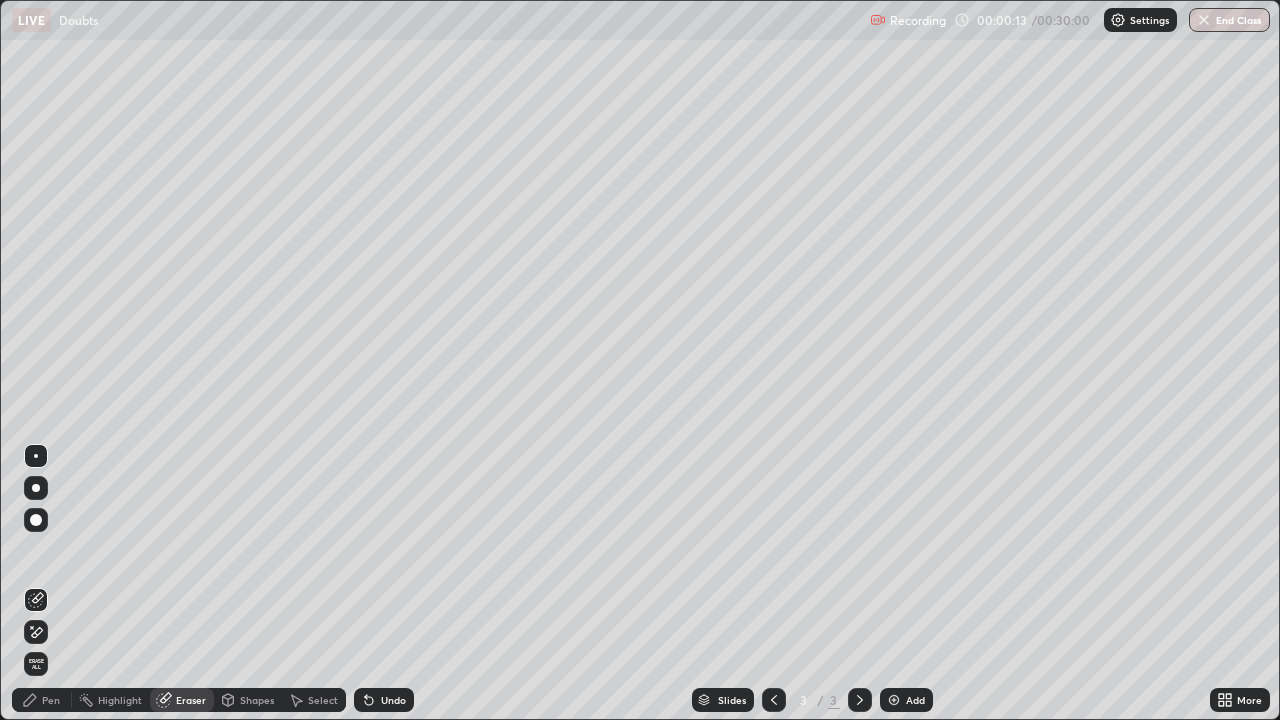 click on "Pen" at bounding box center [51, 700] 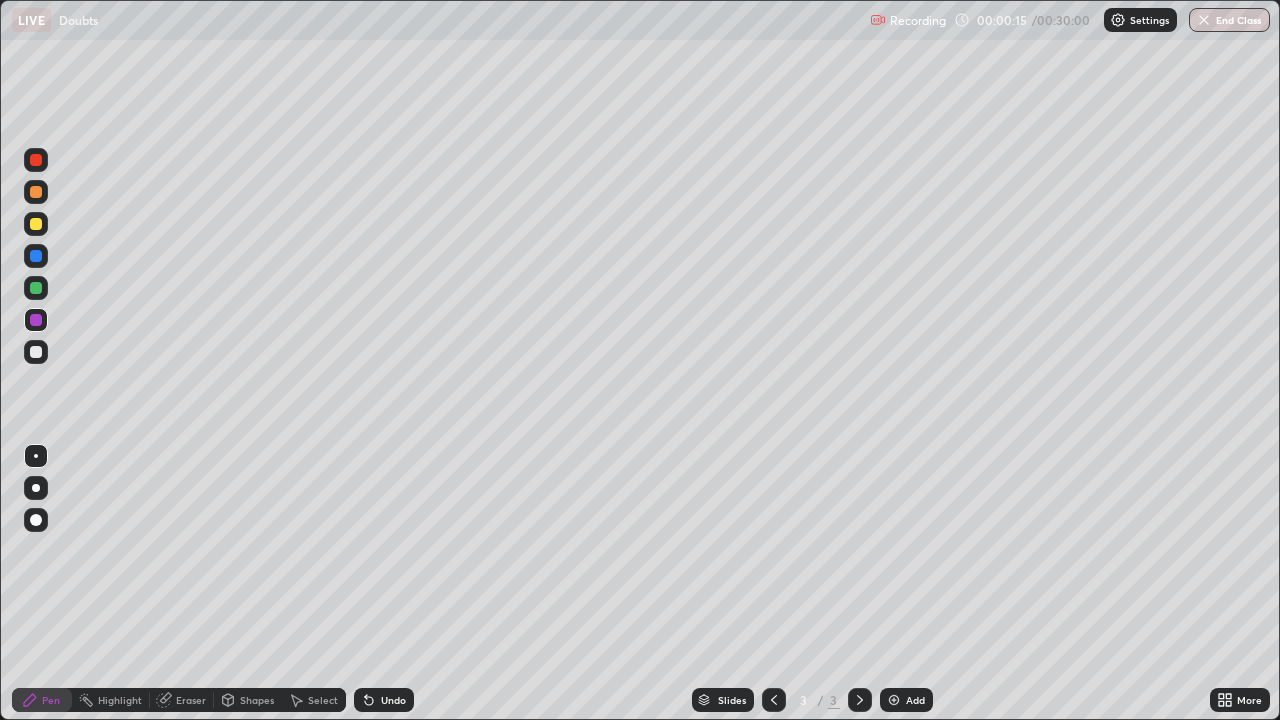 click at bounding box center [36, 160] 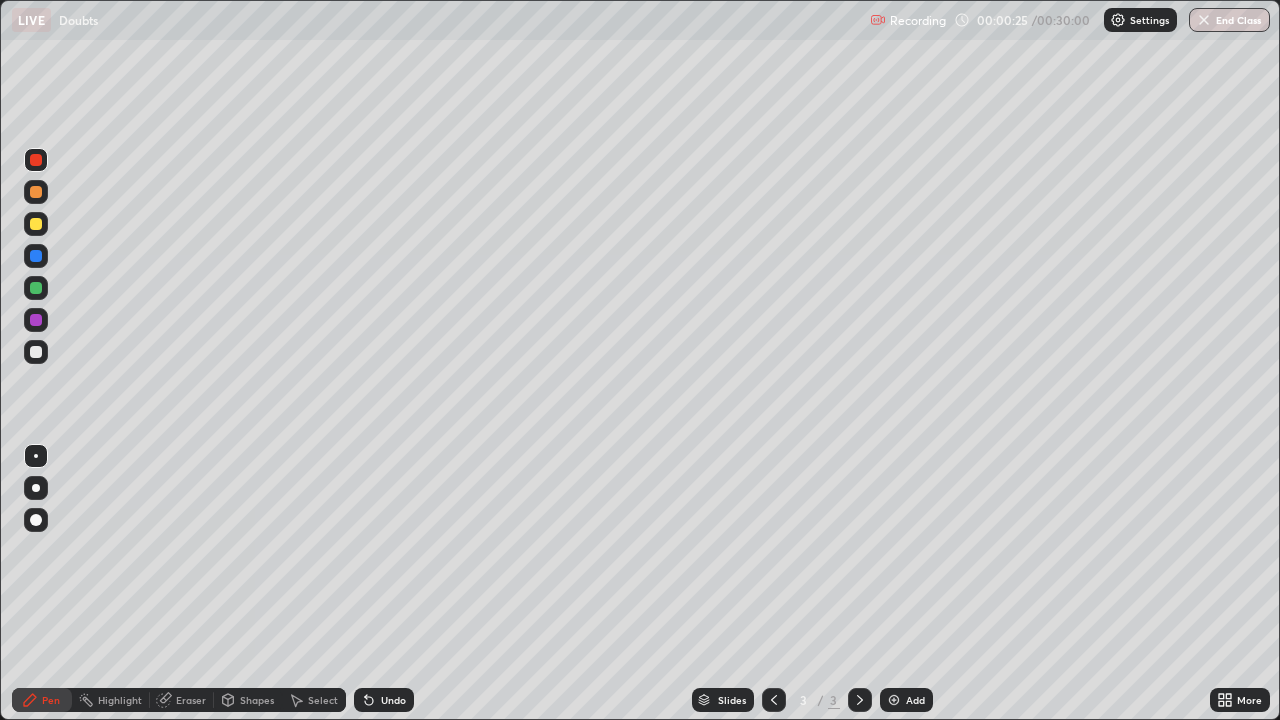 click at bounding box center (36, 224) 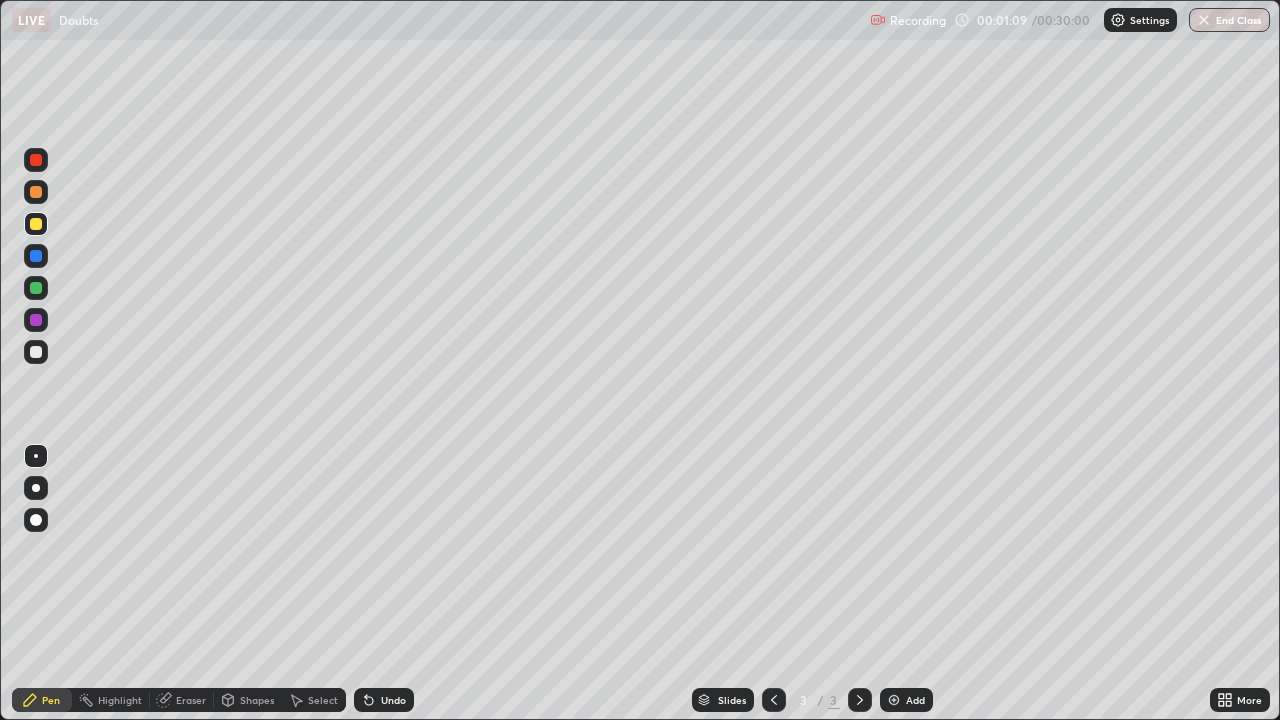 click at bounding box center (36, 192) 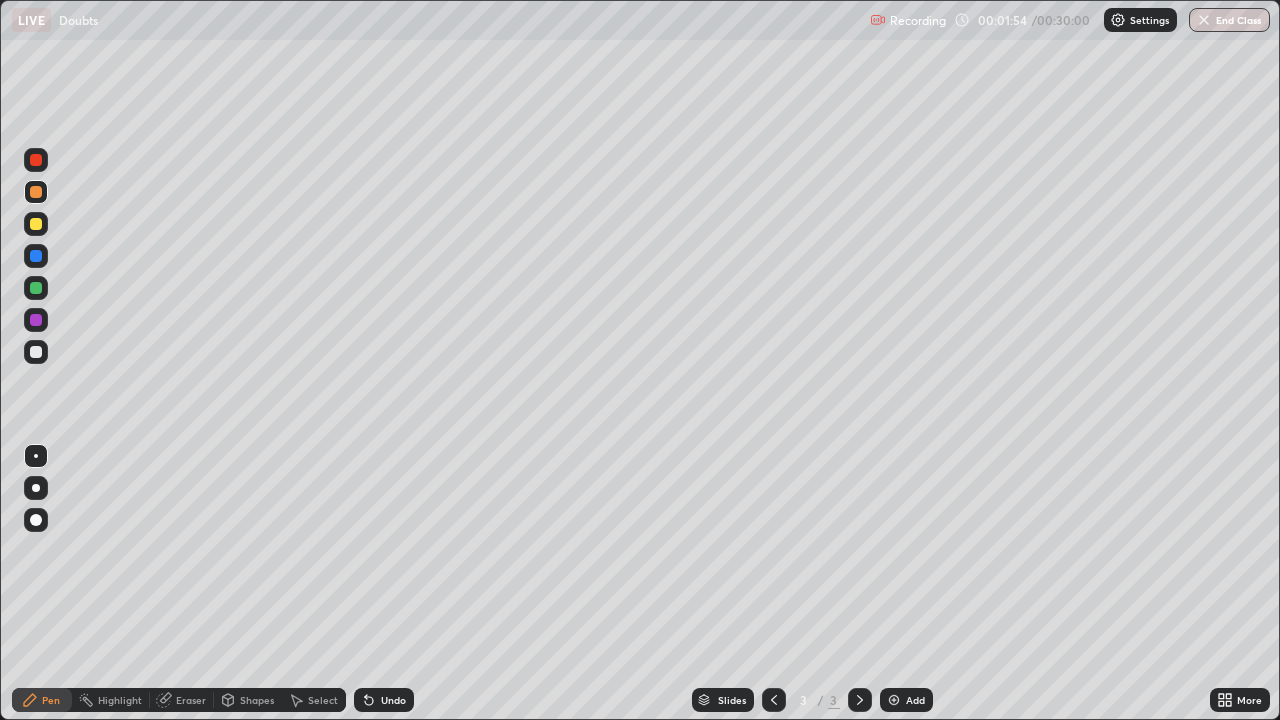 click at bounding box center [36, 224] 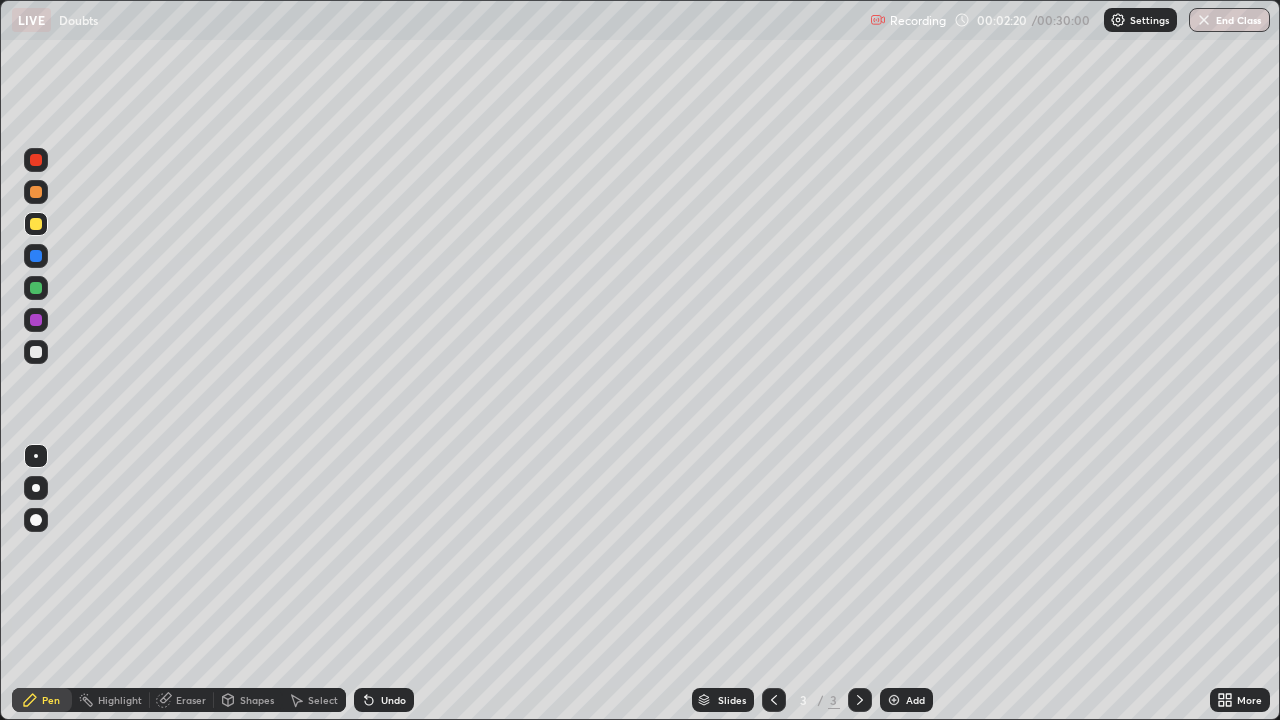 click at bounding box center (36, 288) 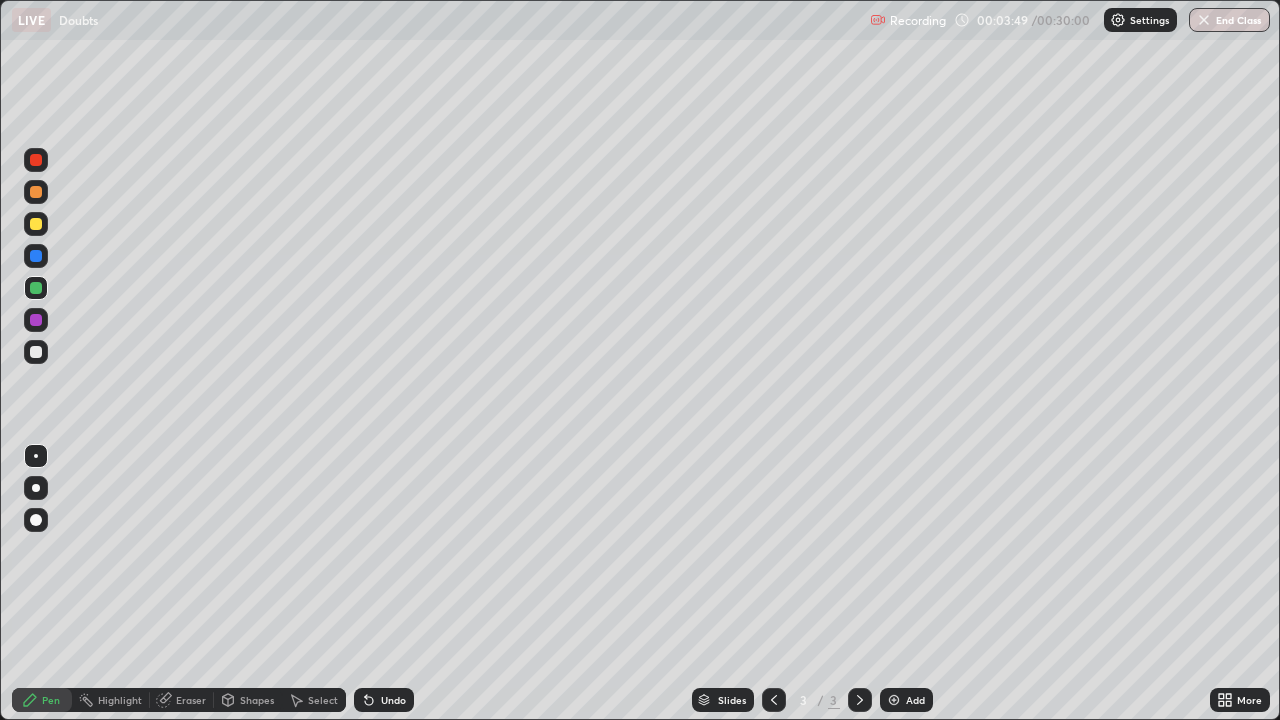 click at bounding box center (36, 256) 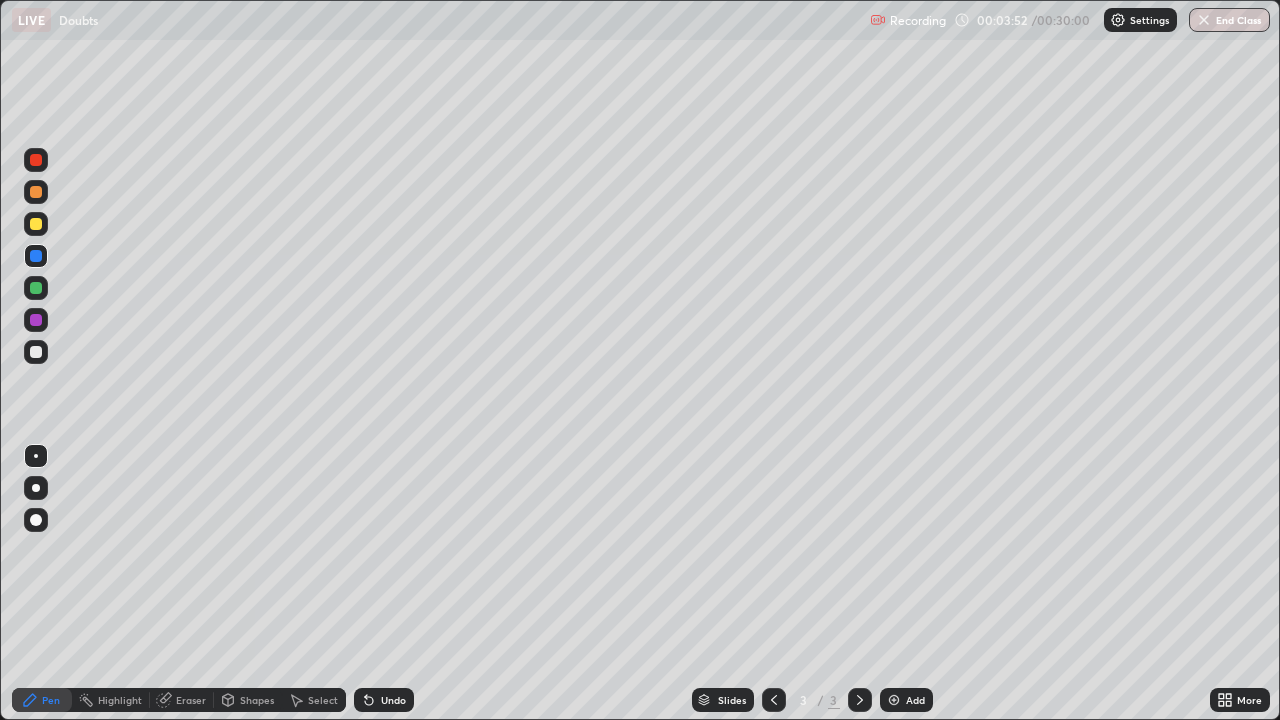 click on "Add" at bounding box center [906, 700] 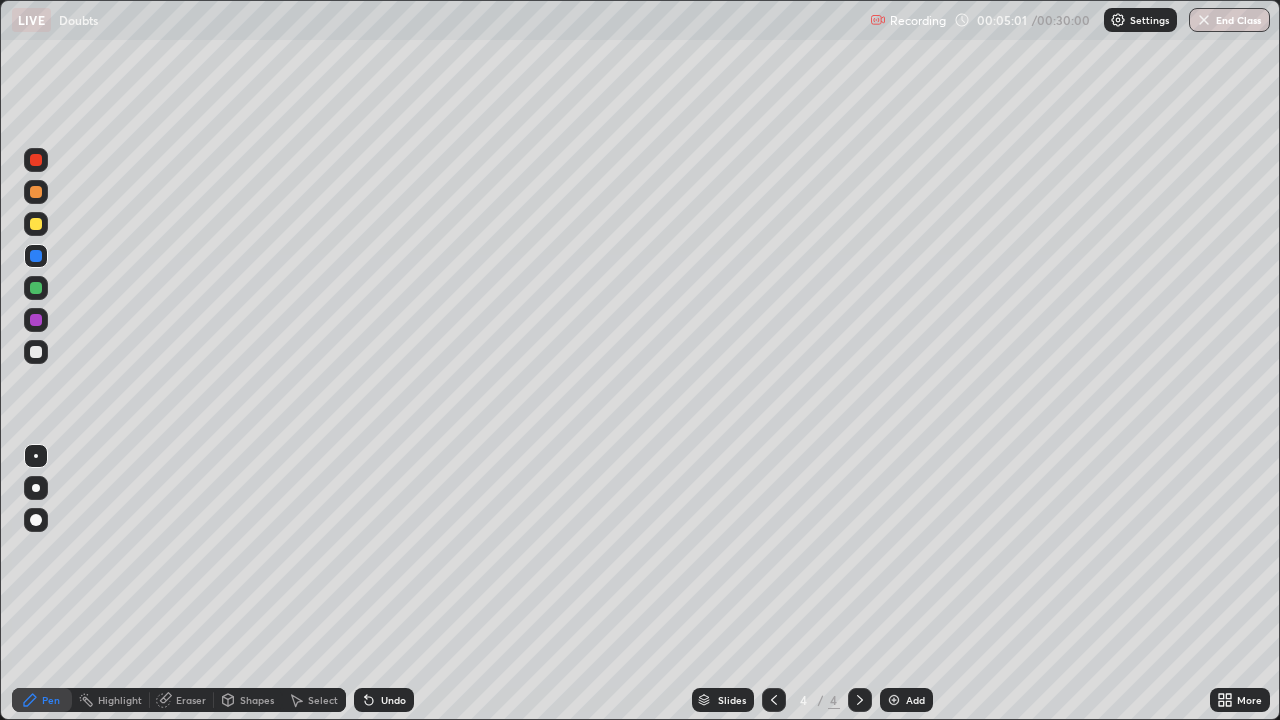 click 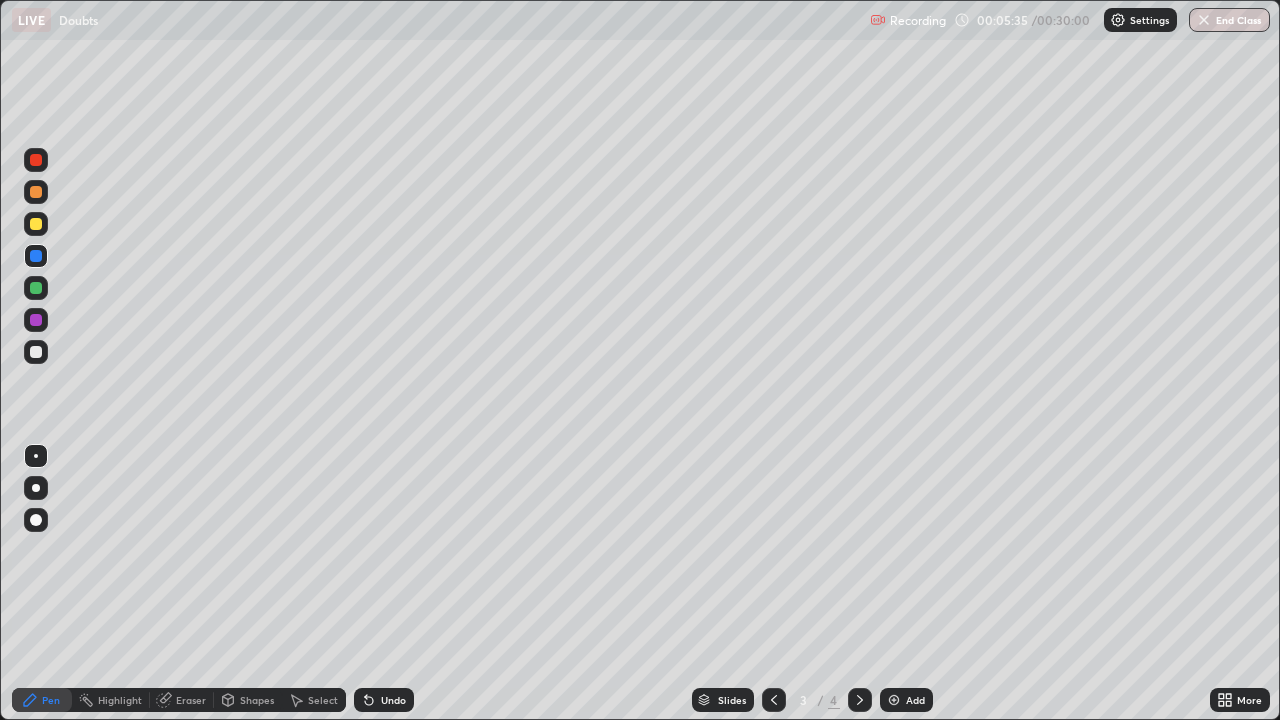click 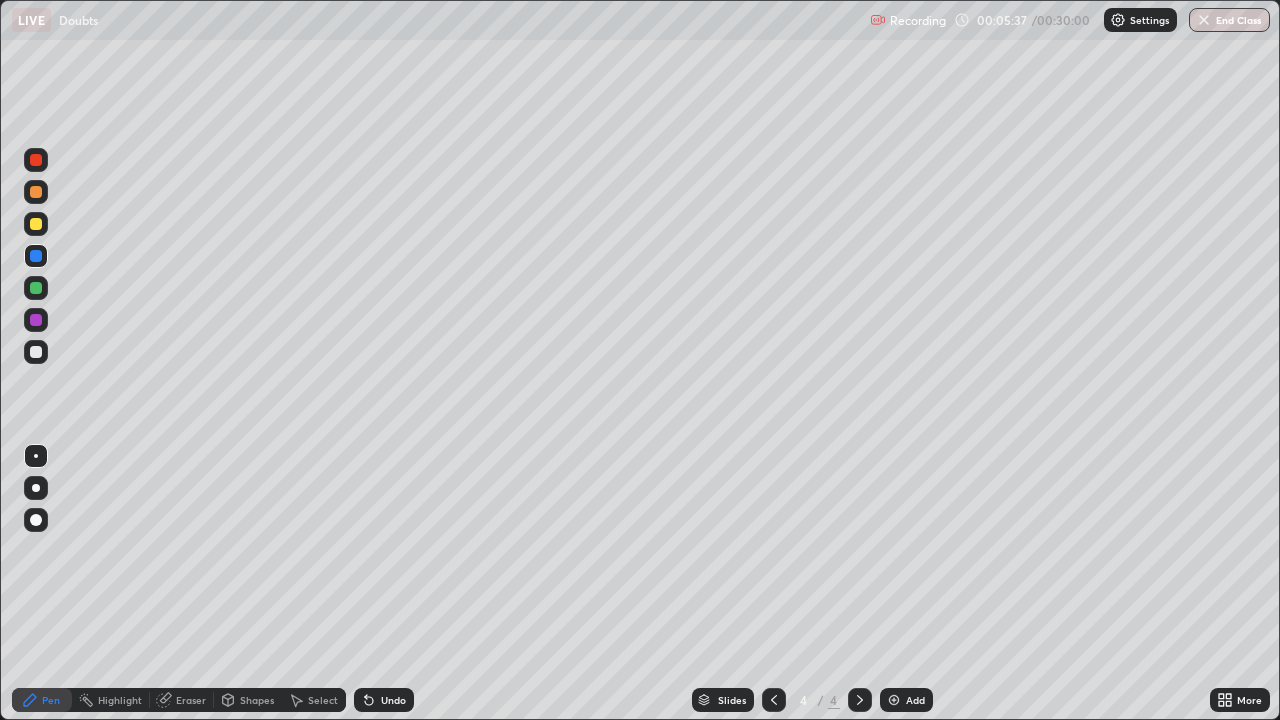 click at bounding box center (36, 224) 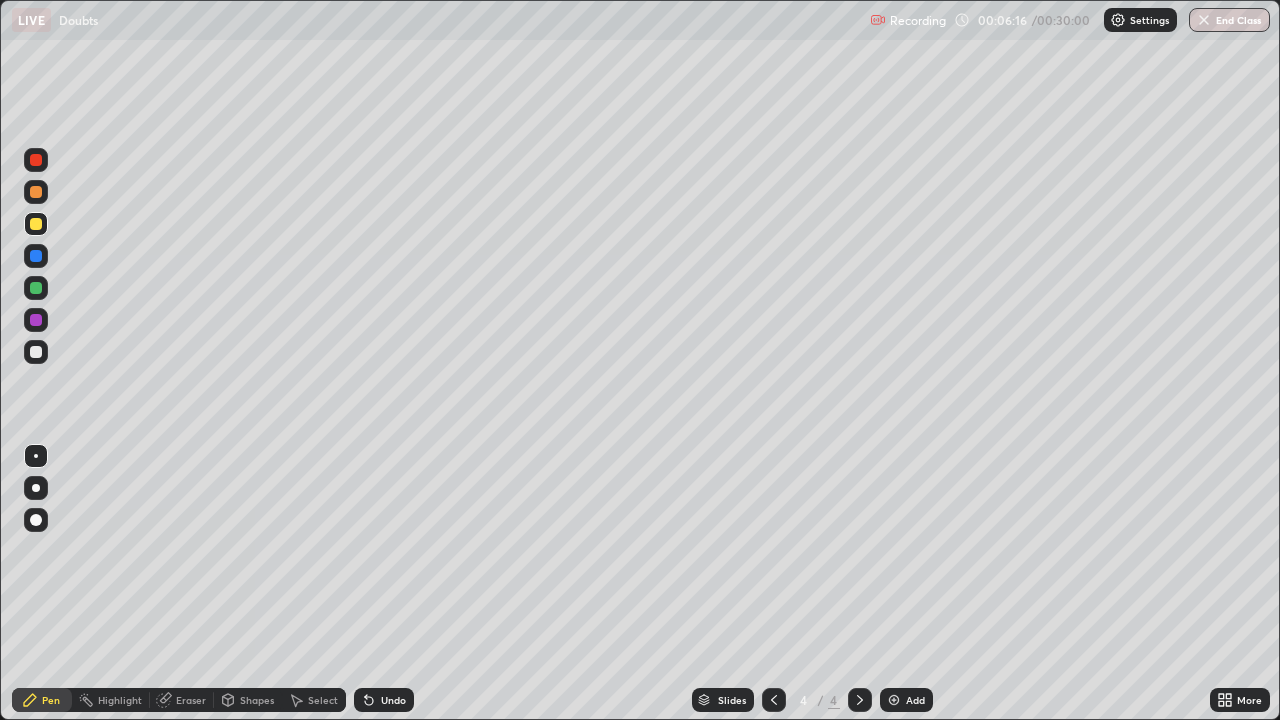 click 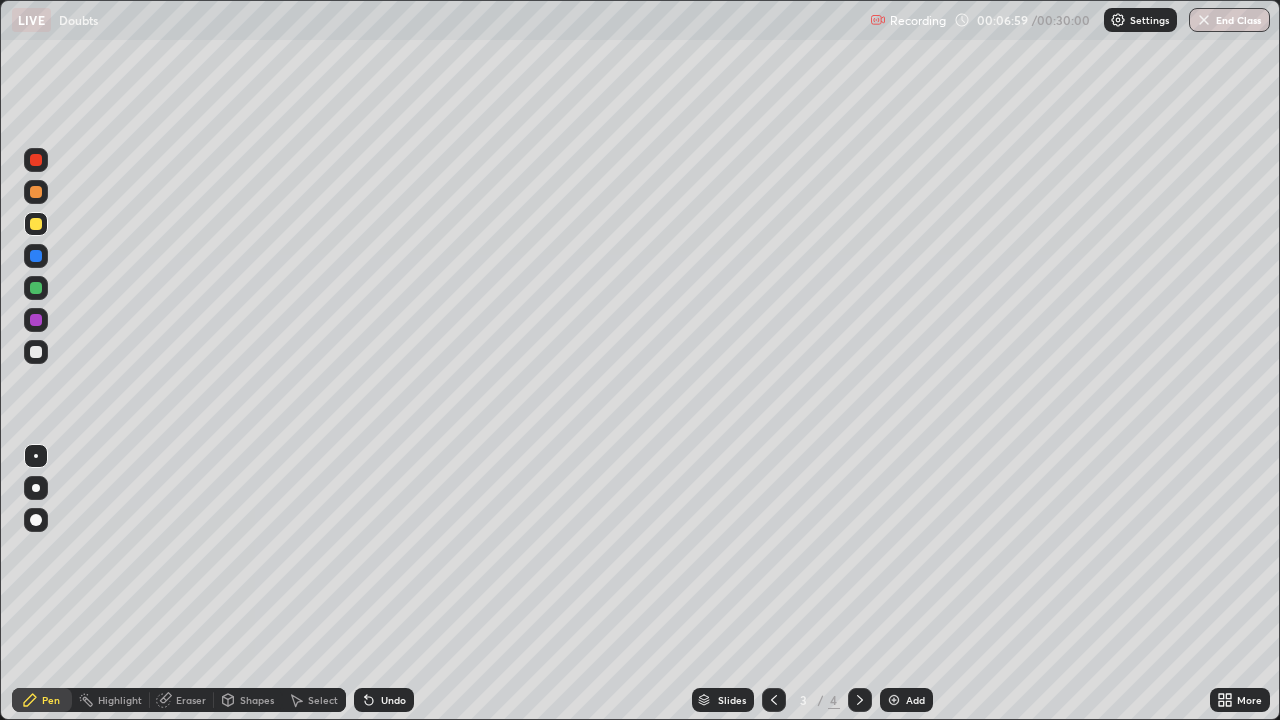 click 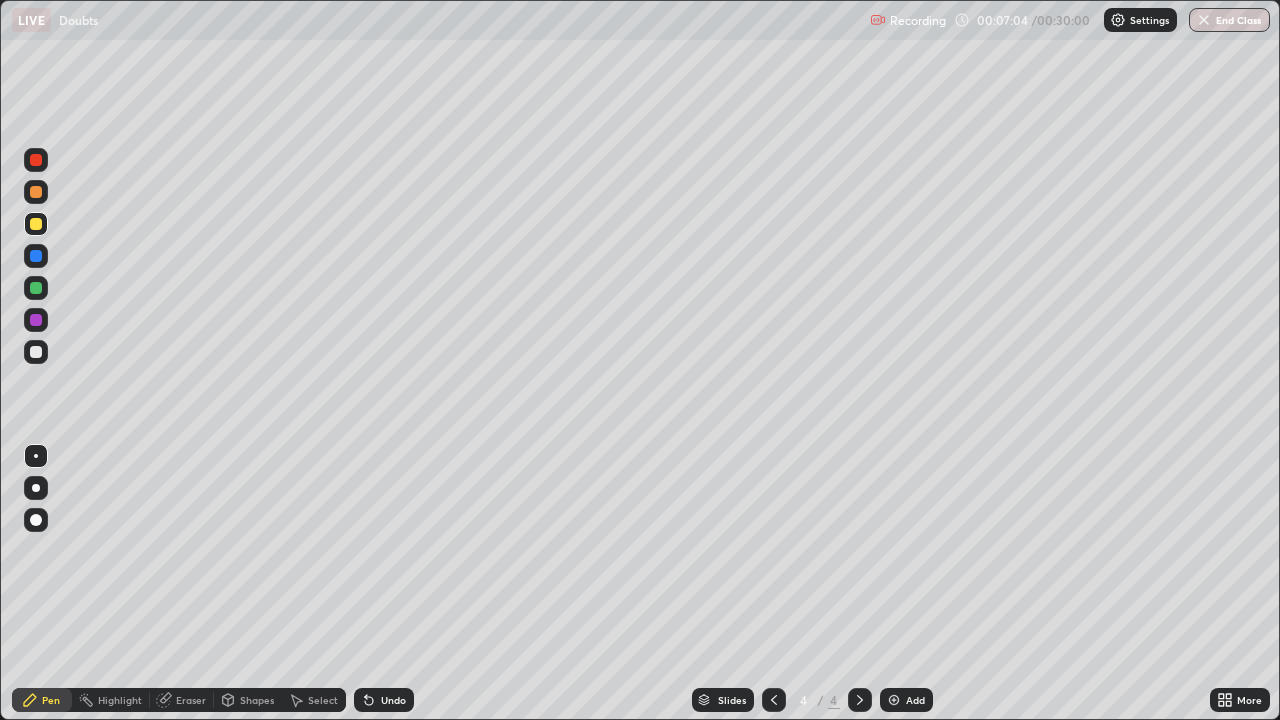 click at bounding box center (36, 192) 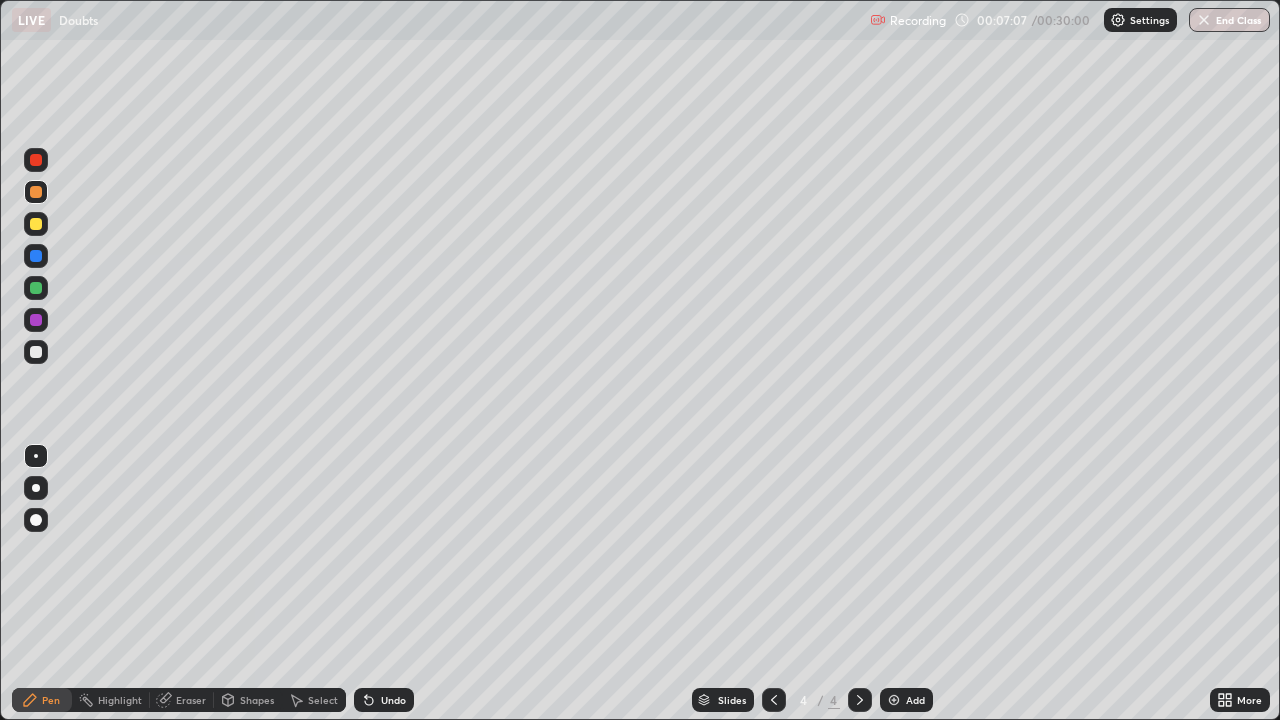 click on "Eraser" at bounding box center [191, 700] 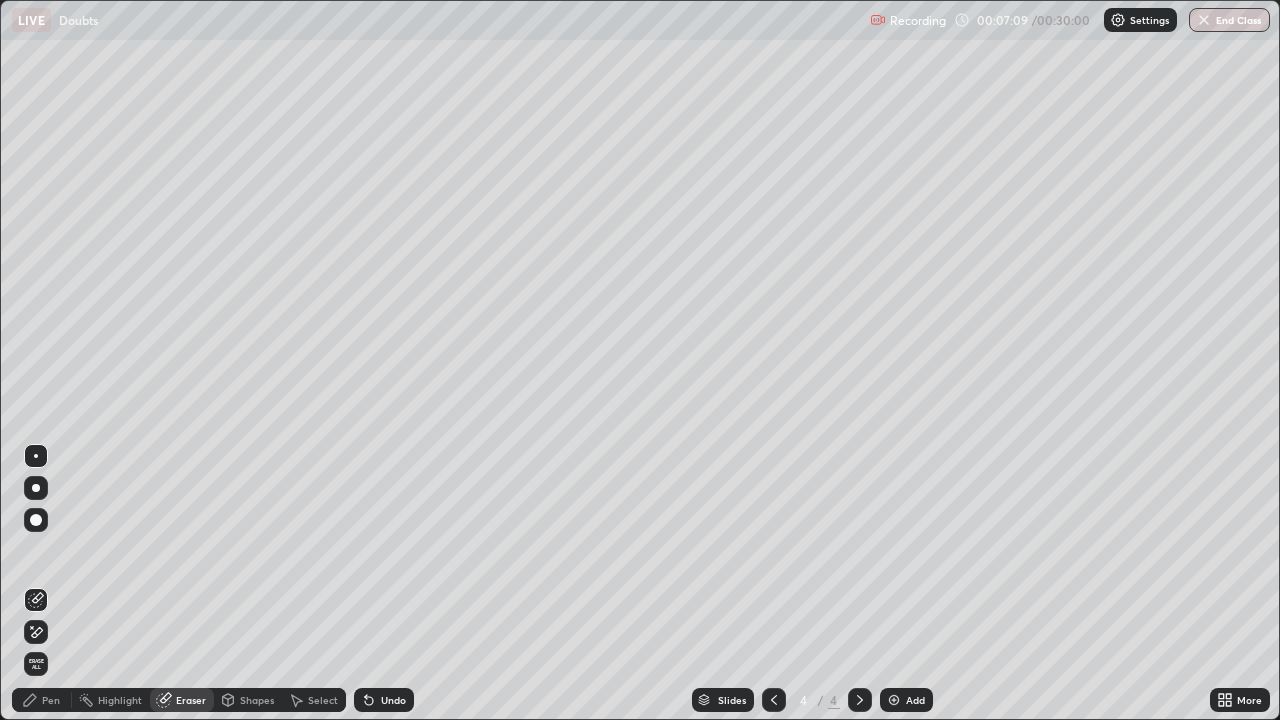 click on "Pen" at bounding box center [51, 700] 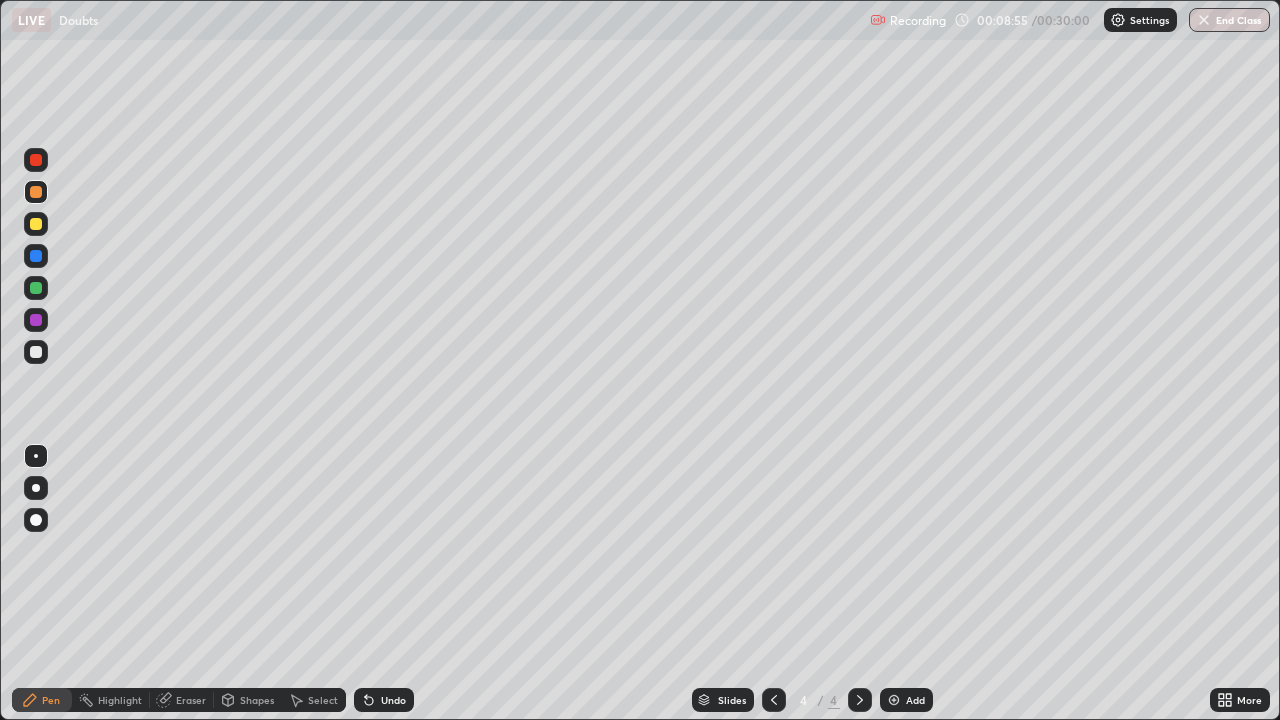 click 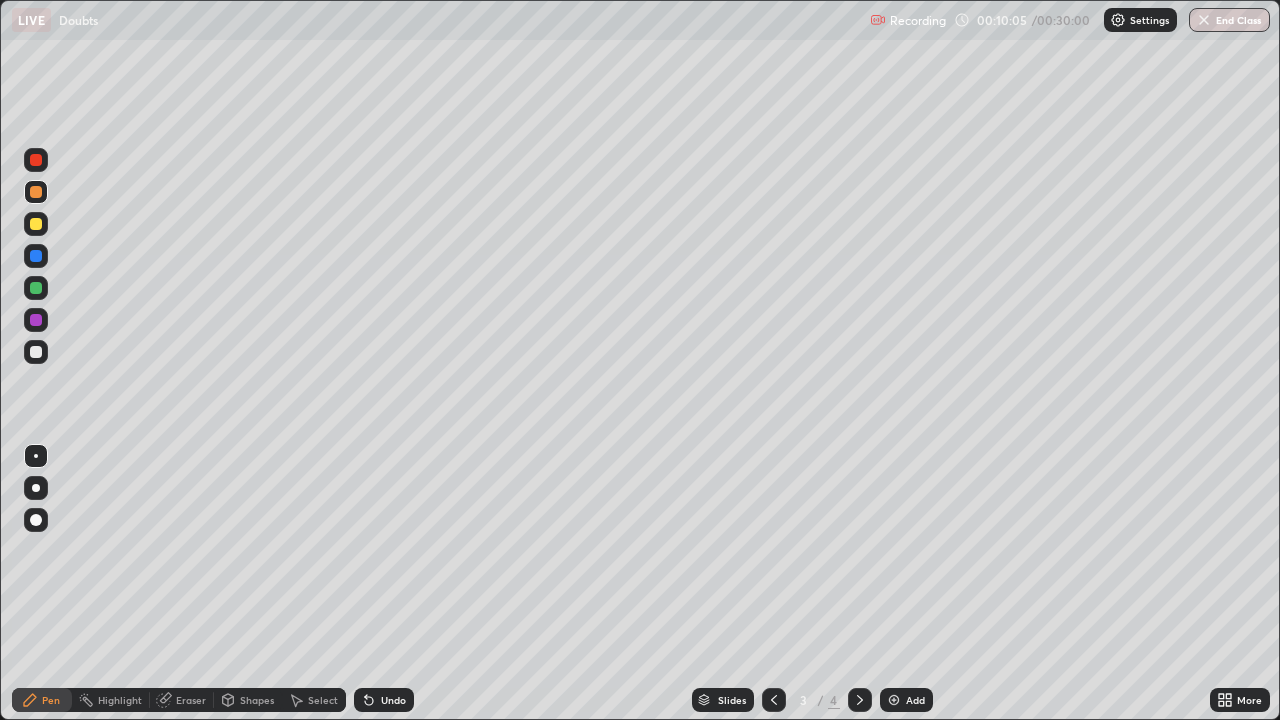click 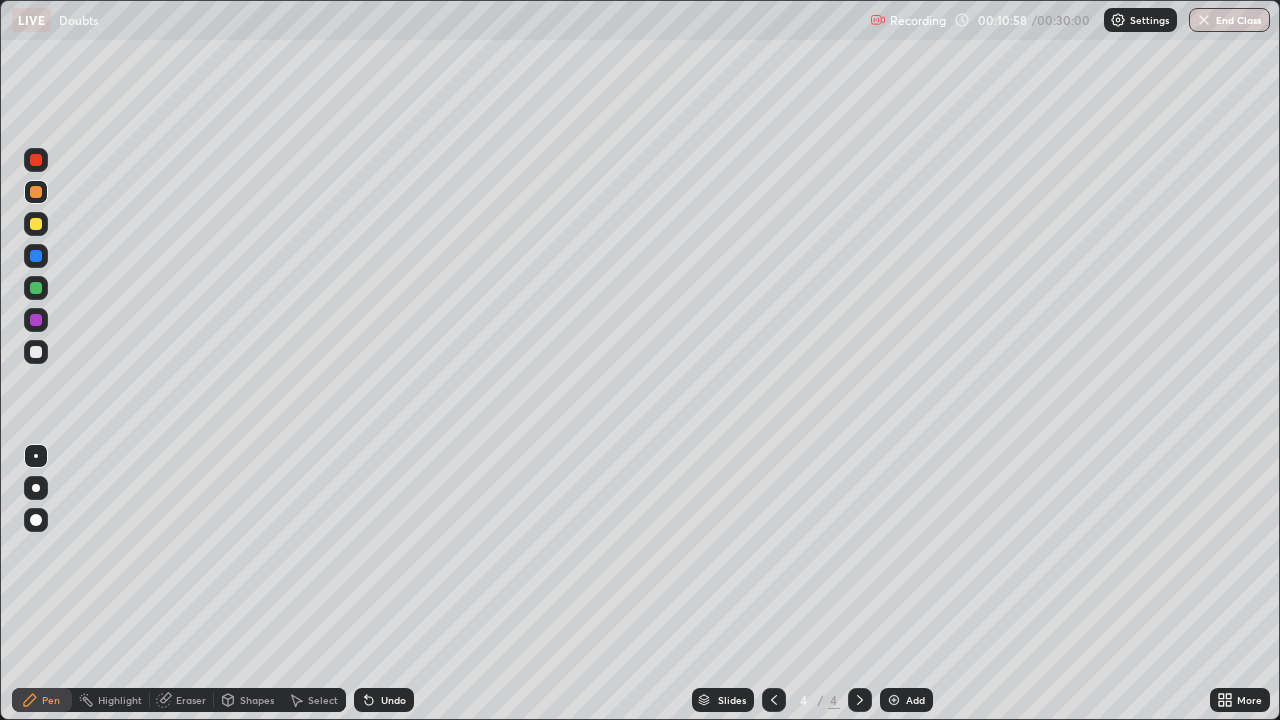 click on "Add" at bounding box center (915, 700) 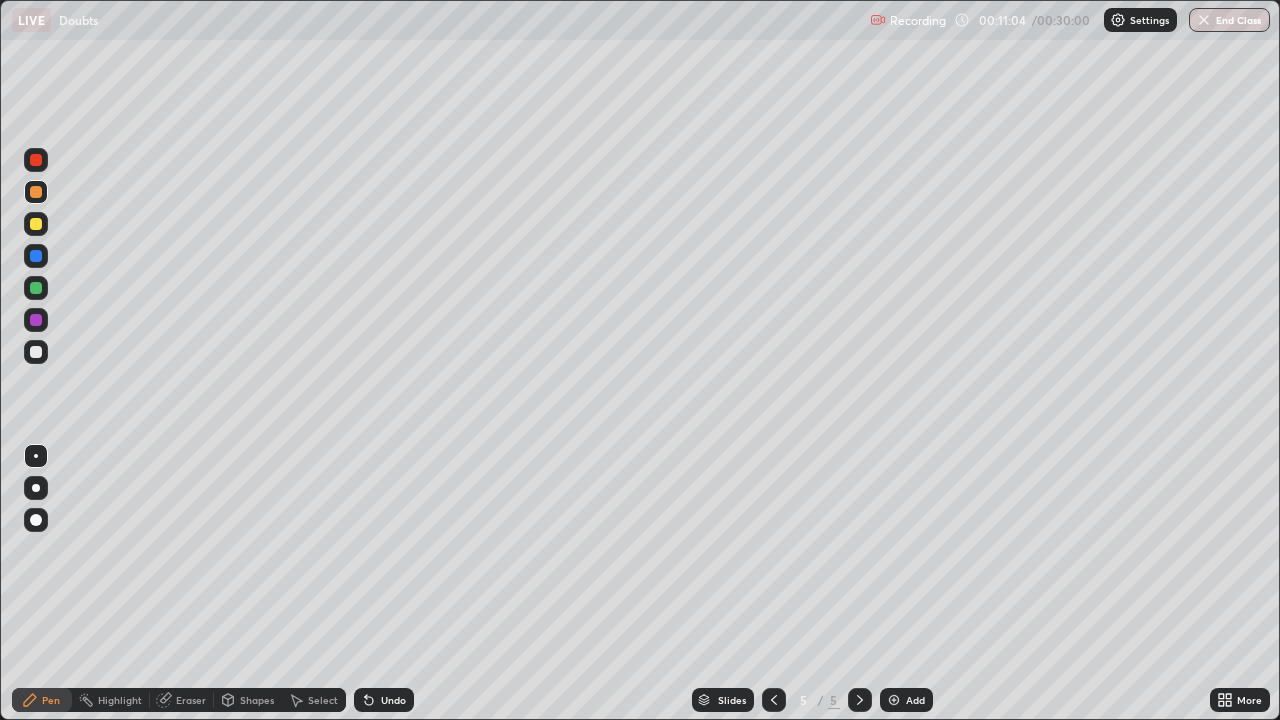 click 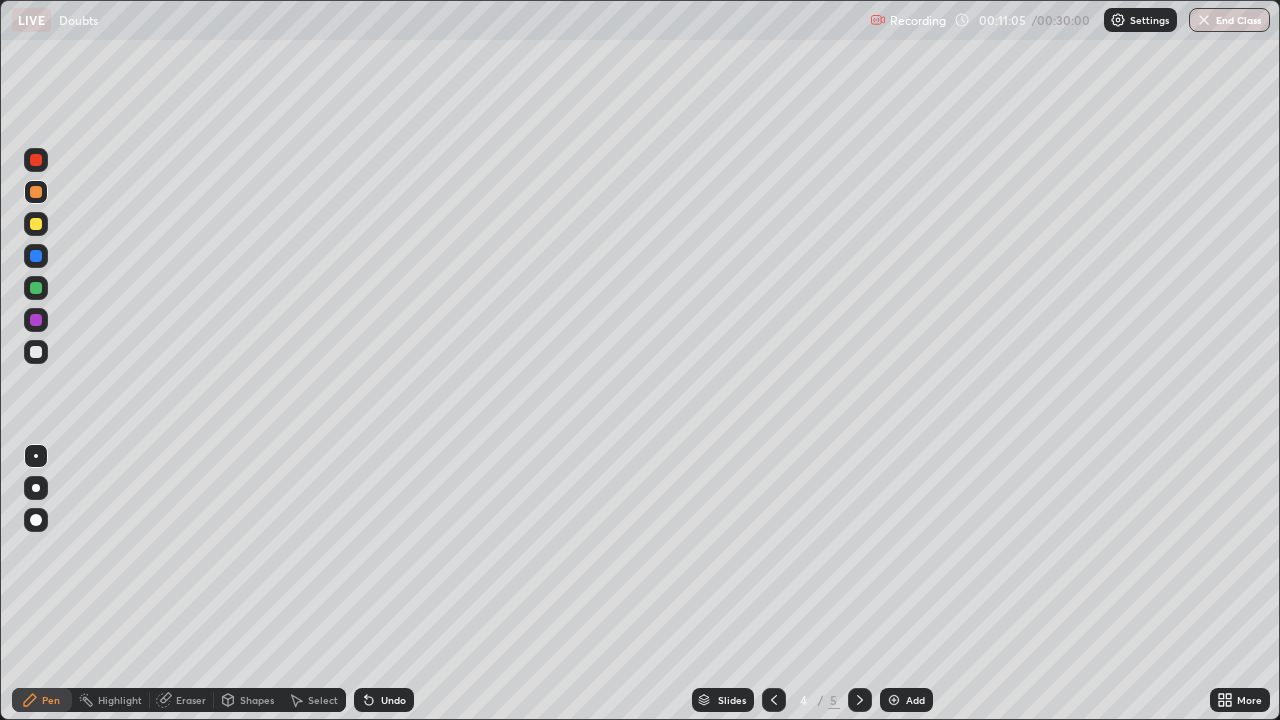 click 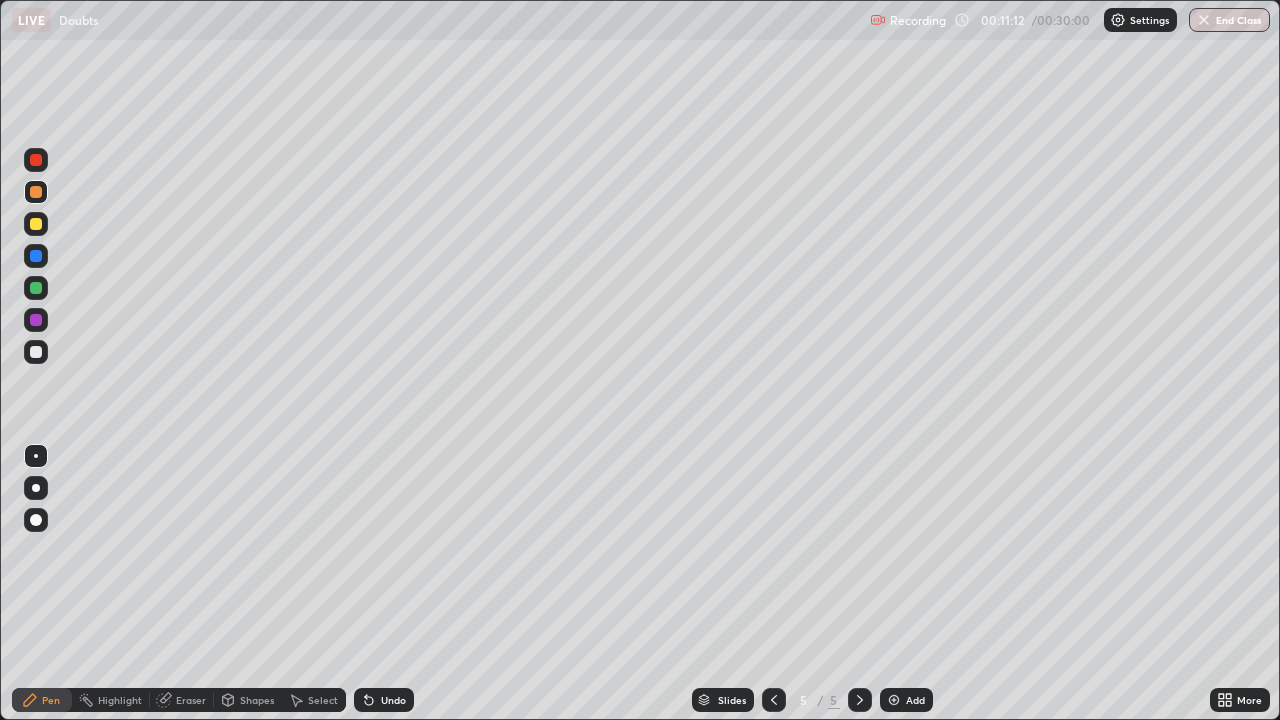 click at bounding box center [36, 288] 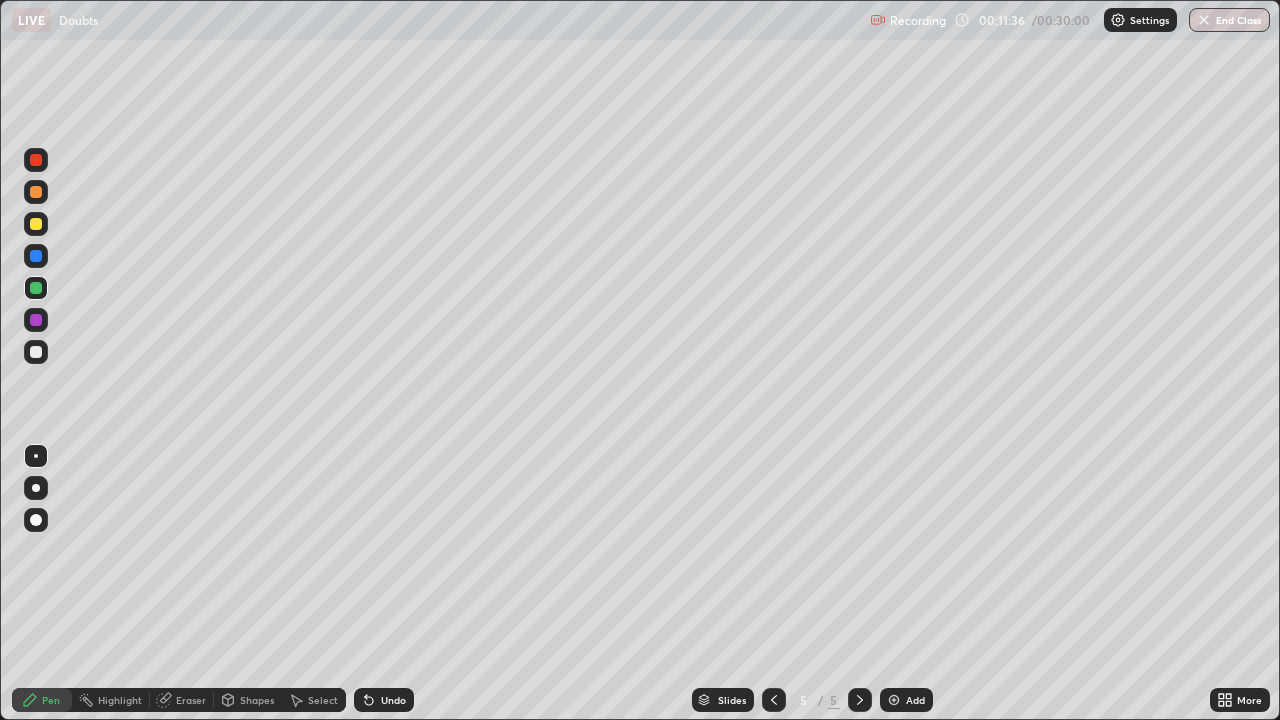 click at bounding box center (36, 224) 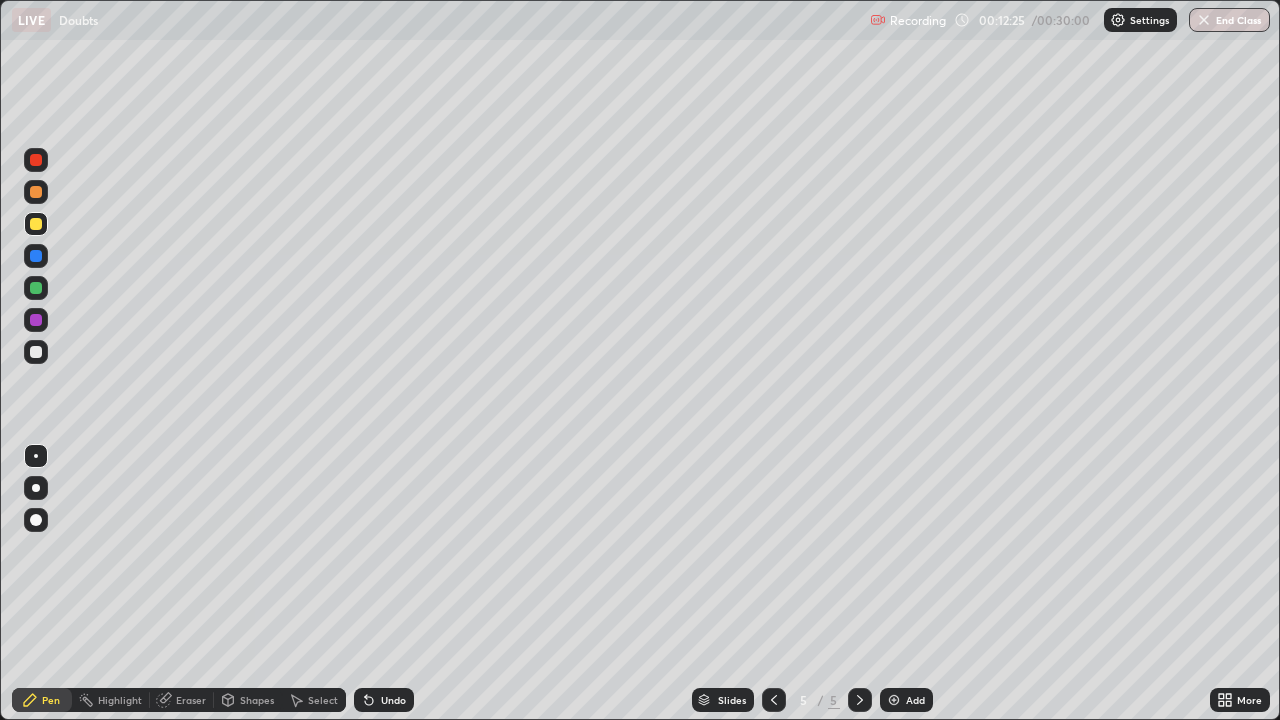 click at bounding box center [36, 256] 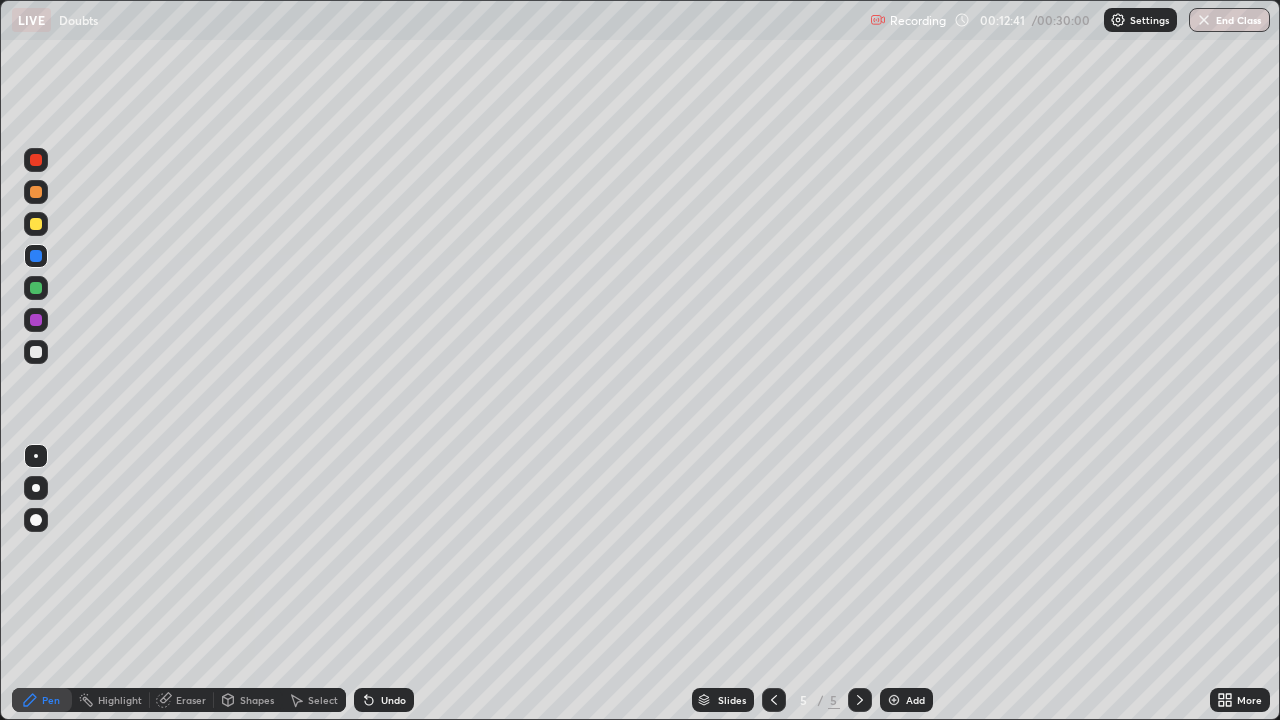click at bounding box center (36, 192) 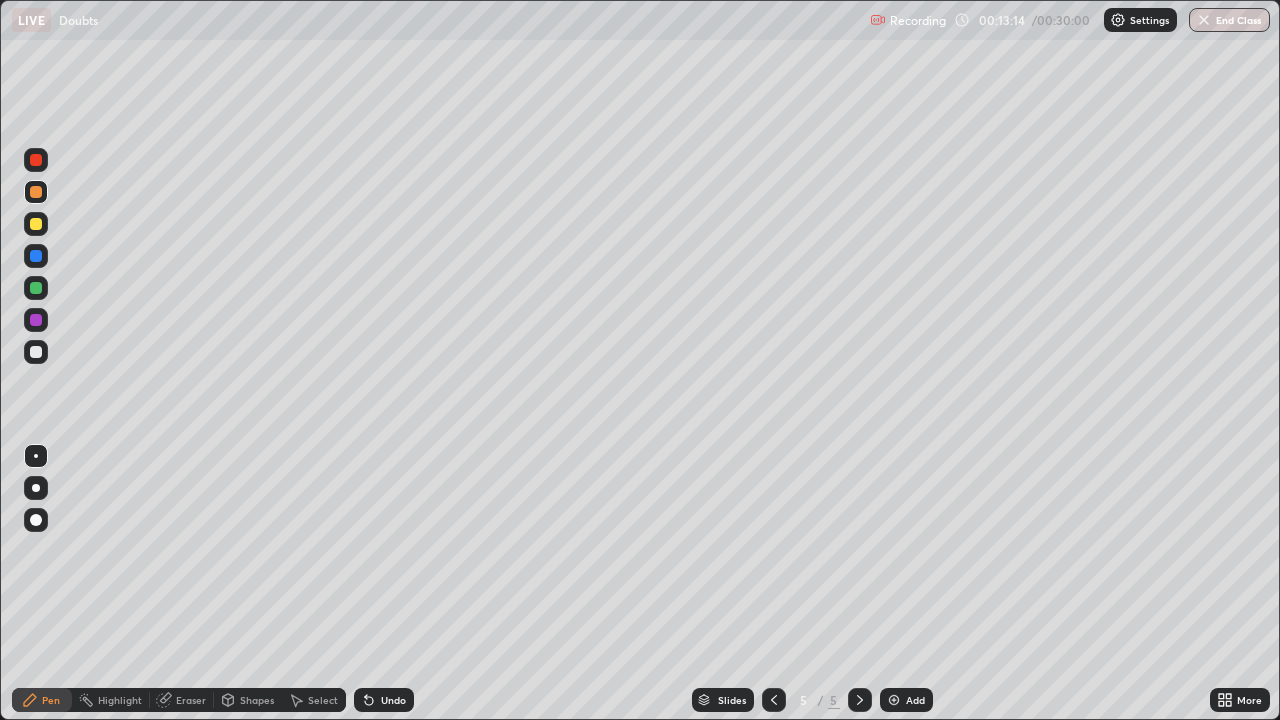 click at bounding box center [36, 320] 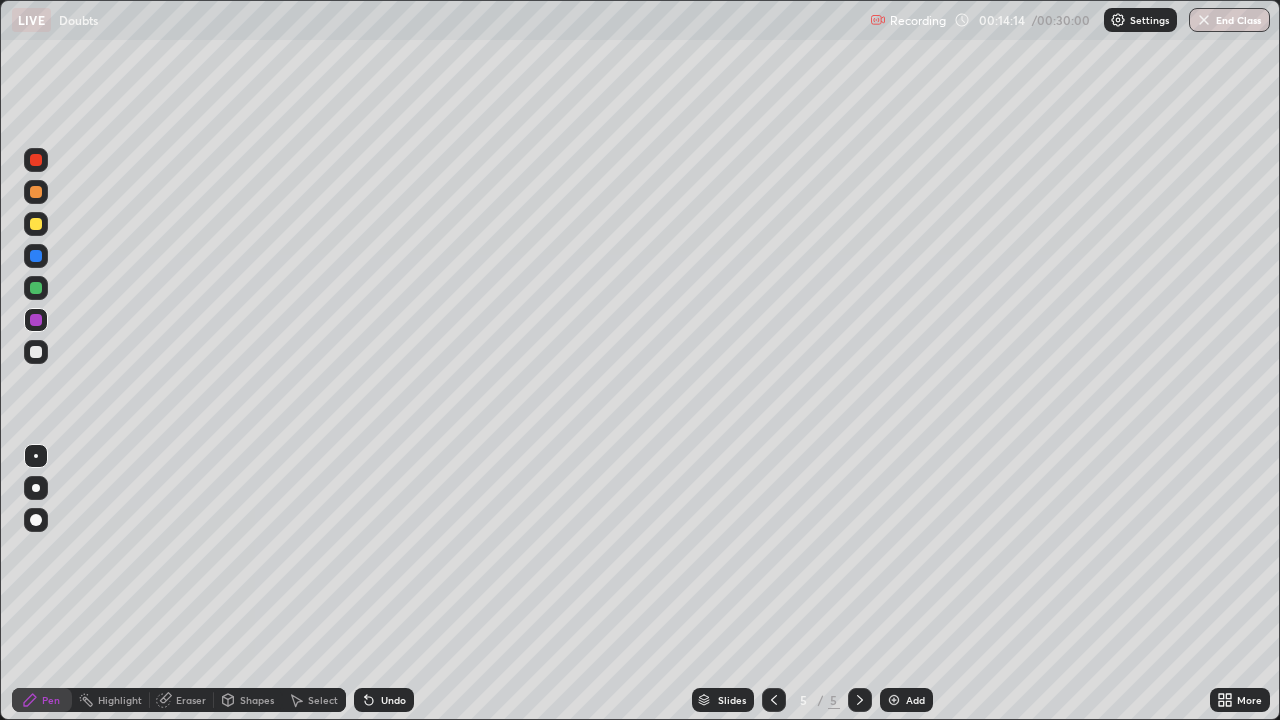 click at bounding box center (36, 224) 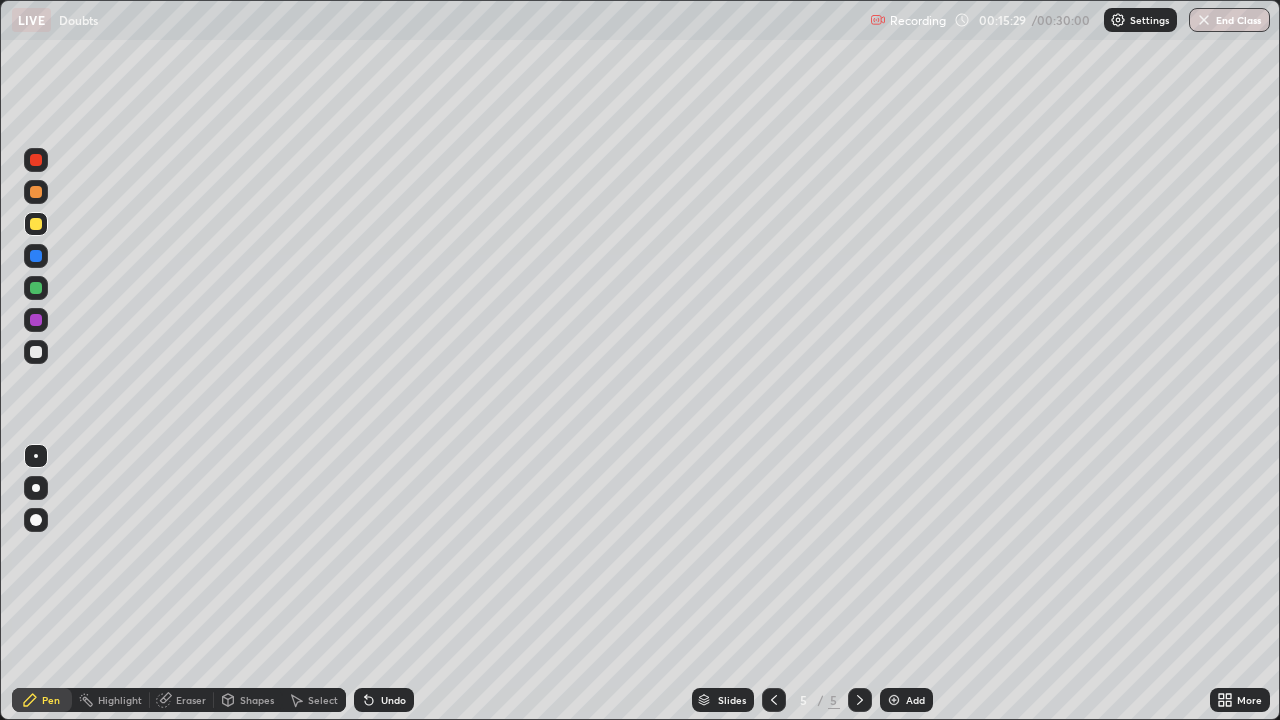 click on "Eraser" at bounding box center (191, 700) 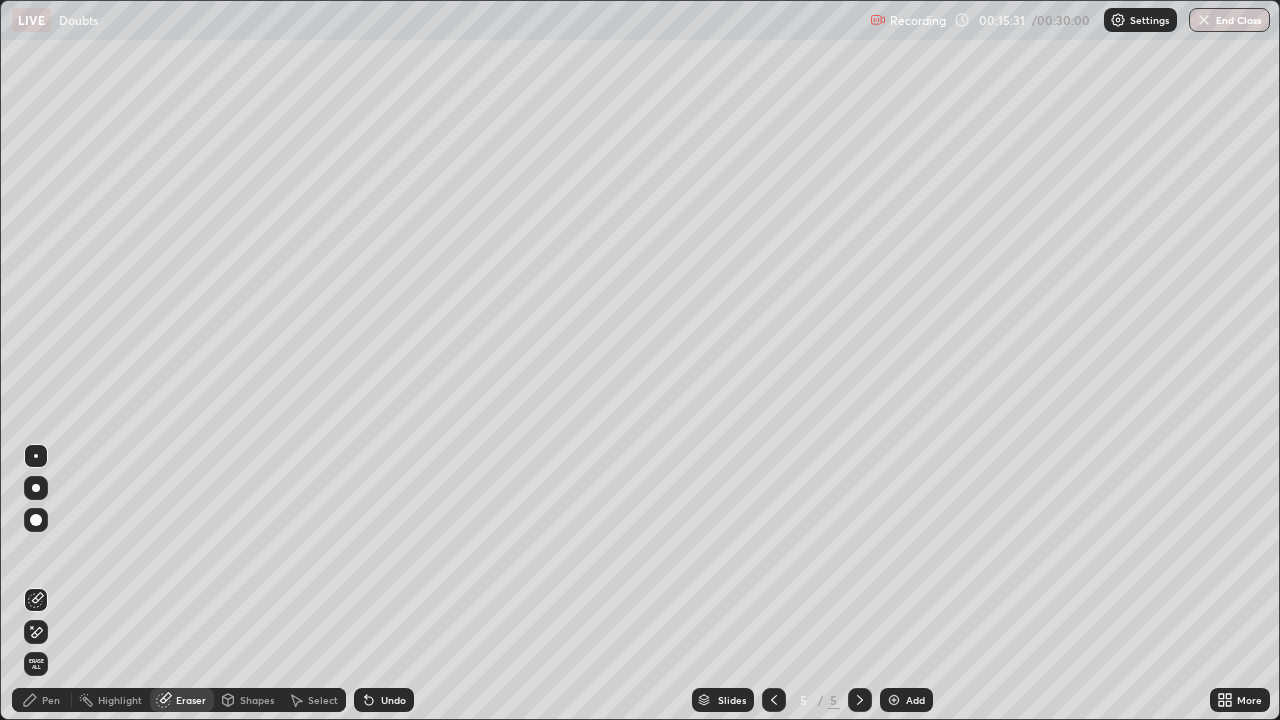 click on "Pen" at bounding box center [51, 700] 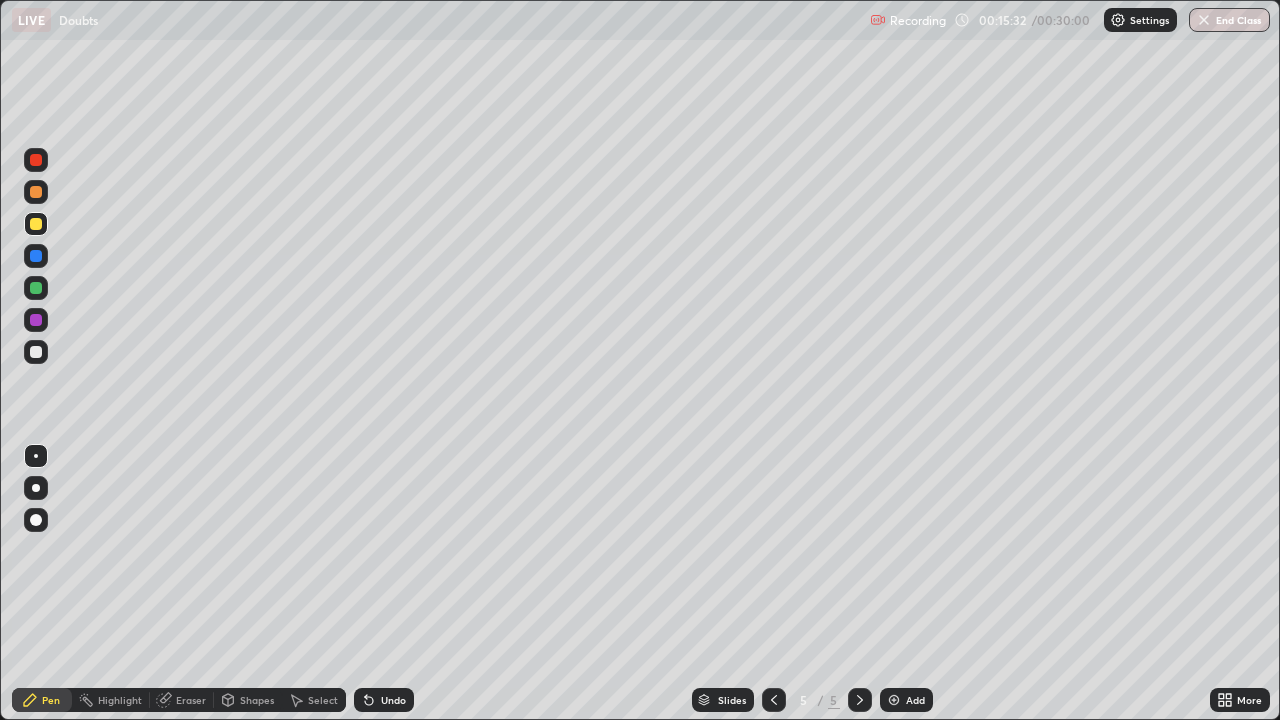 click at bounding box center (36, 256) 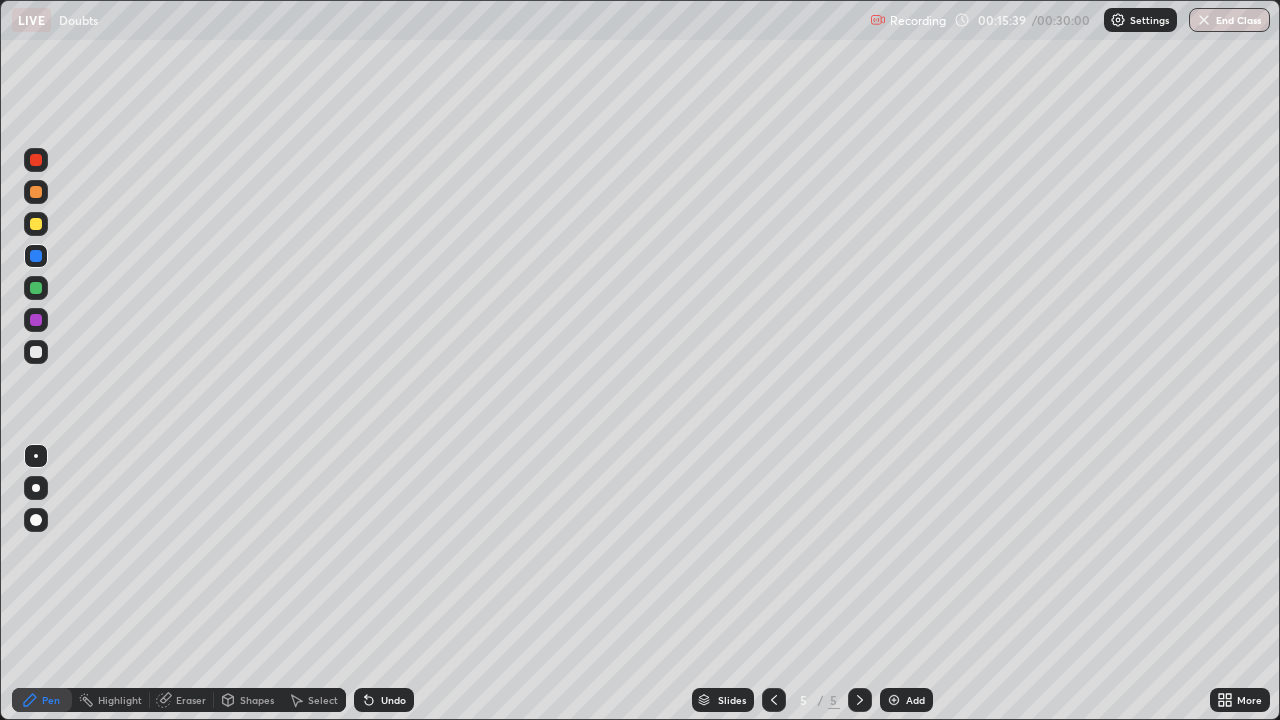 click on "Add" at bounding box center (906, 700) 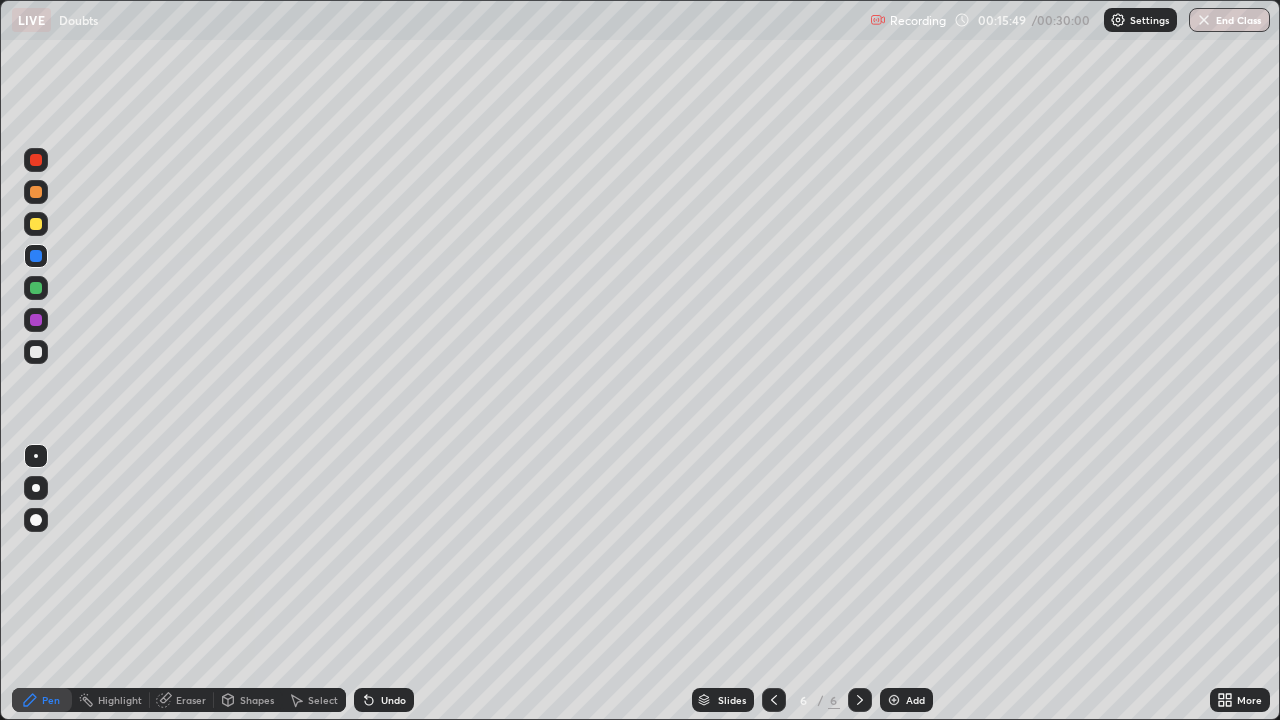 click at bounding box center [36, 192] 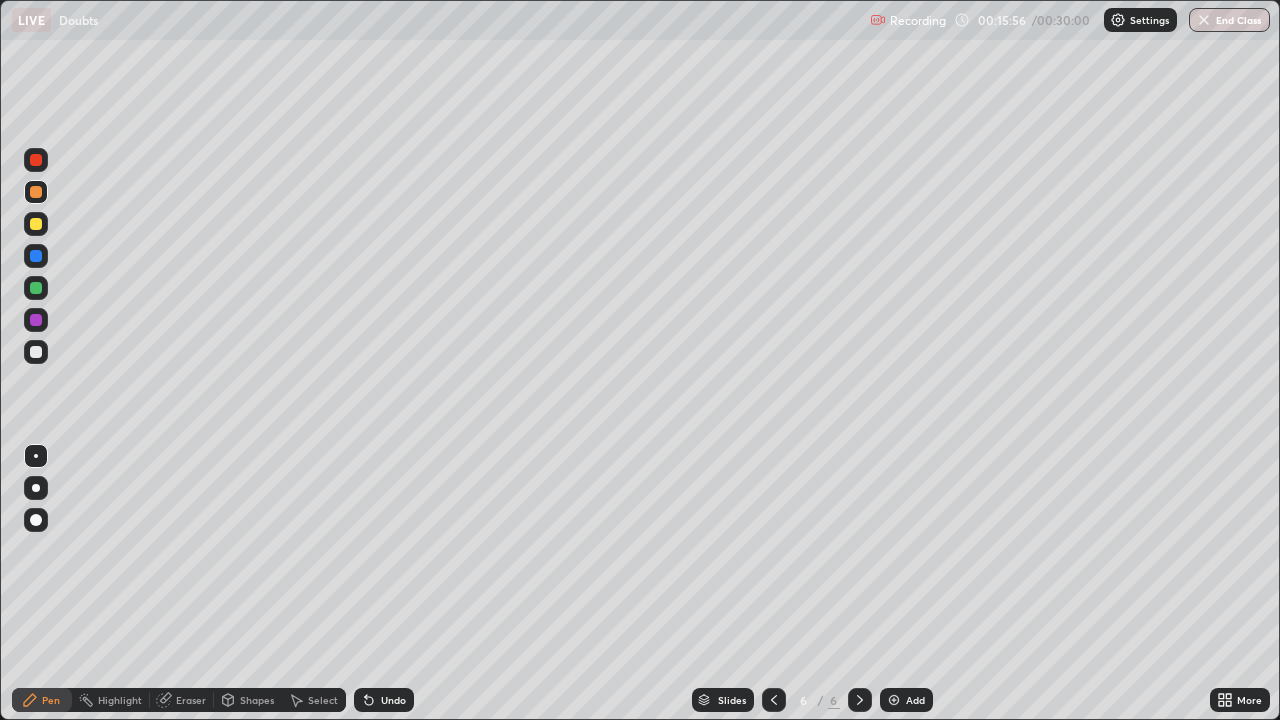 click 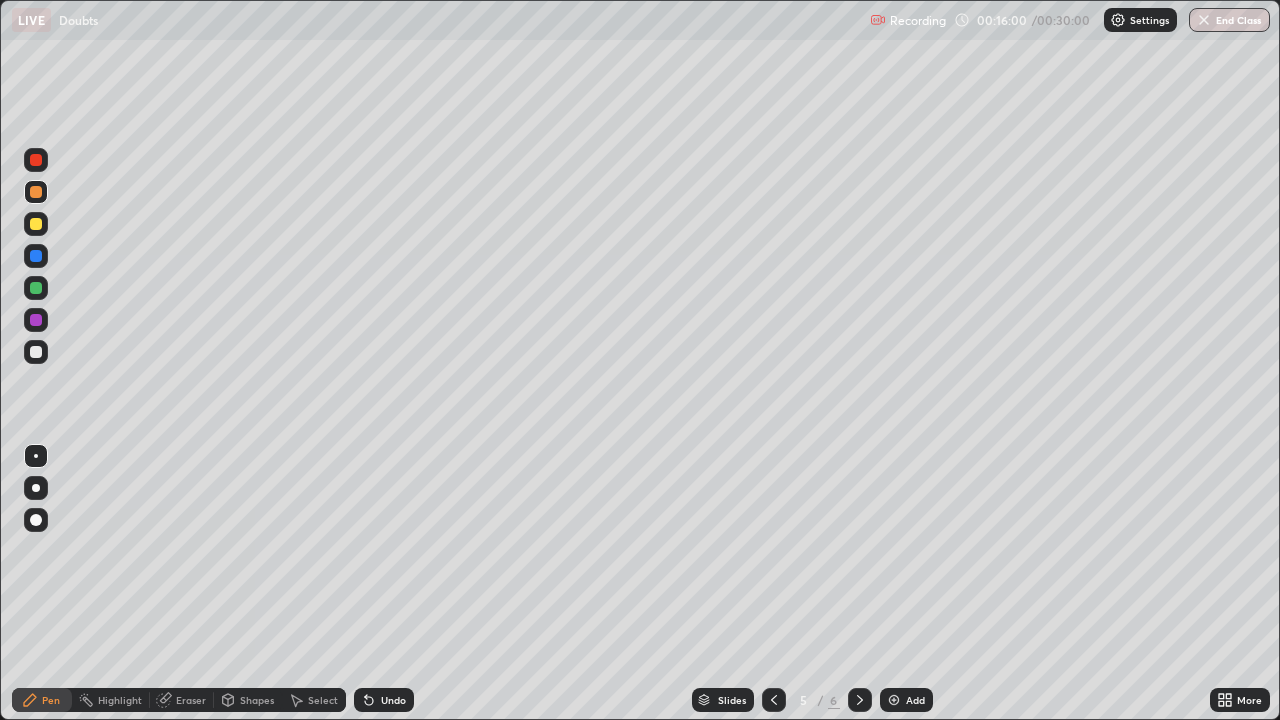 click on "Eraser" at bounding box center (191, 700) 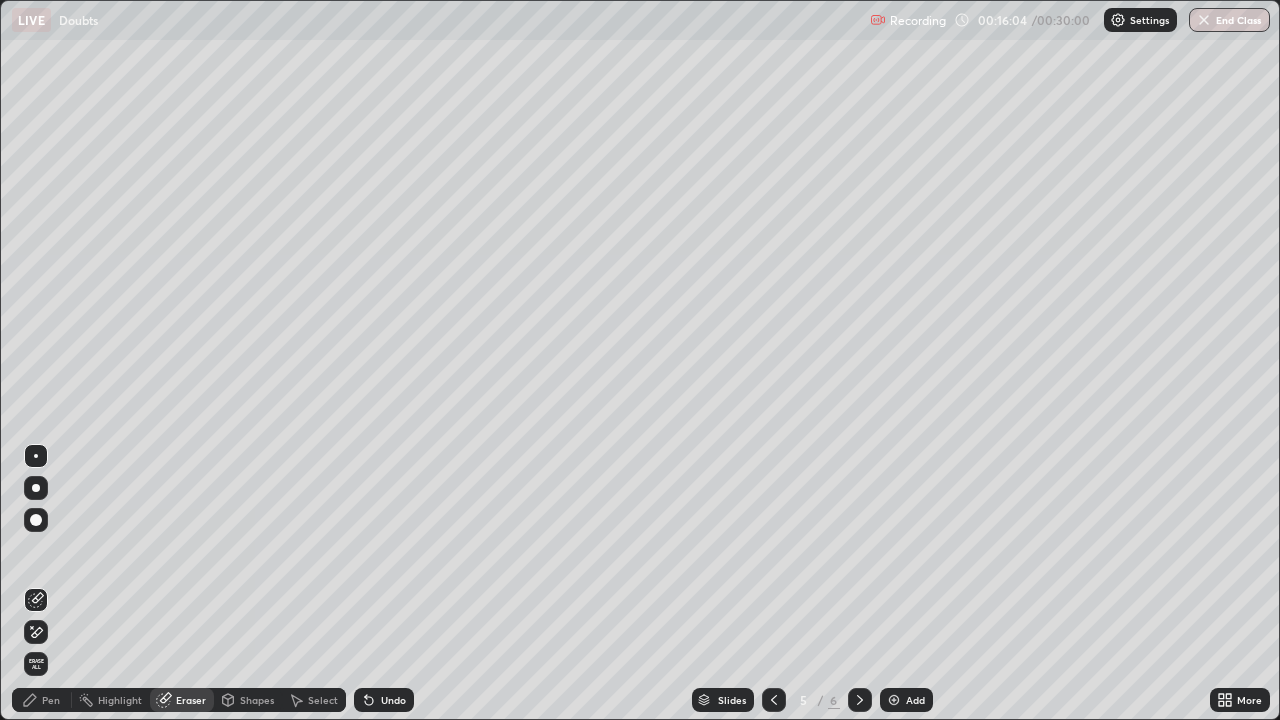 click on "Pen" at bounding box center [42, 700] 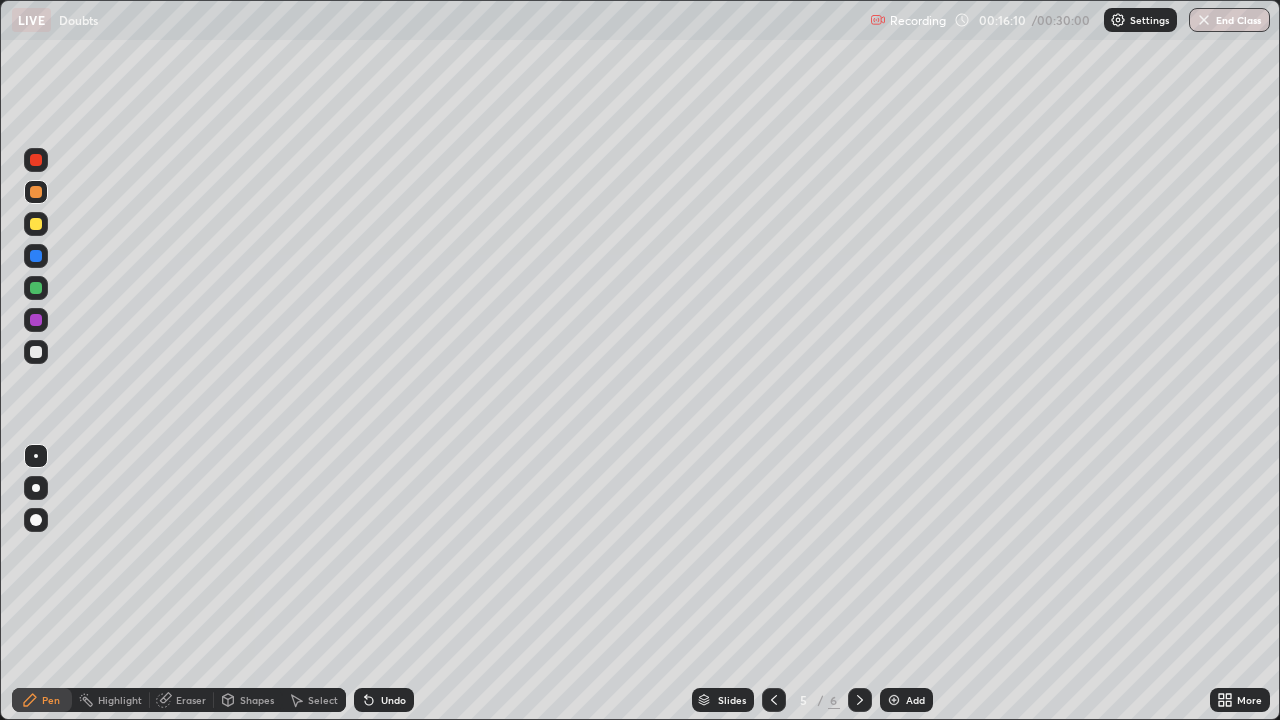 click on "Eraser" at bounding box center [191, 700] 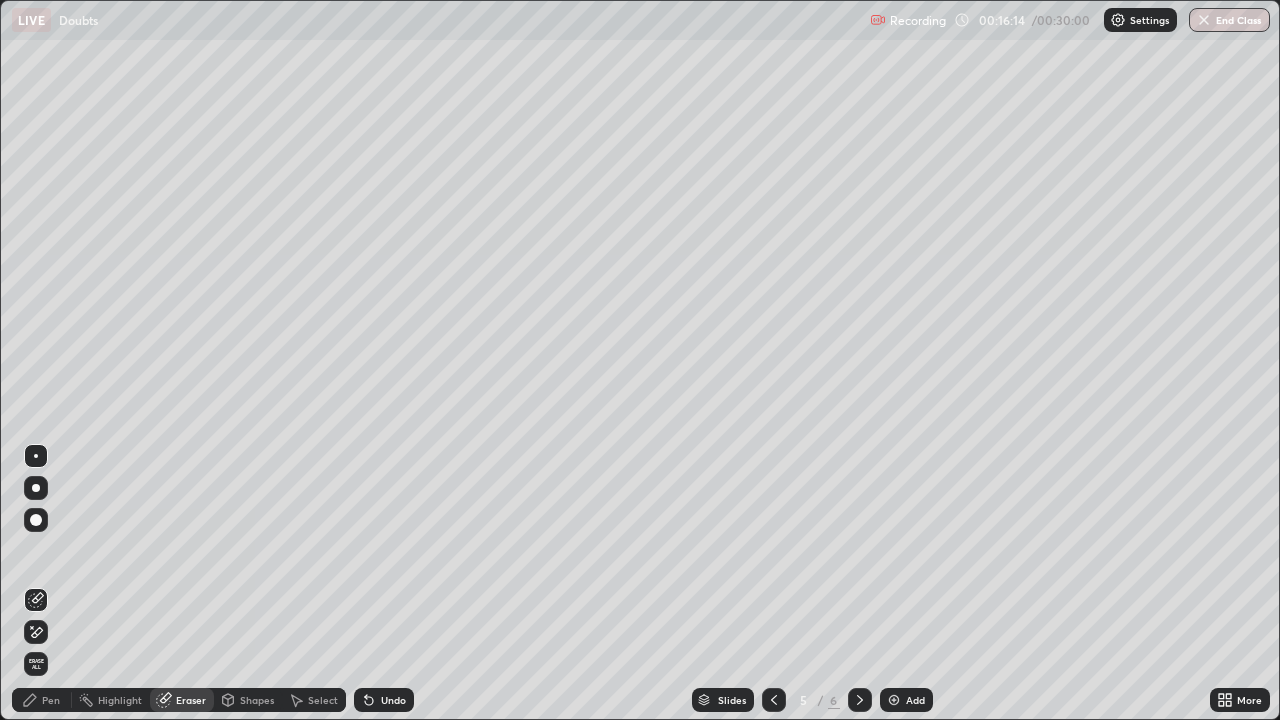 click on "Pen" at bounding box center (51, 700) 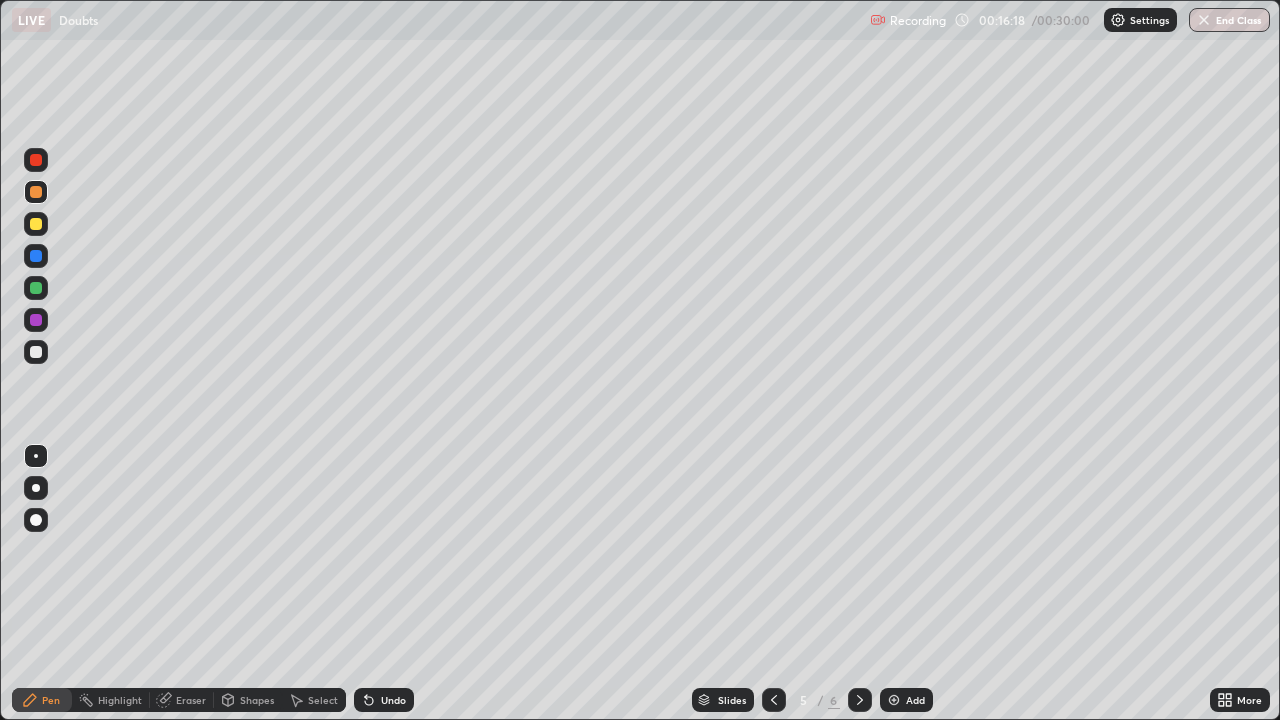 click on "Eraser" at bounding box center (182, 700) 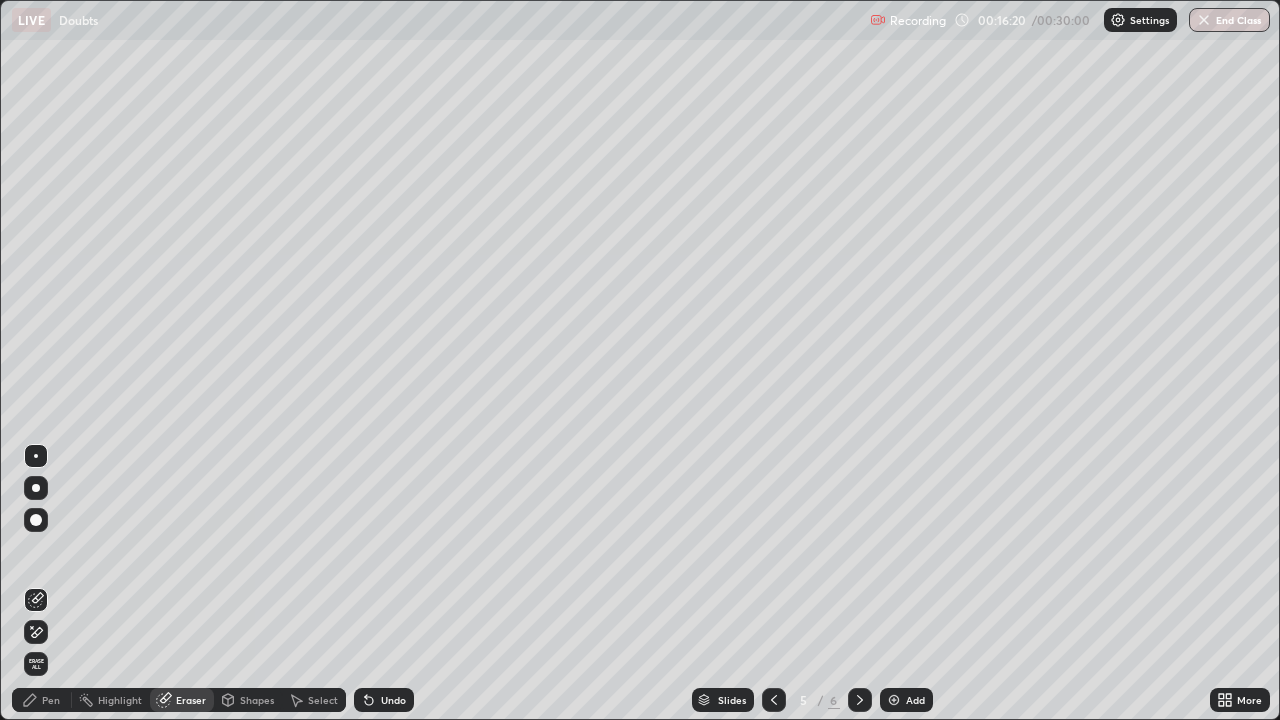click on "Pen" at bounding box center (51, 700) 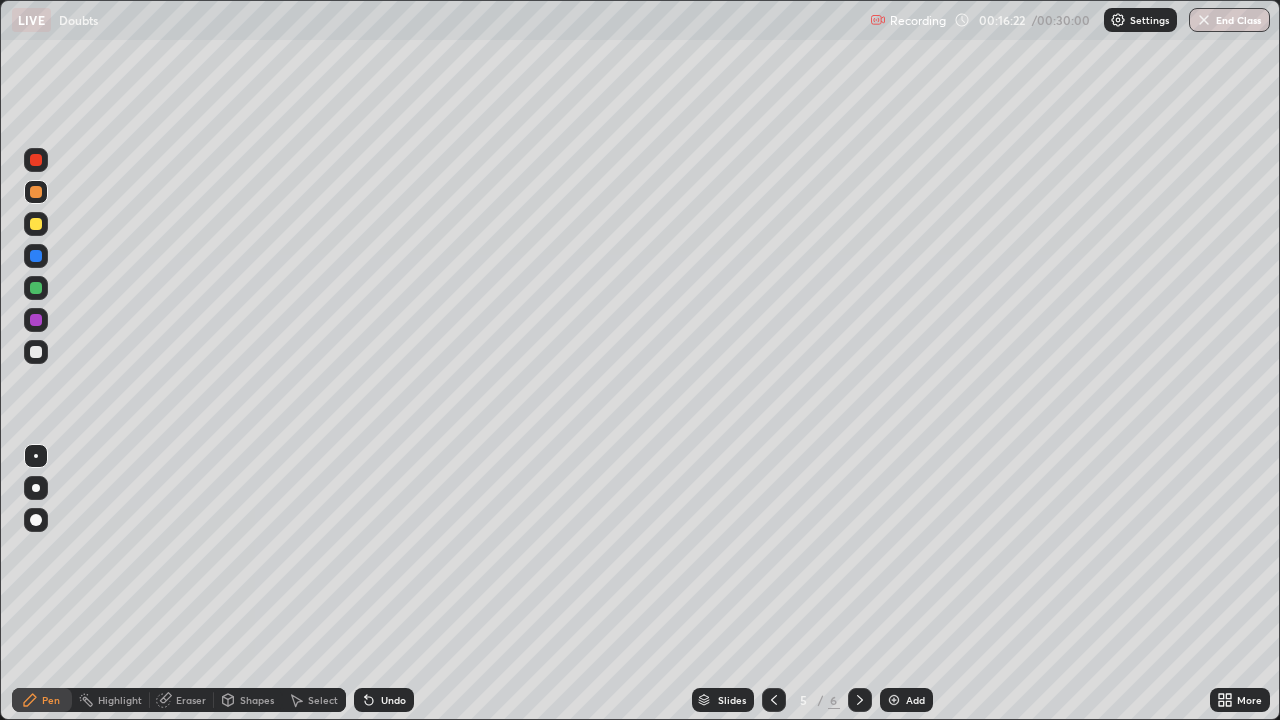 click on "Eraser" at bounding box center (191, 700) 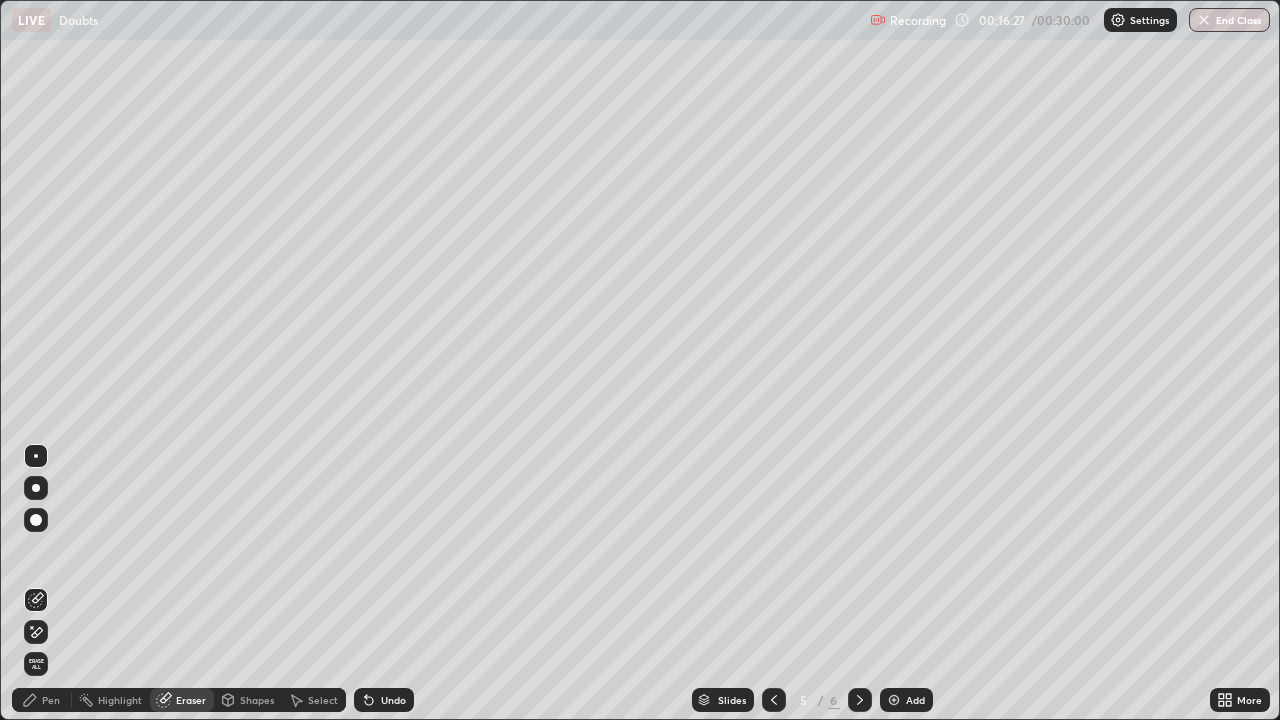 click on "Pen" at bounding box center [42, 700] 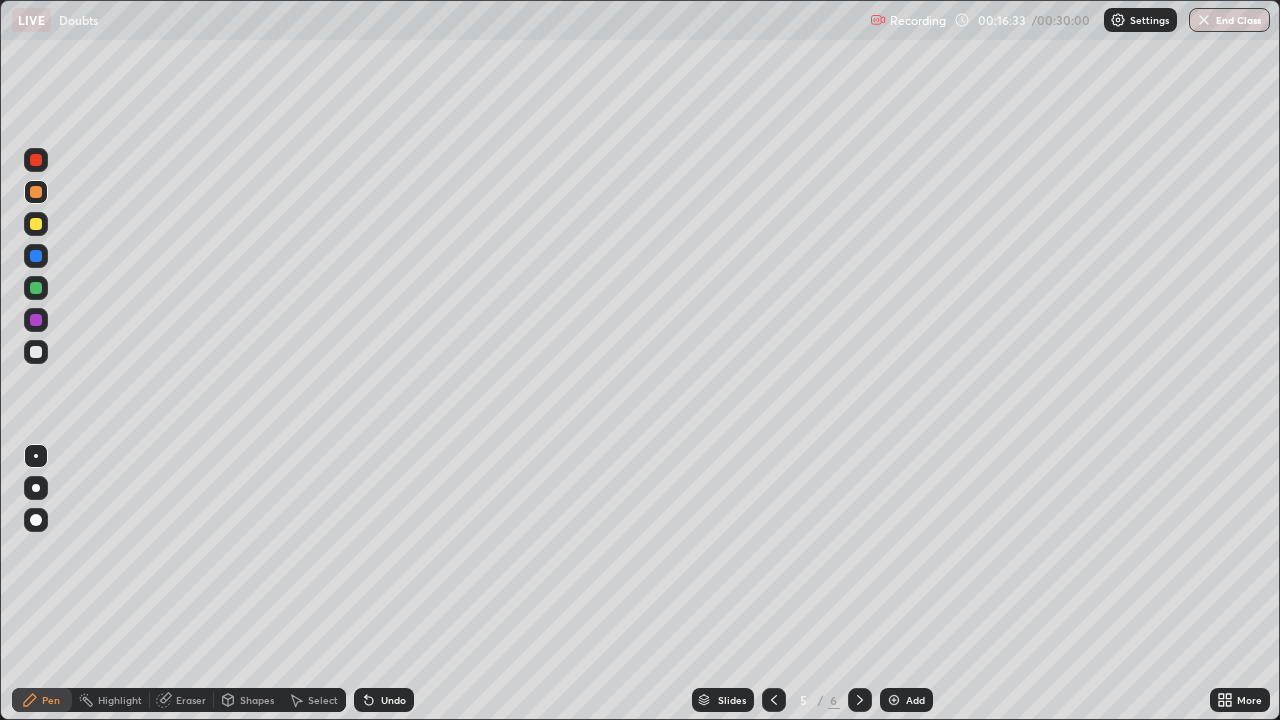 click on "Eraser" at bounding box center (182, 700) 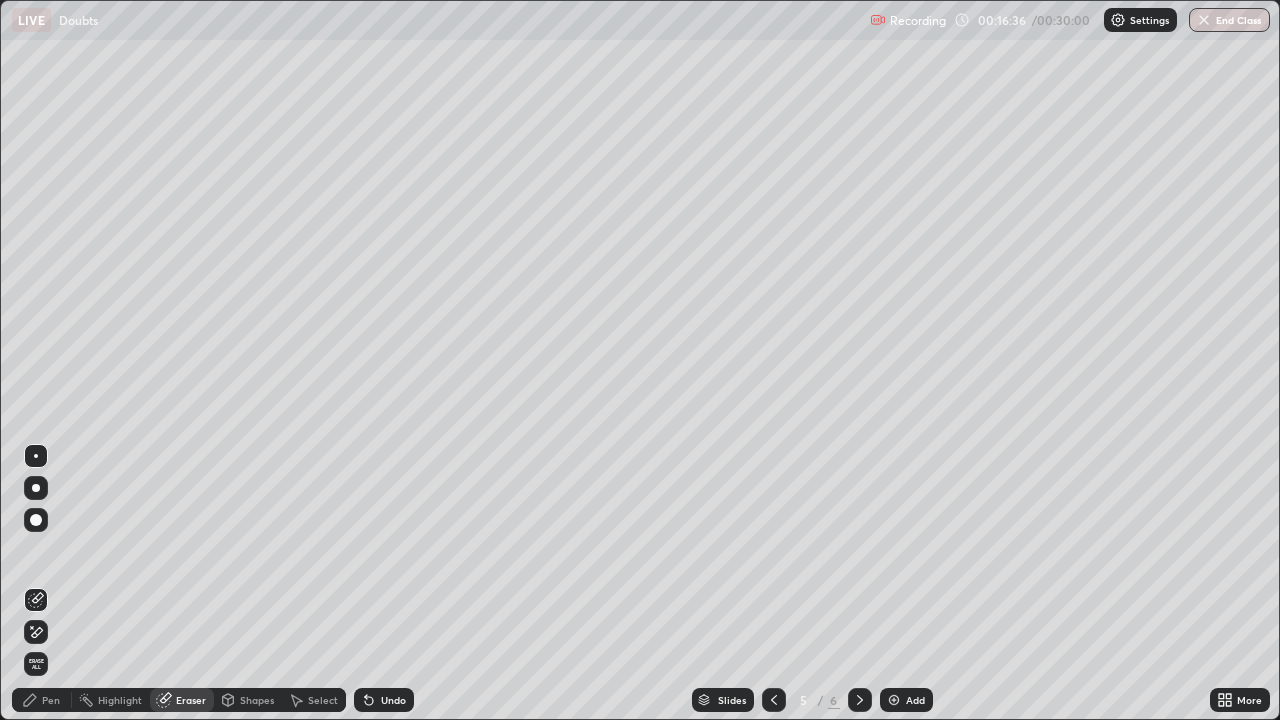 click on "Pen" at bounding box center (51, 700) 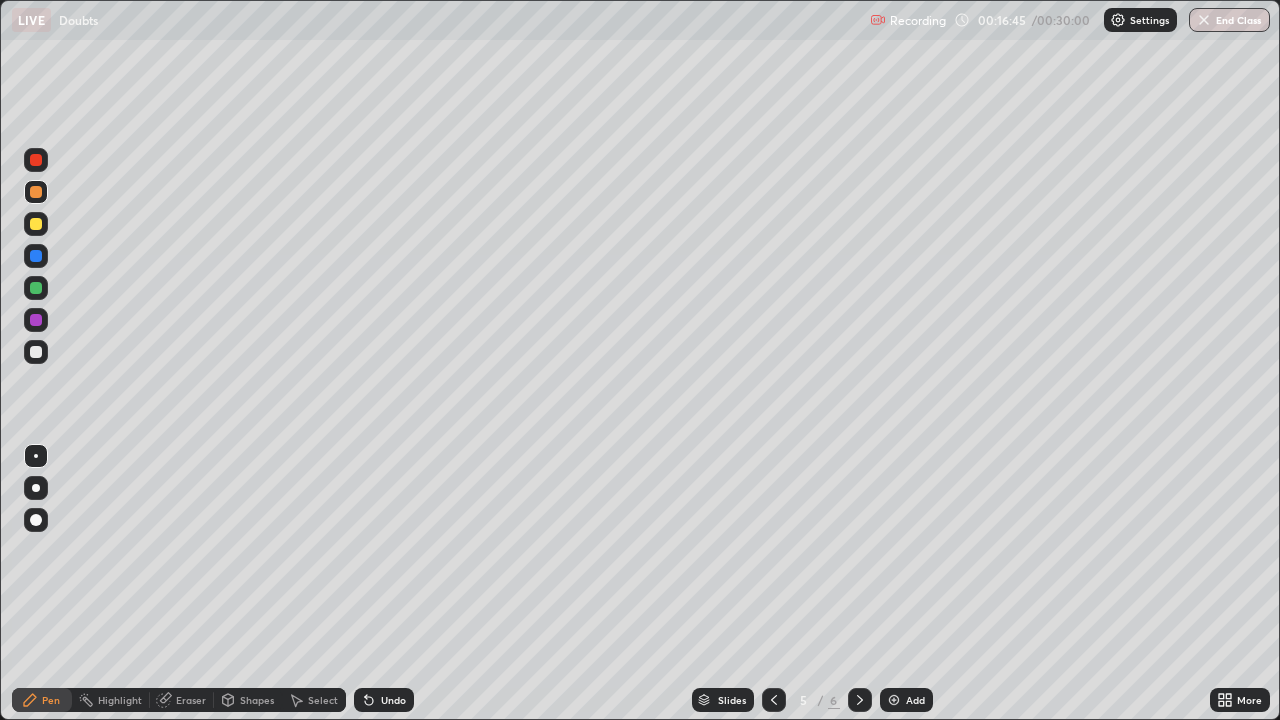 click at bounding box center (774, 700) 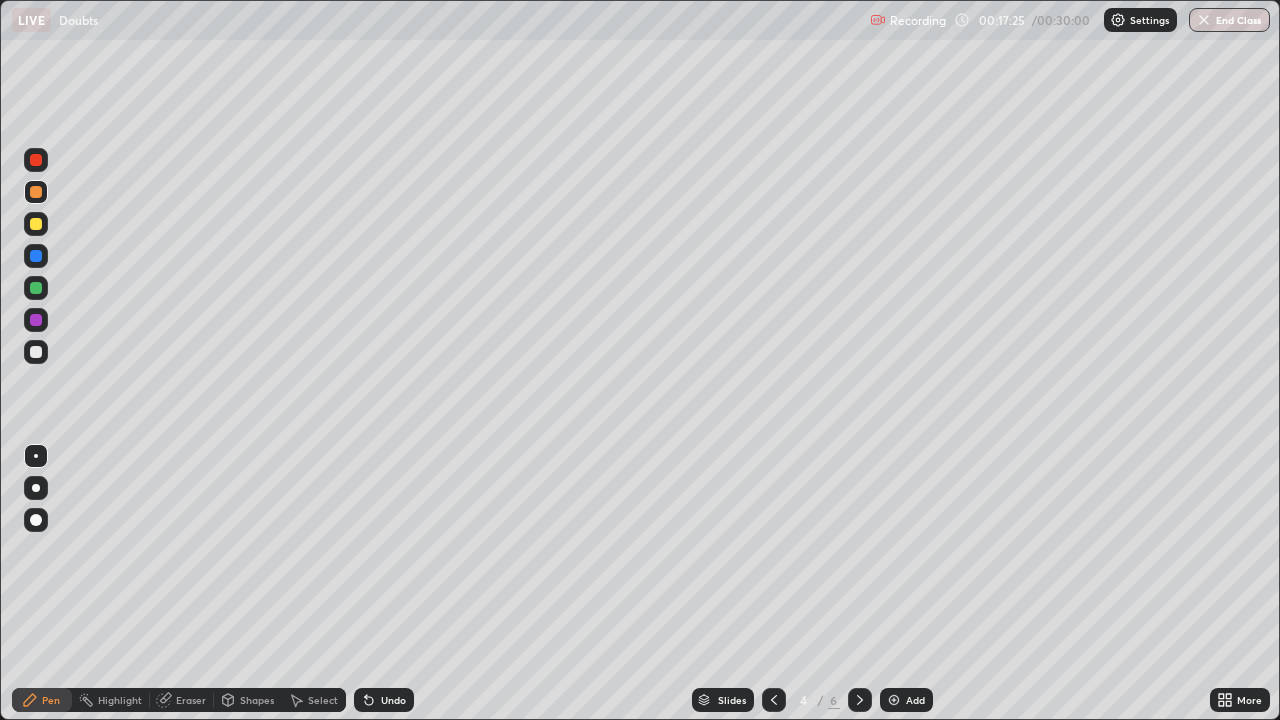 click 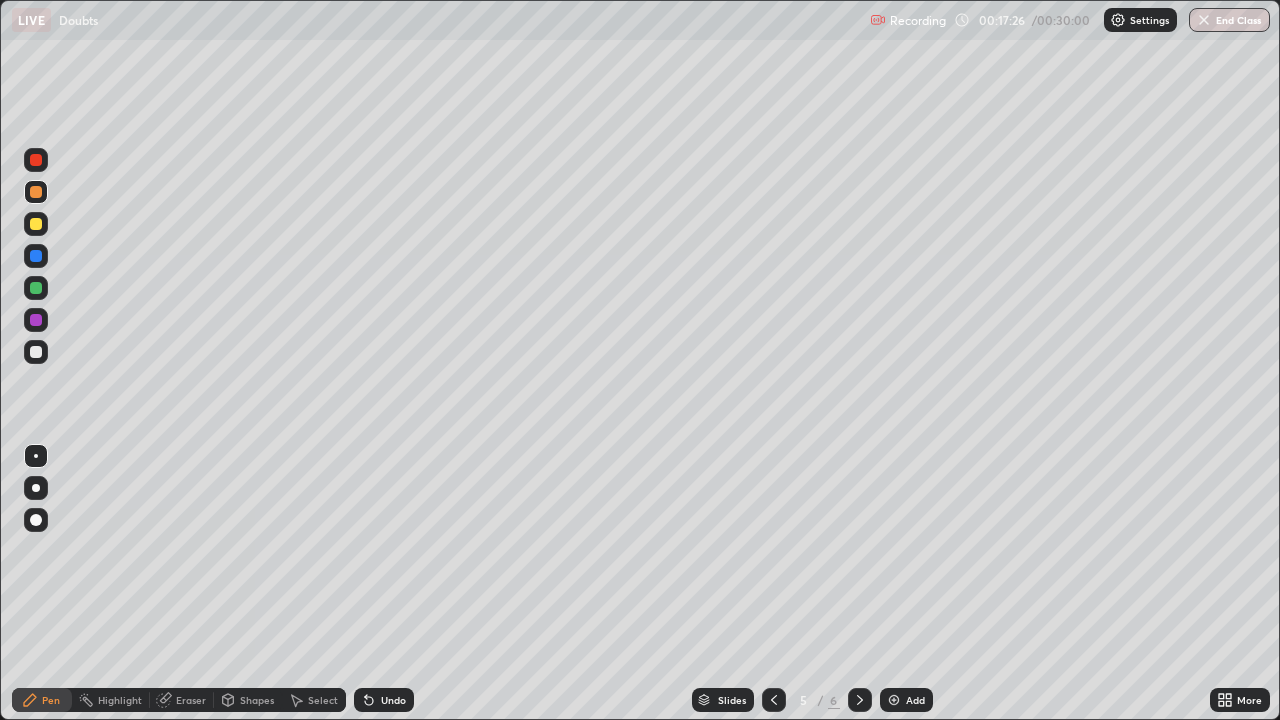 click 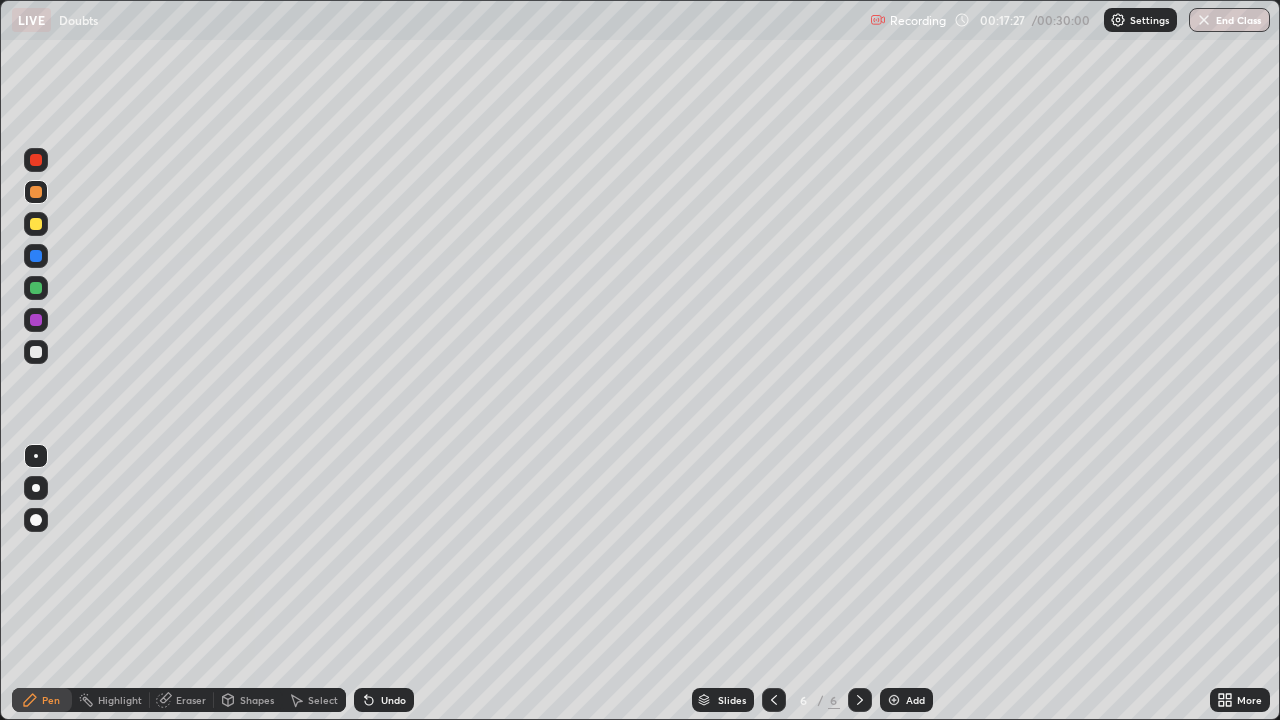 click 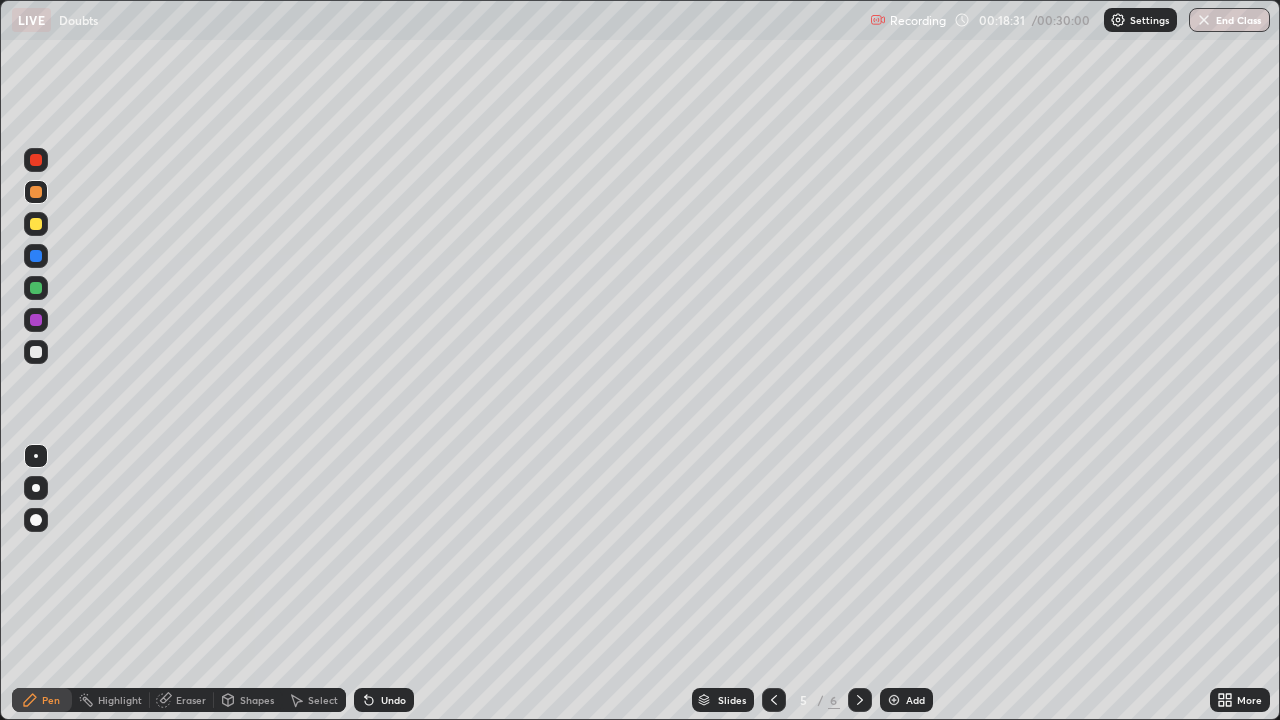 click 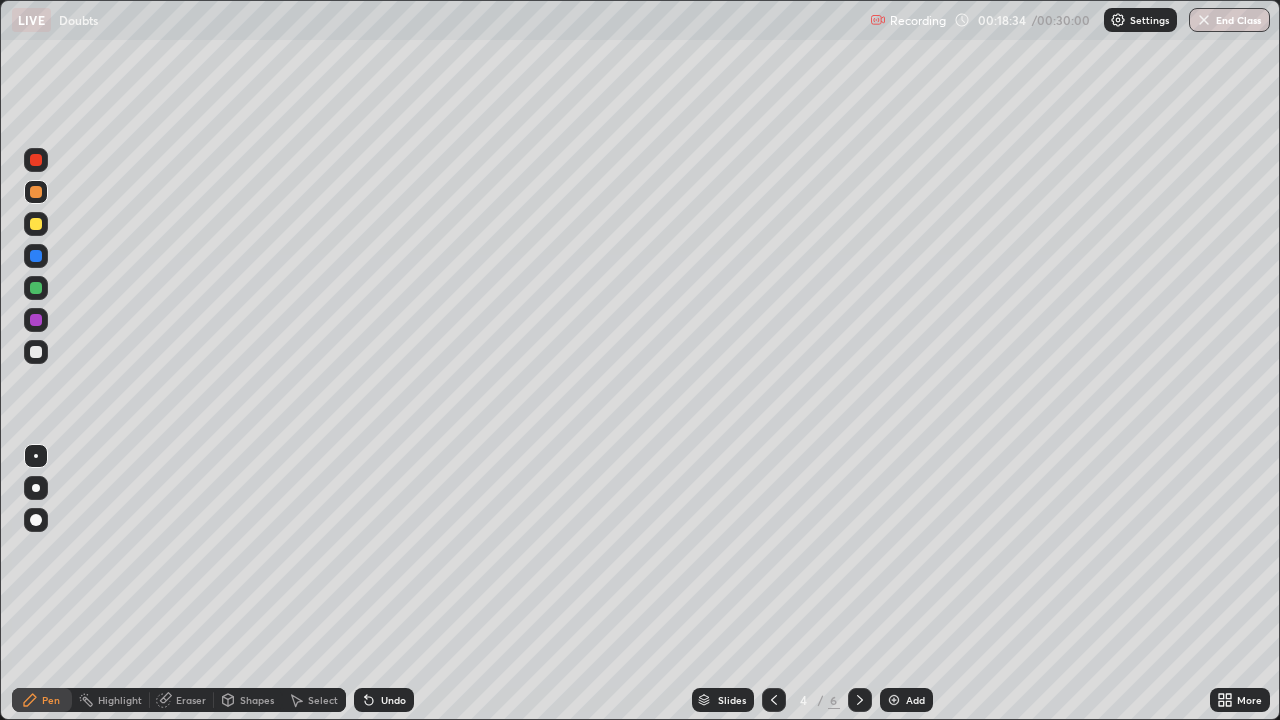 click 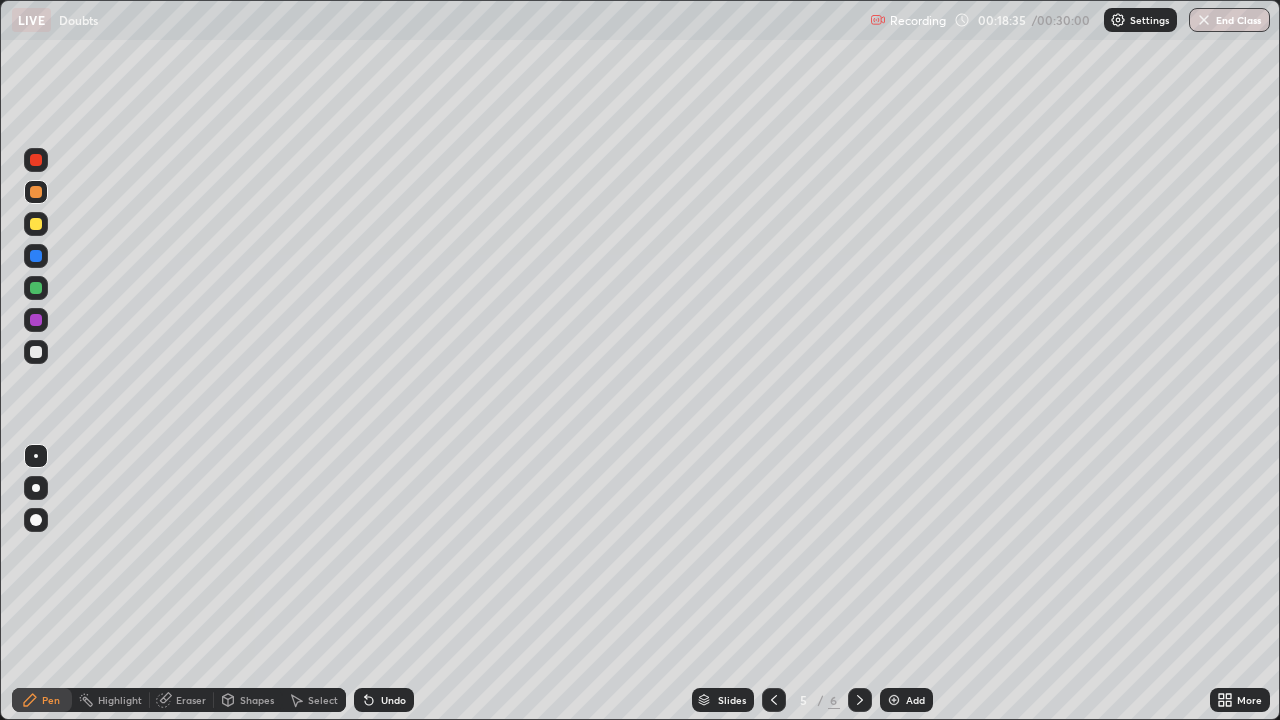 click 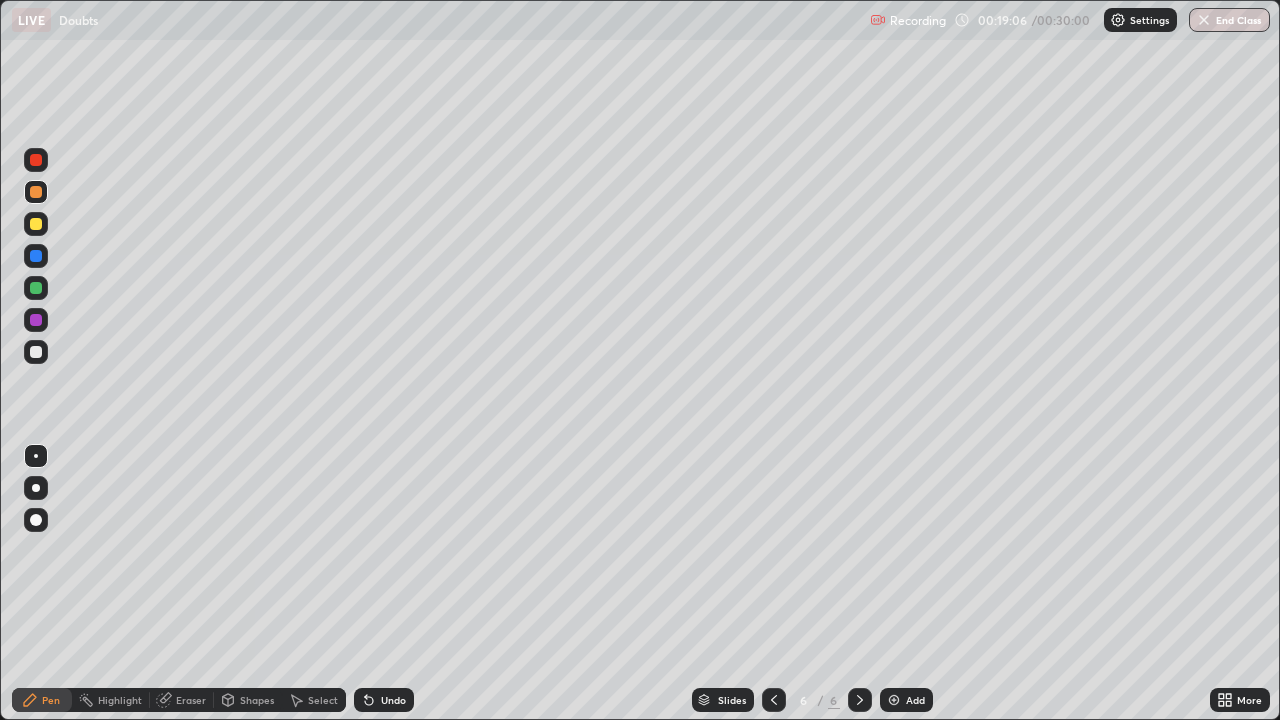 click at bounding box center [36, 320] 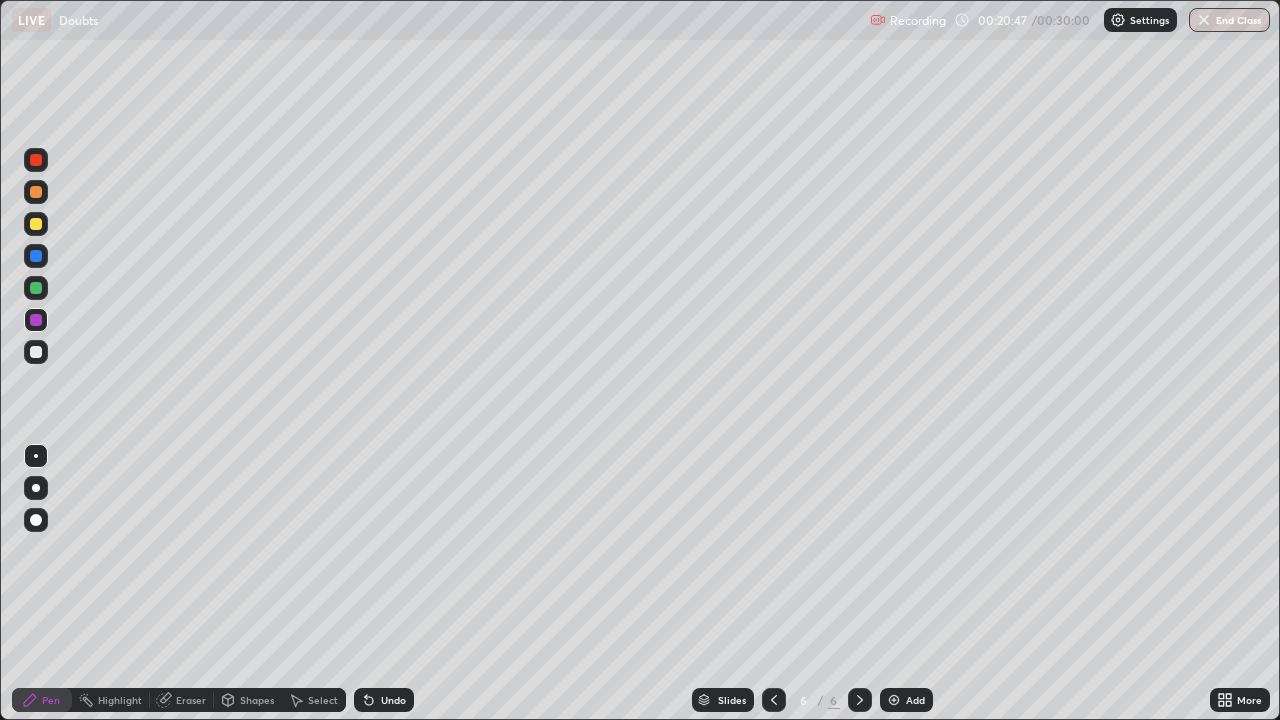 click at bounding box center [36, 288] 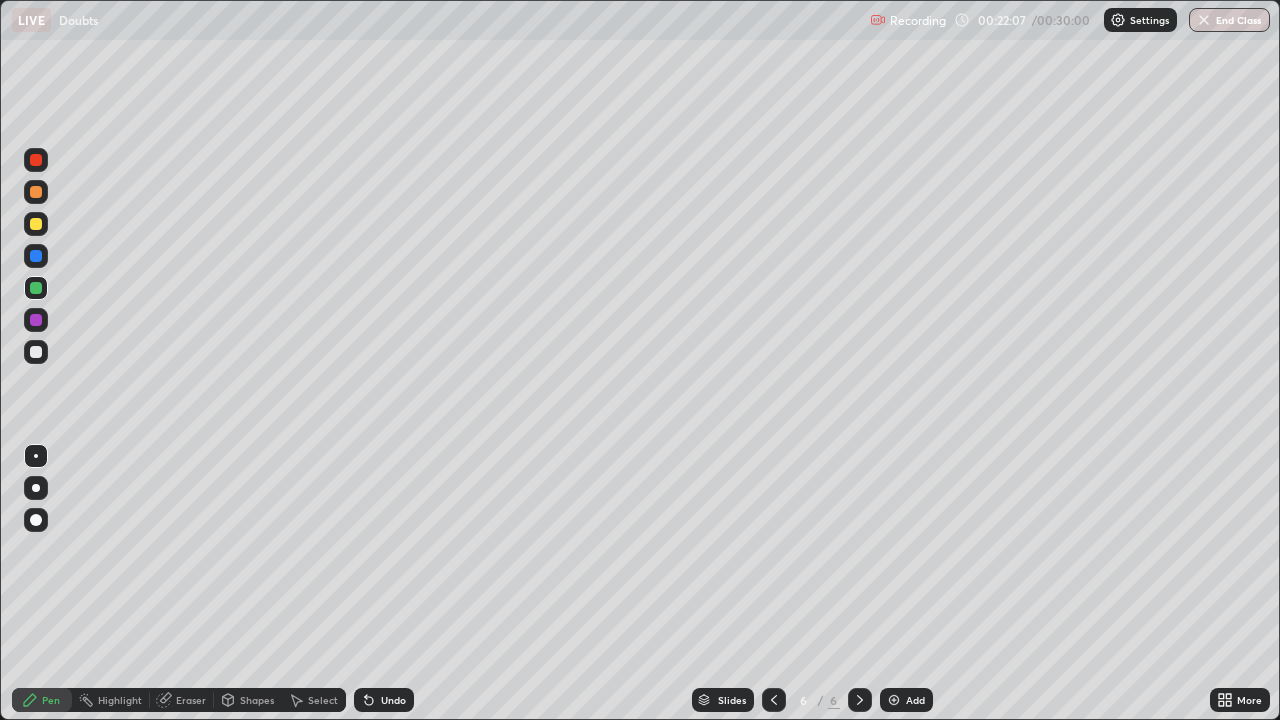 click at bounding box center (894, 700) 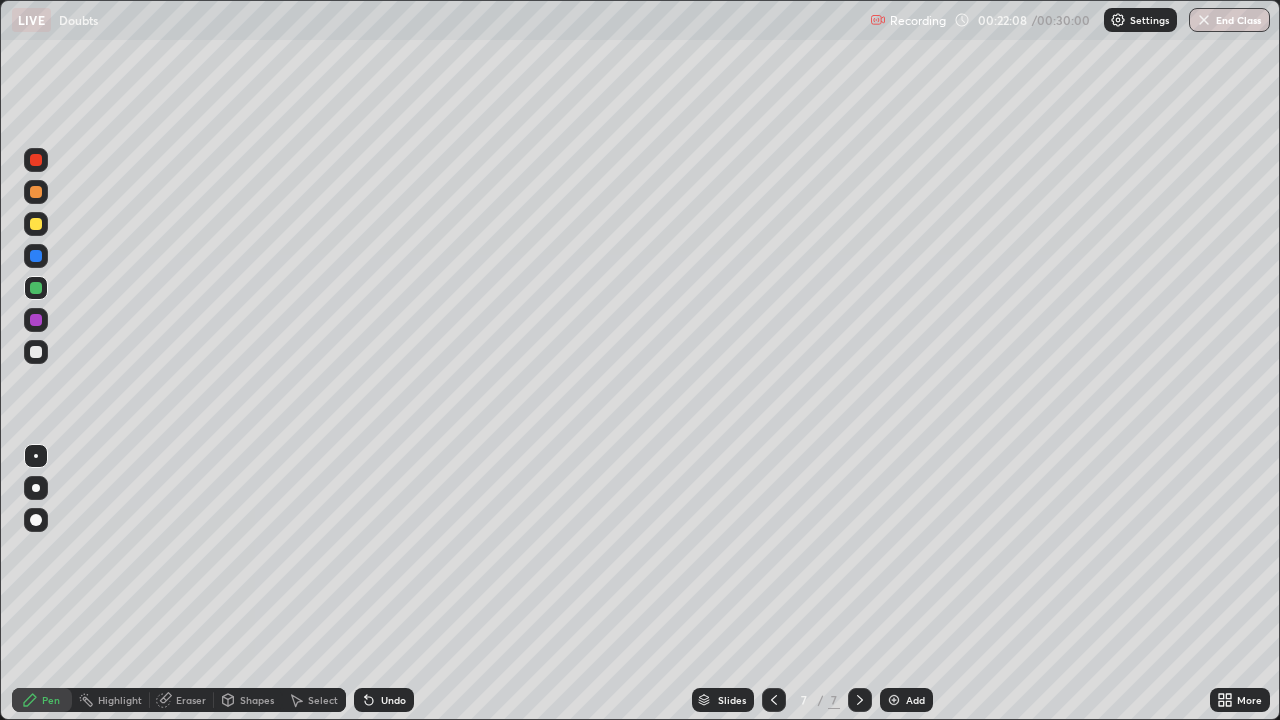 click at bounding box center [36, 256] 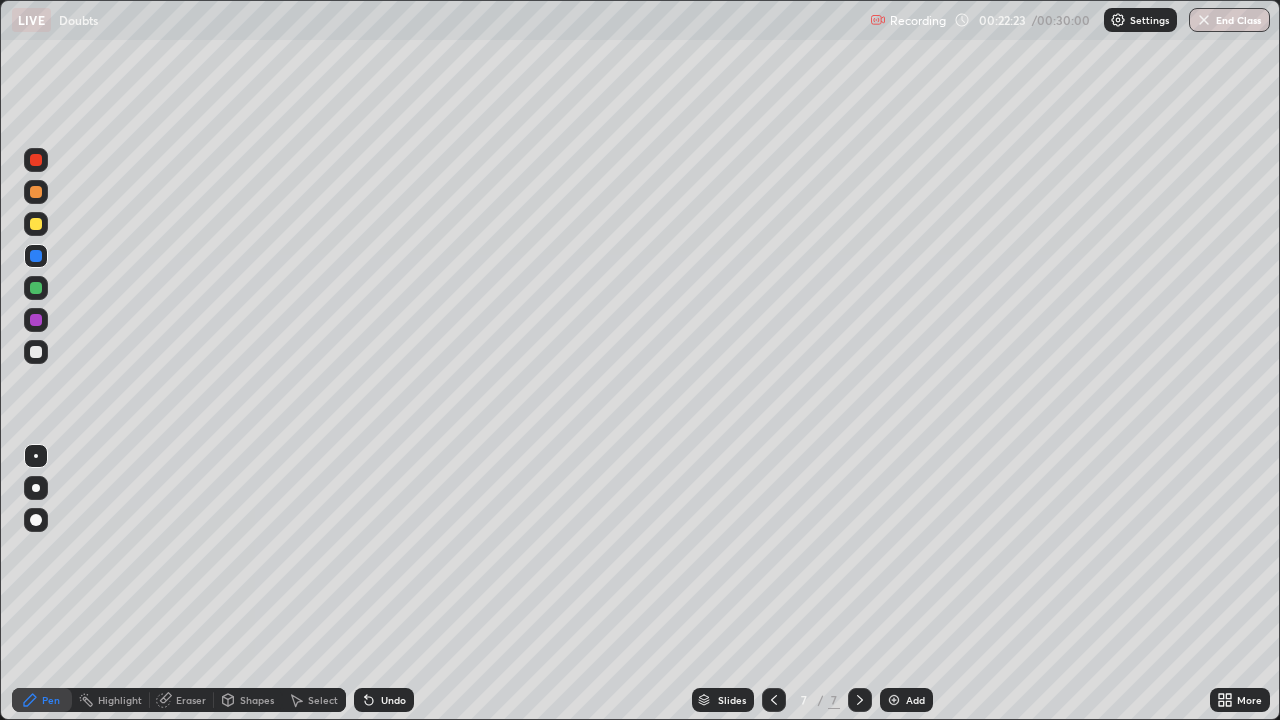 click on "Eraser" at bounding box center [191, 700] 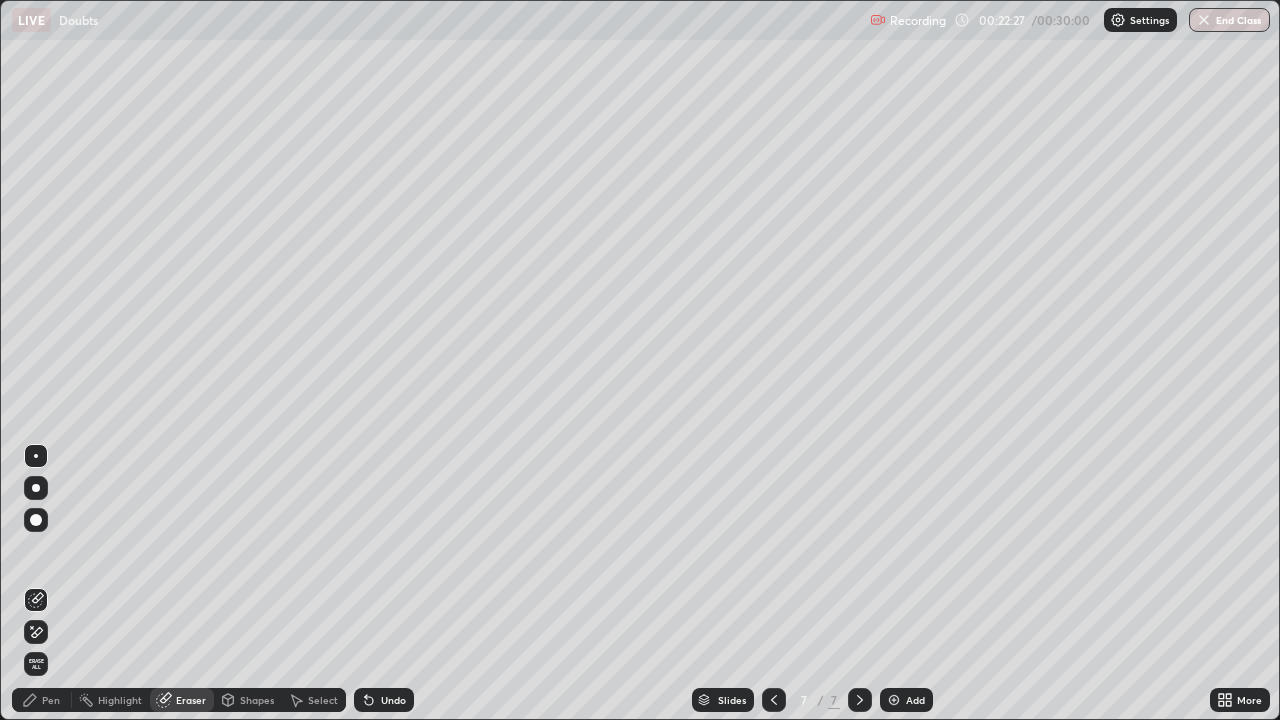 click on "Pen" at bounding box center (42, 700) 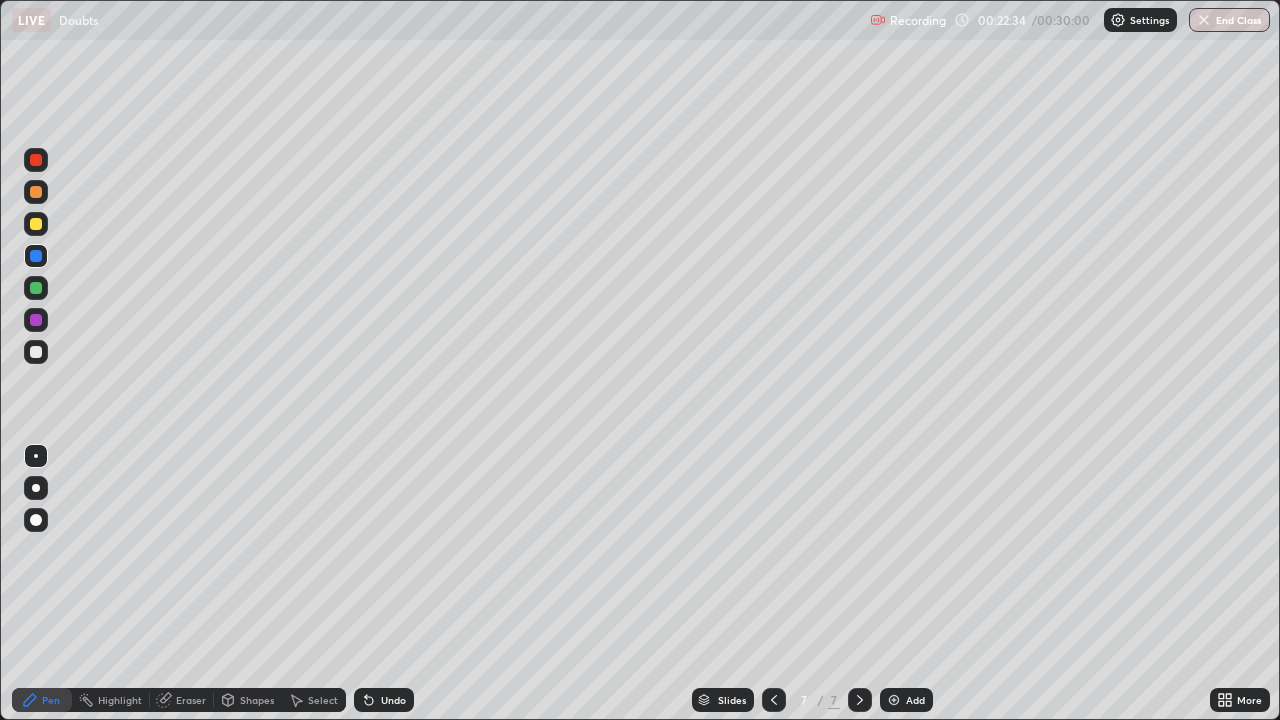 click 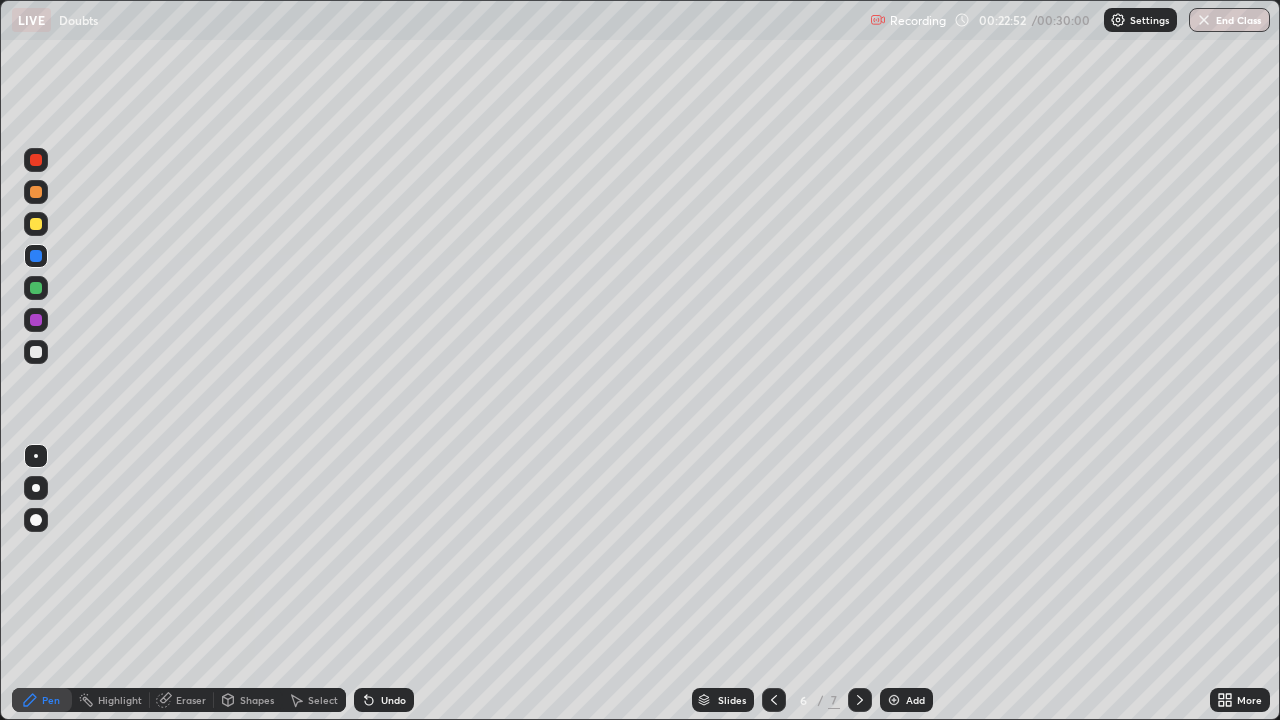 click at bounding box center [36, 224] 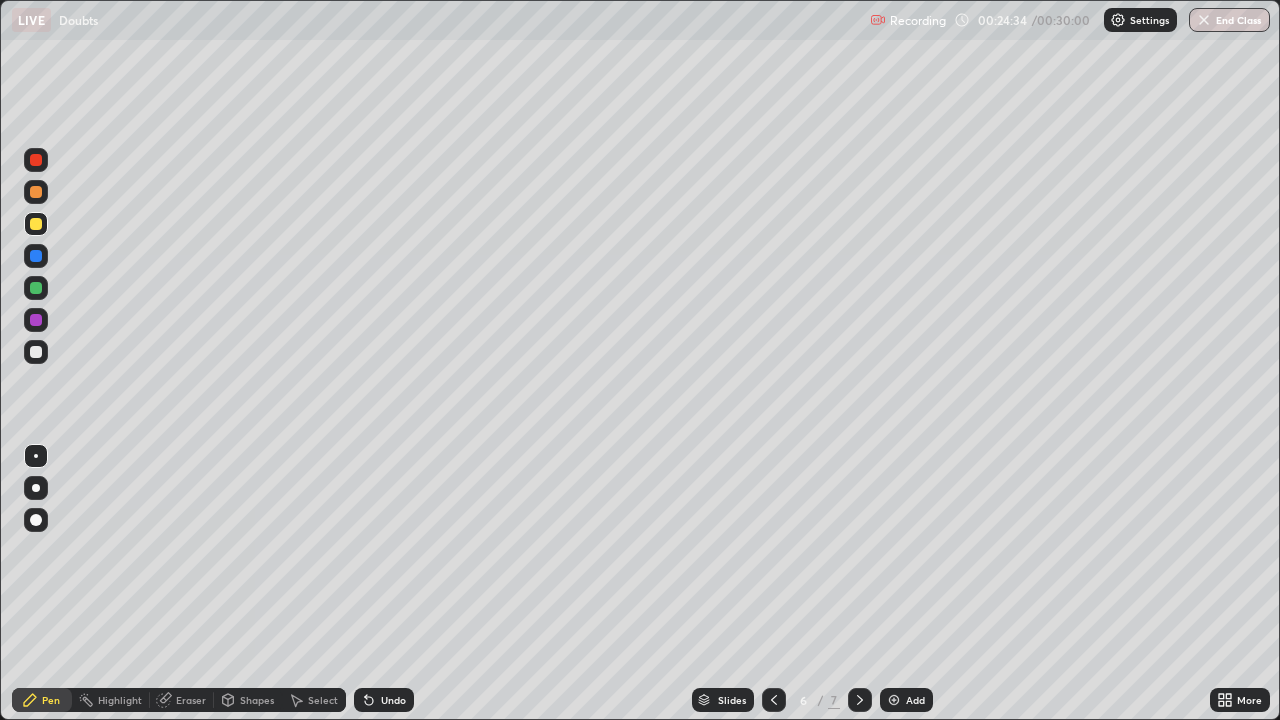 click at bounding box center [36, 160] 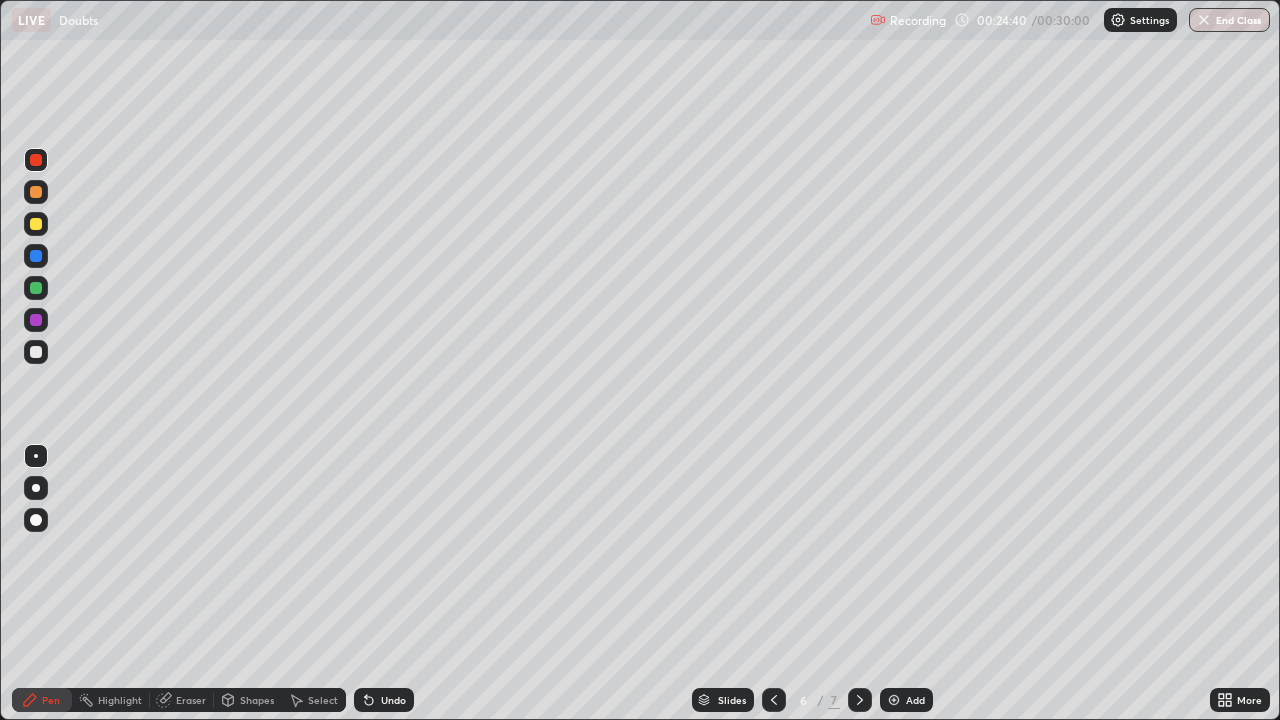 click 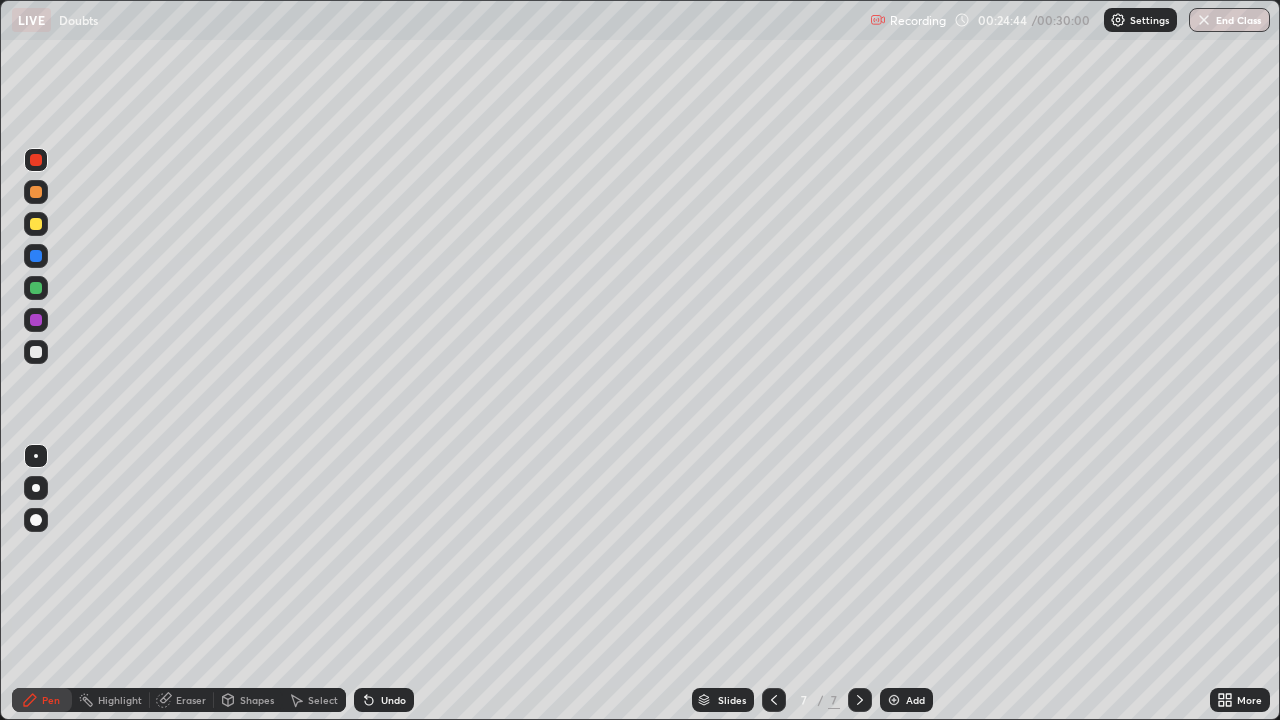 click 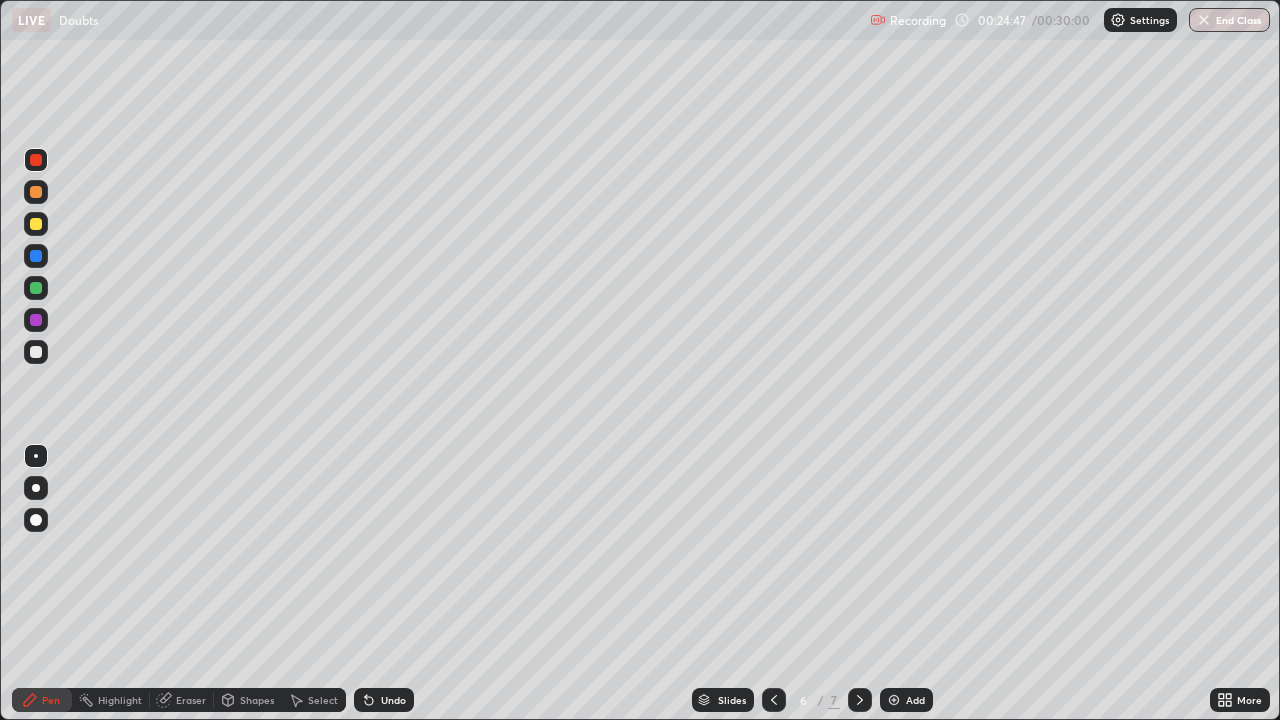 click 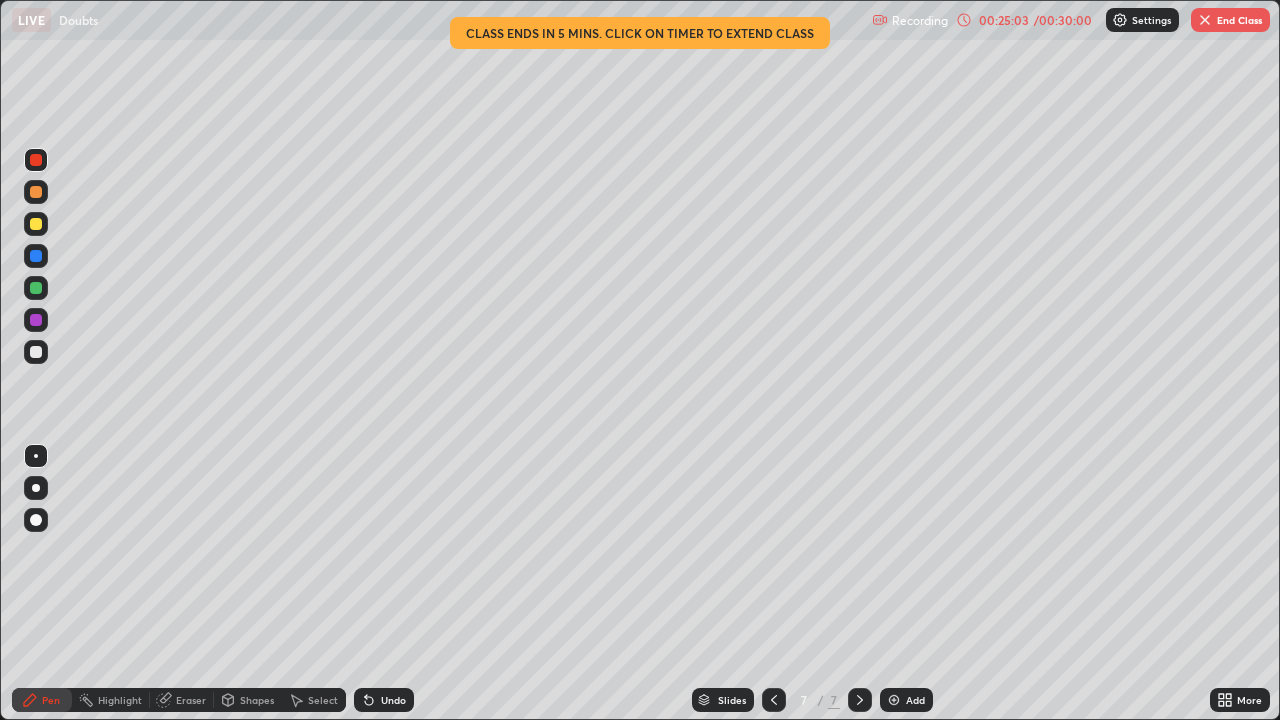 click 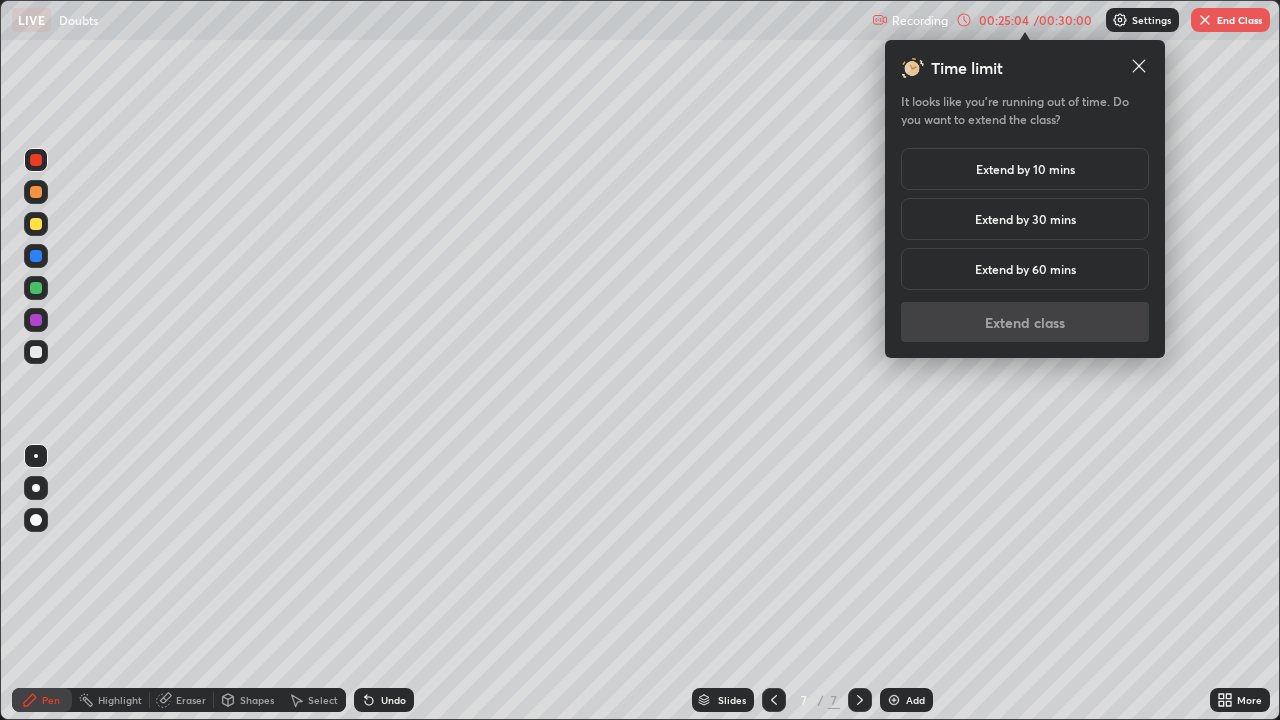 click on "Extend by 10 mins" at bounding box center (1025, 169) 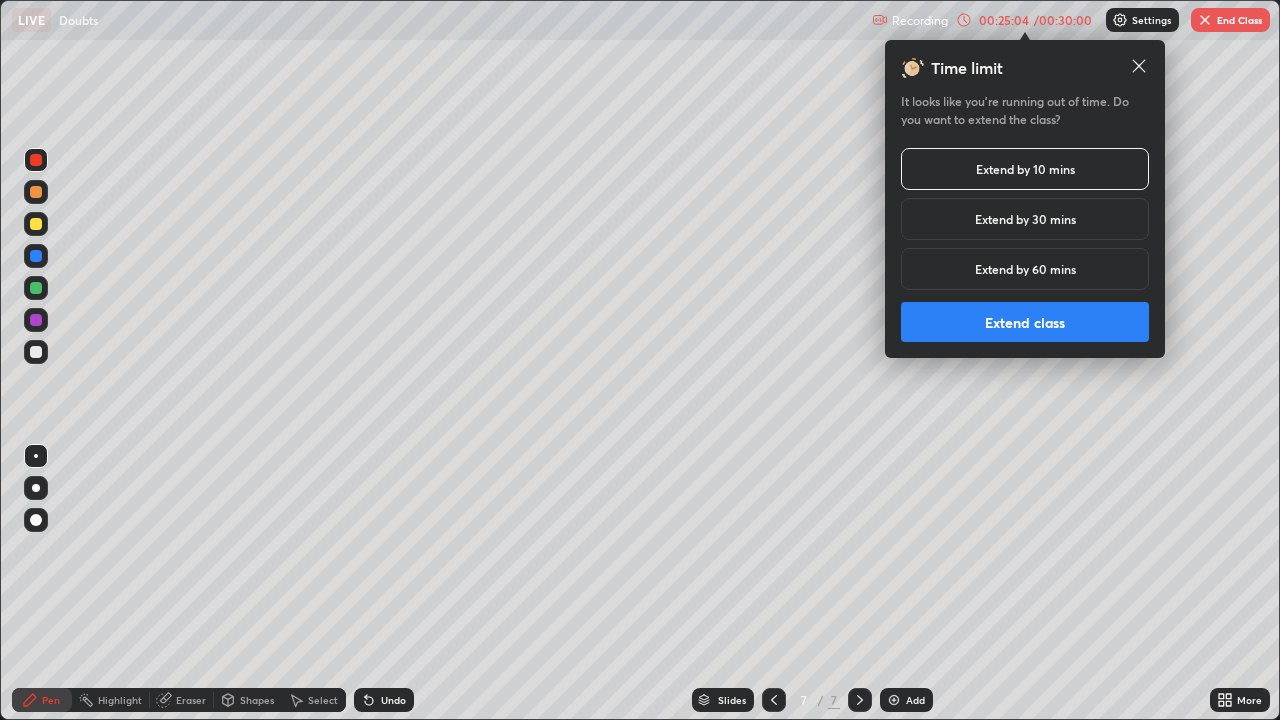 click on "Extend class" at bounding box center (1025, 322) 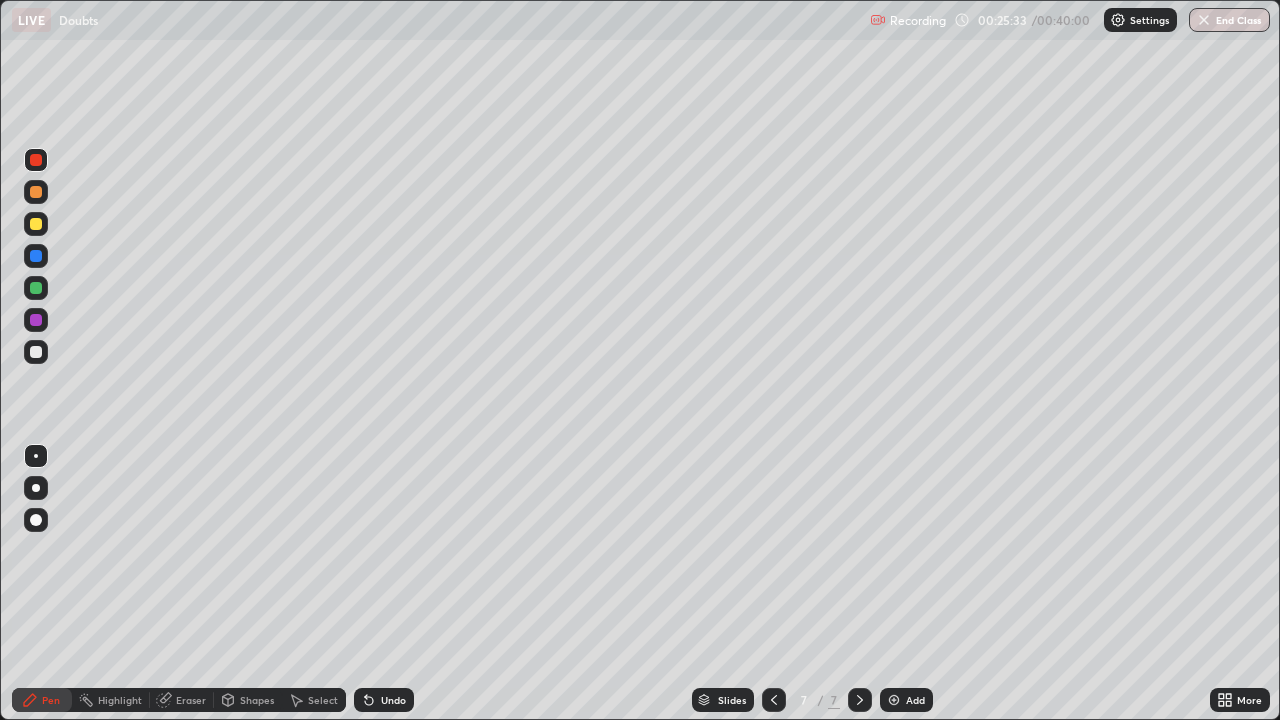 click at bounding box center [36, 224] 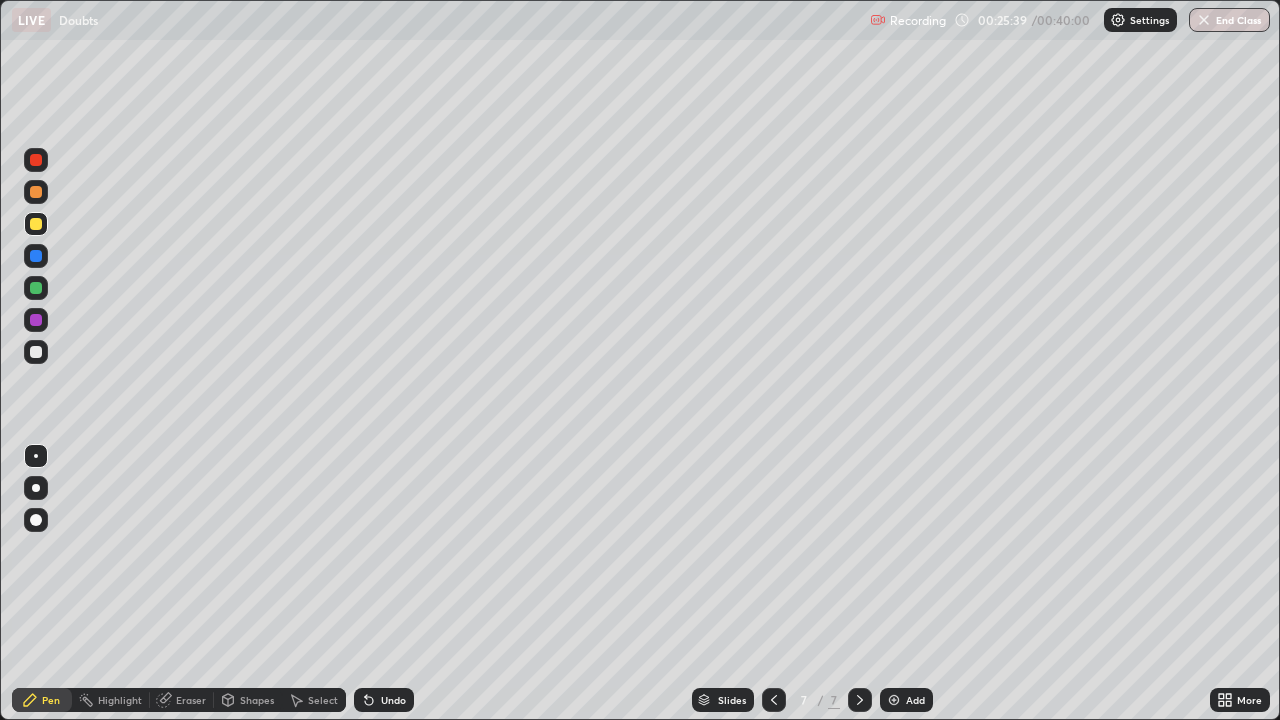 click on "Eraser" at bounding box center [191, 700] 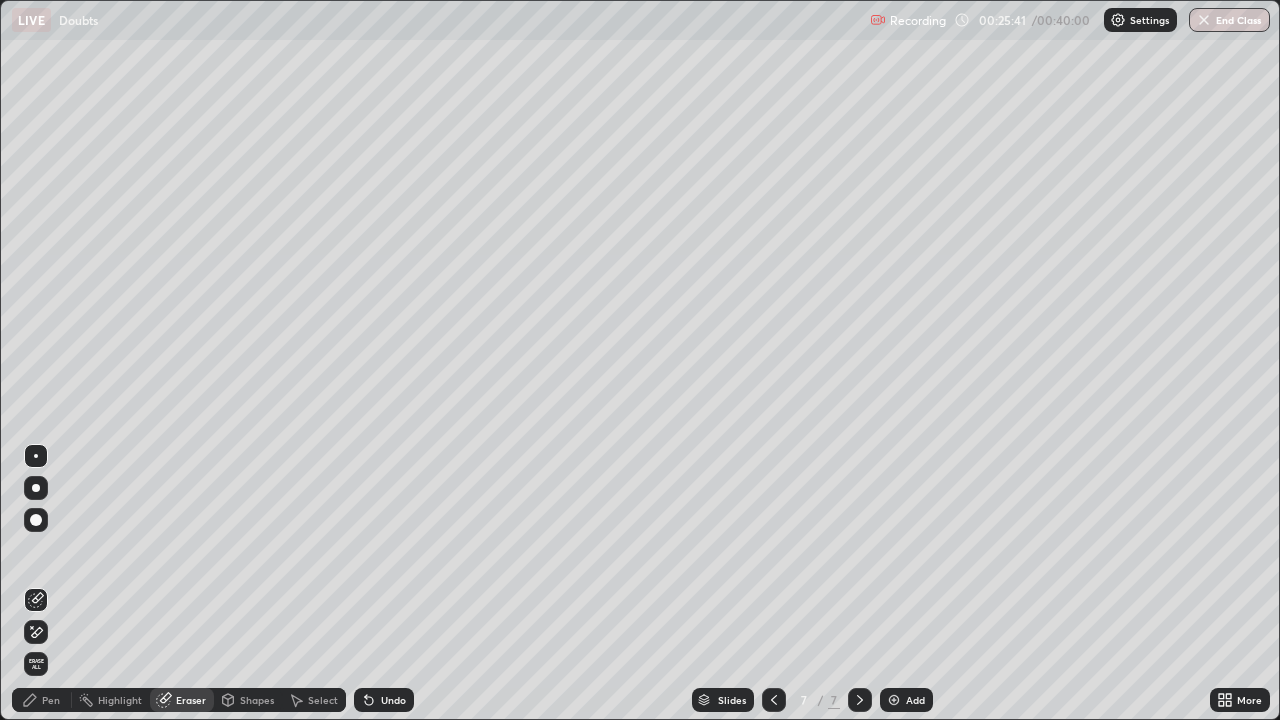 click on "Pen" at bounding box center [51, 700] 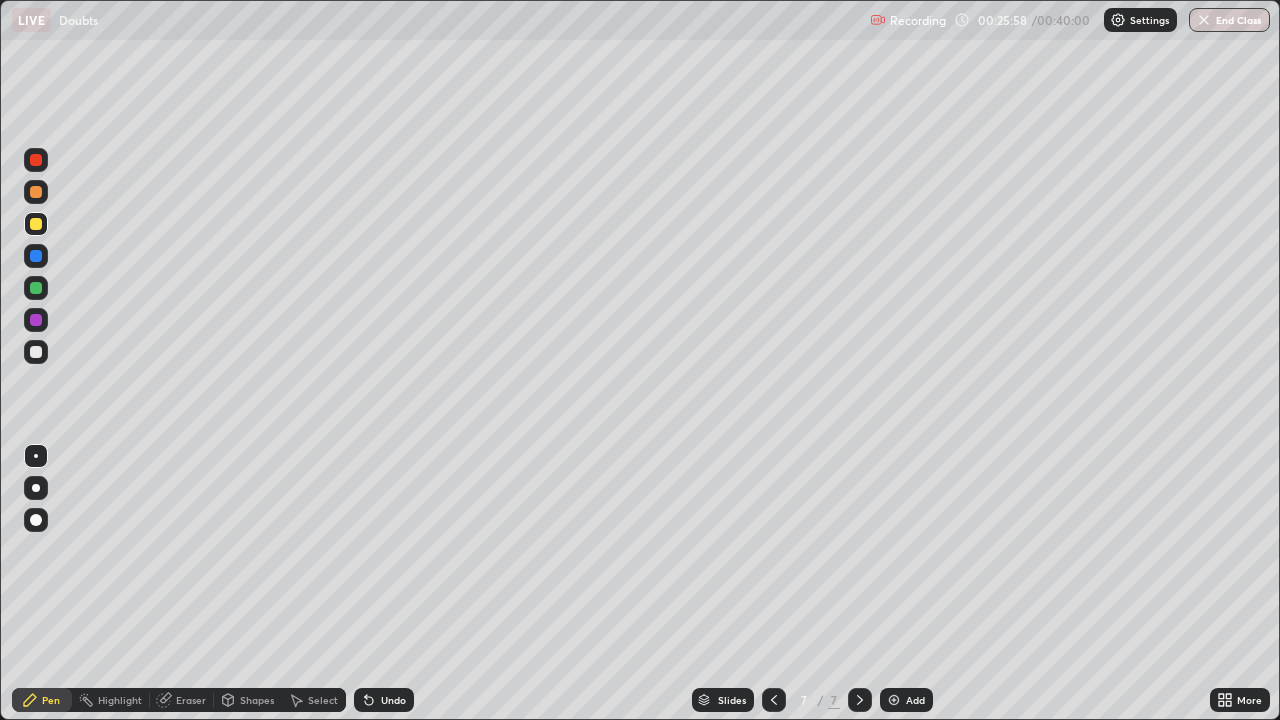 click on "Eraser" at bounding box center (182, 700) 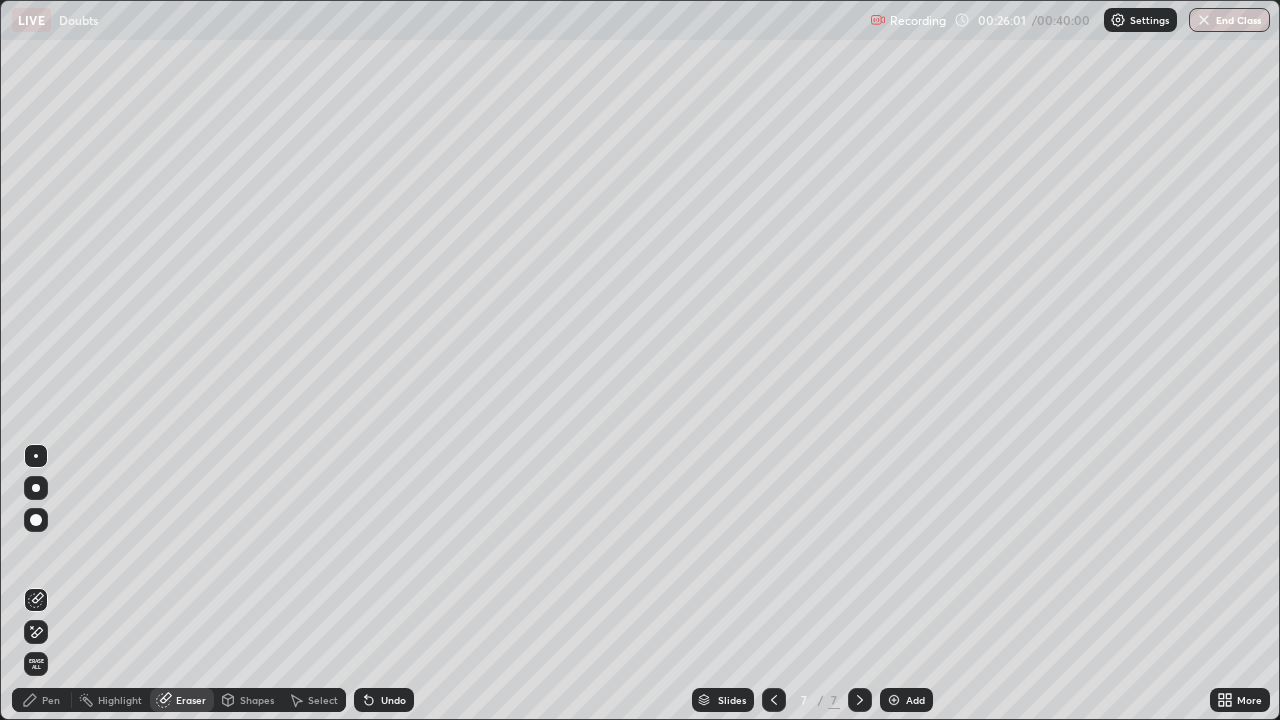 click on "Pen" at bounding box center (51, 700) 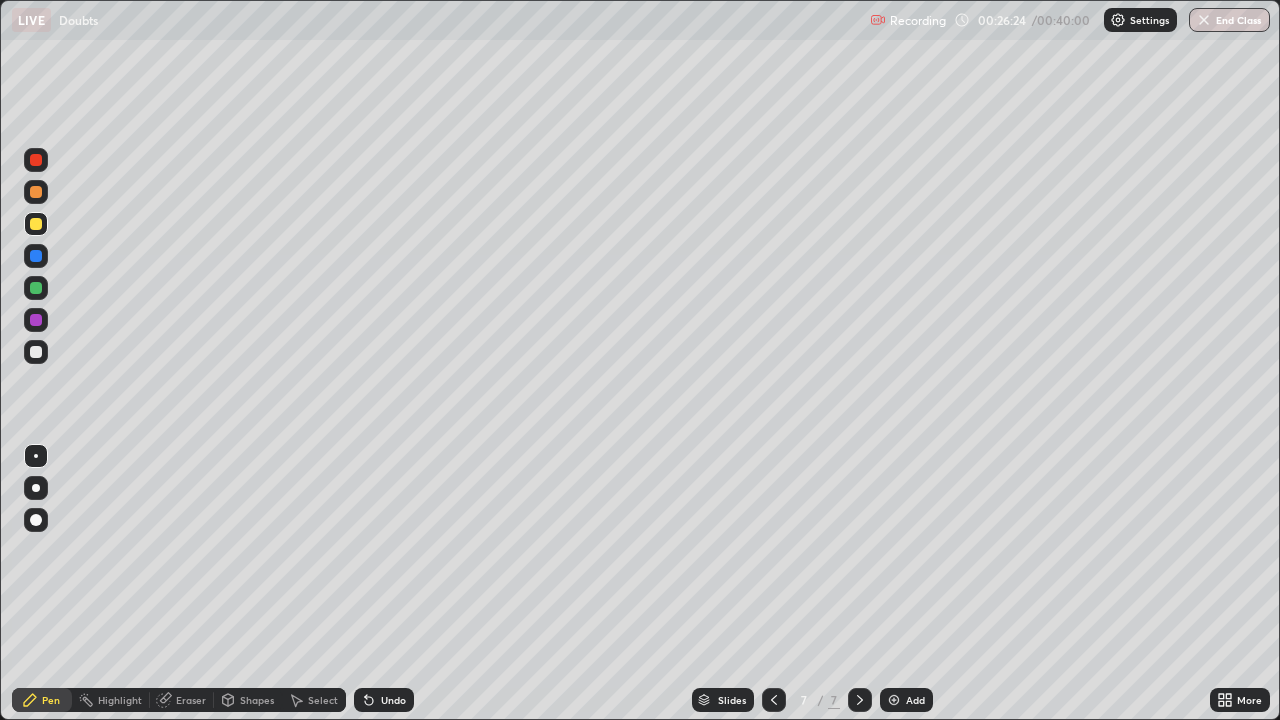 click on "Eraser" at bounding box center (182, 700) 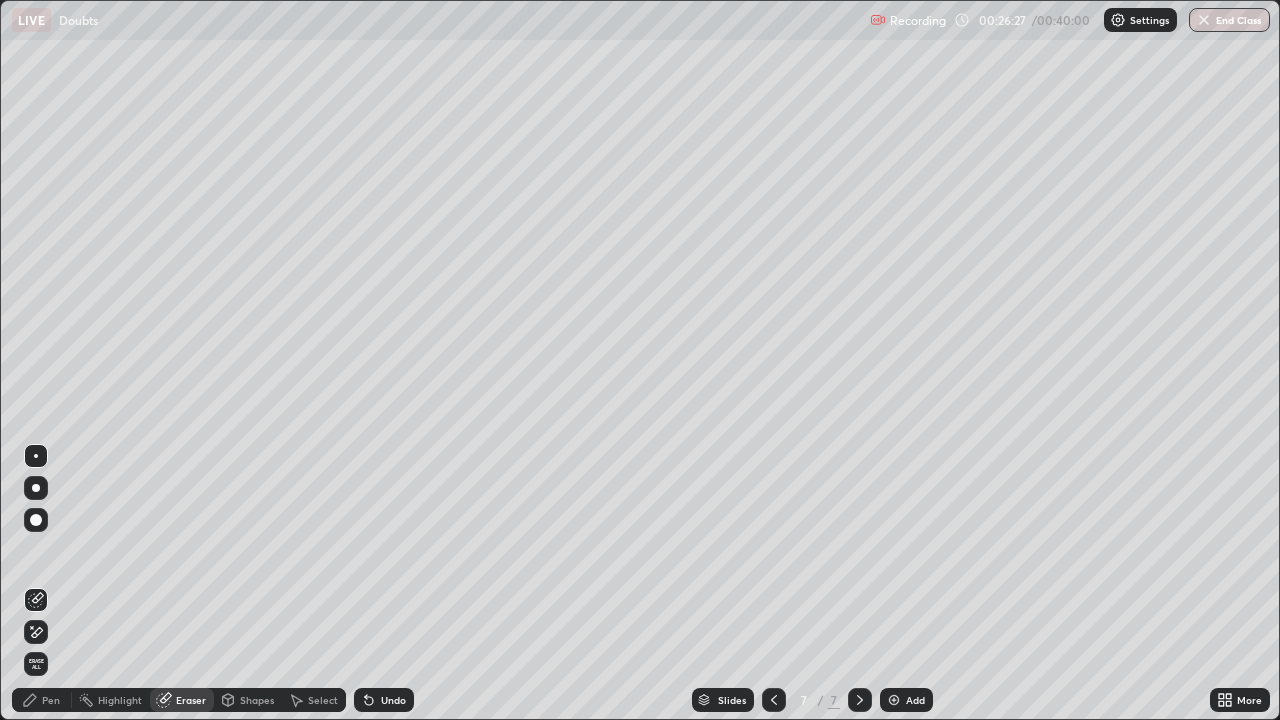 click at bounding box center [36, 520] 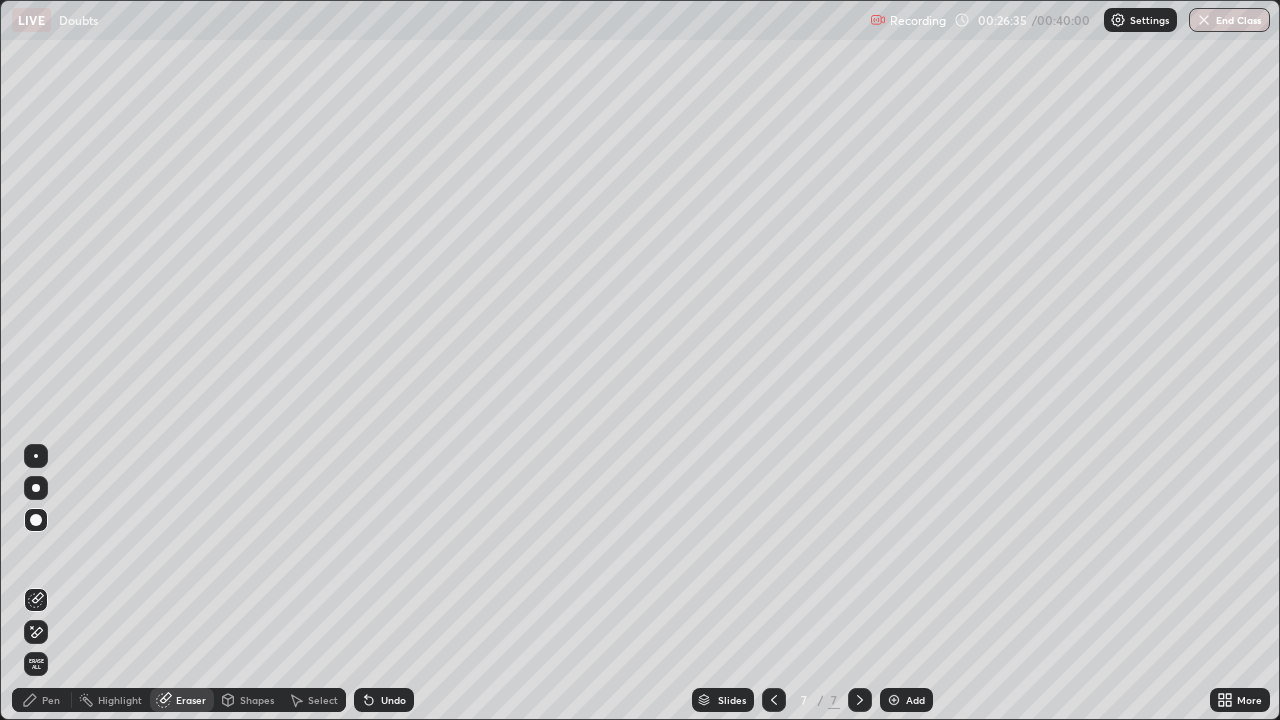 click on "Pen" at bounding box center [42, 700] 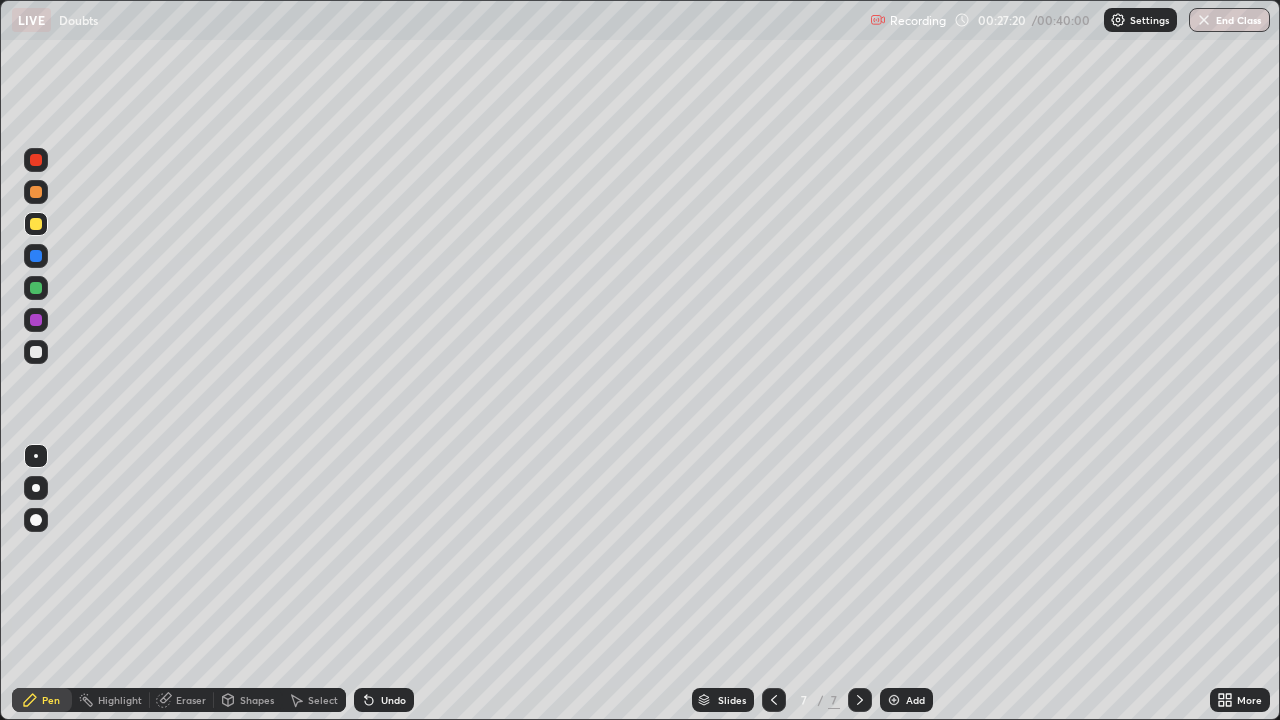 click at bounding box center [36, 256] 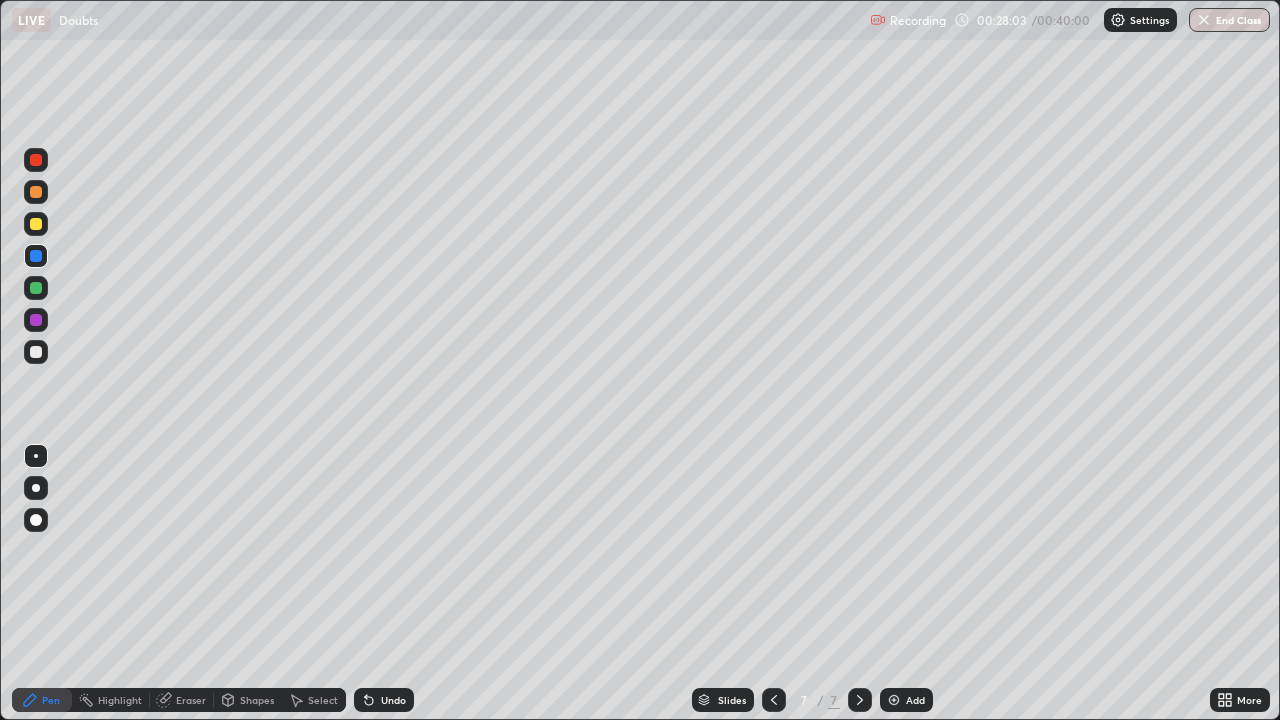 click at bounding box center [36, 224] 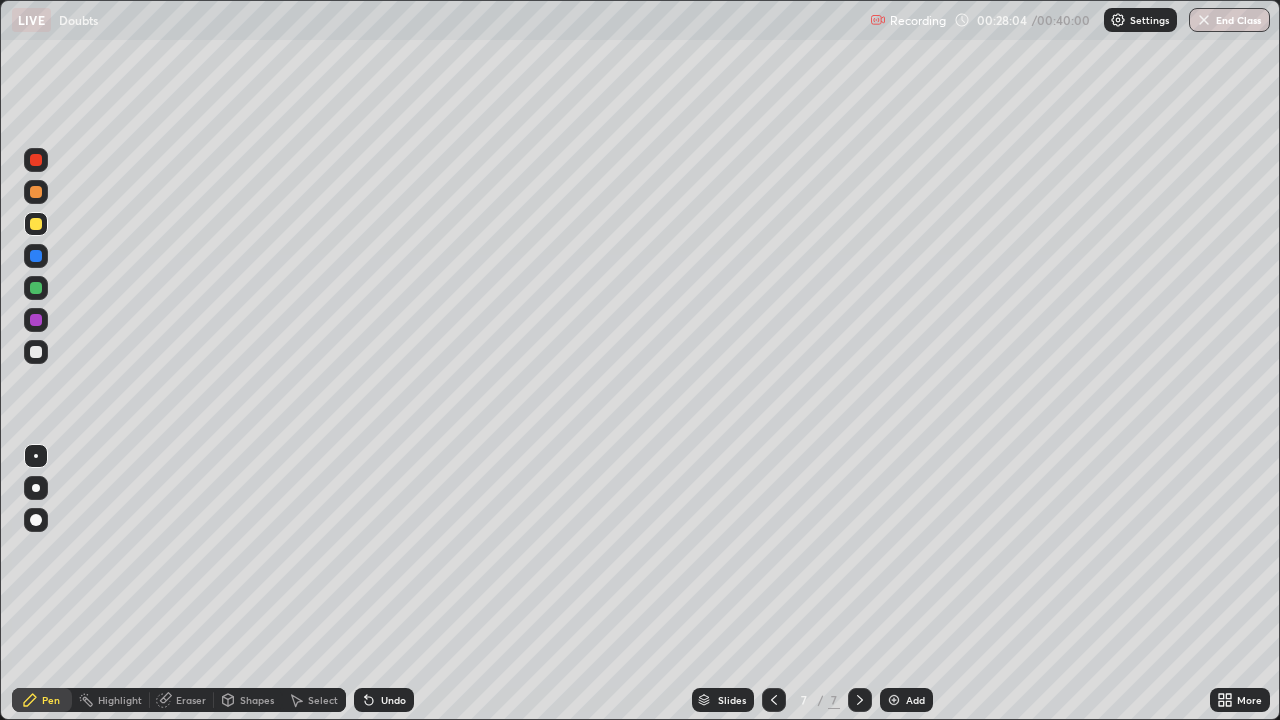 click at bounding box center [36, 192] 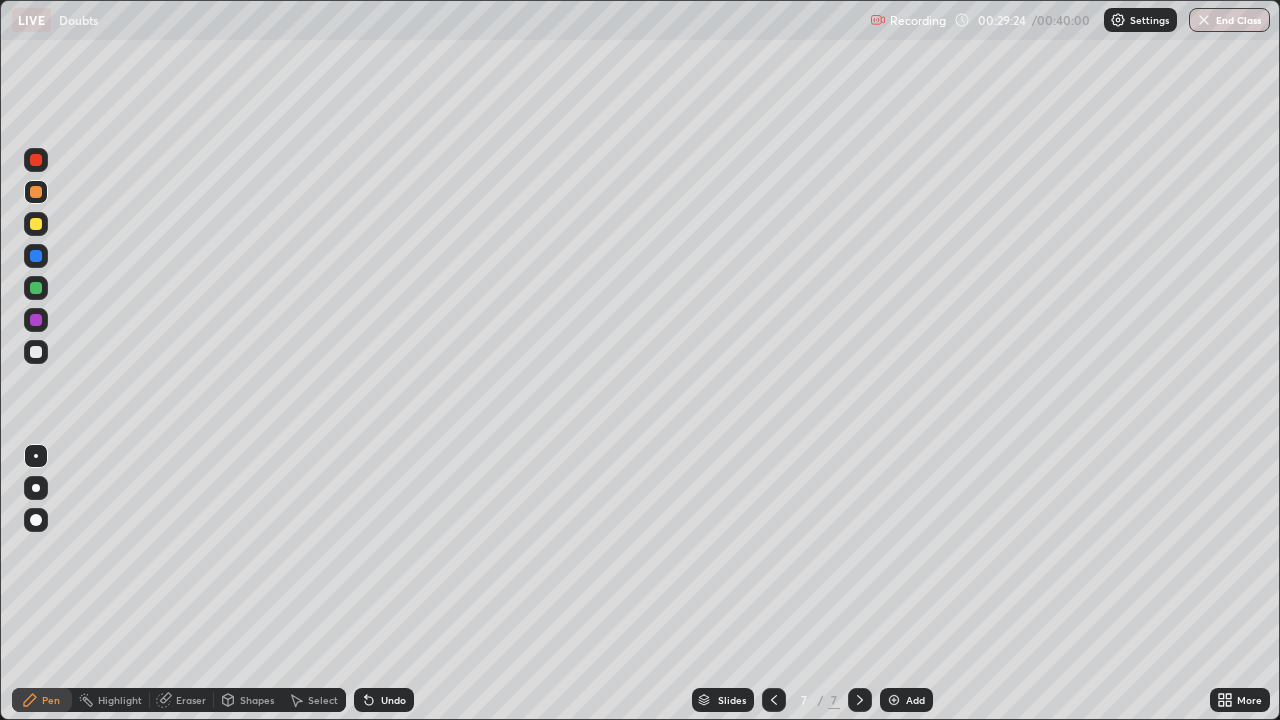 click 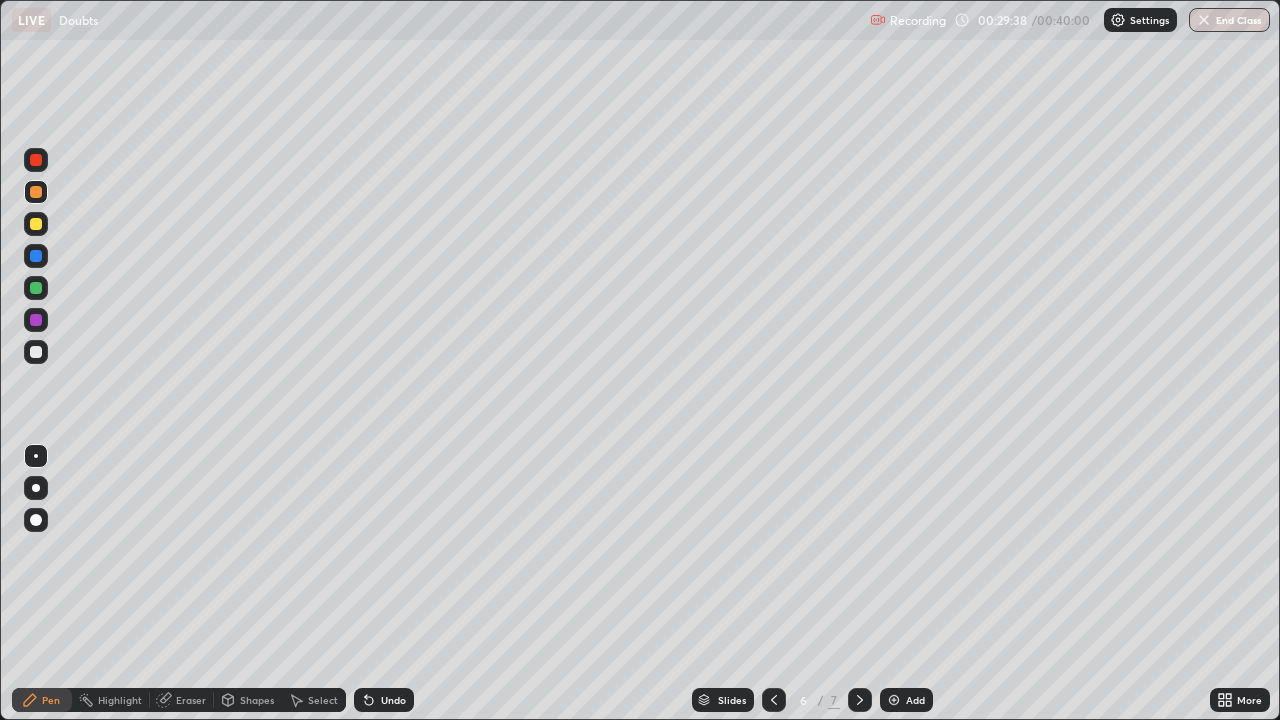 click 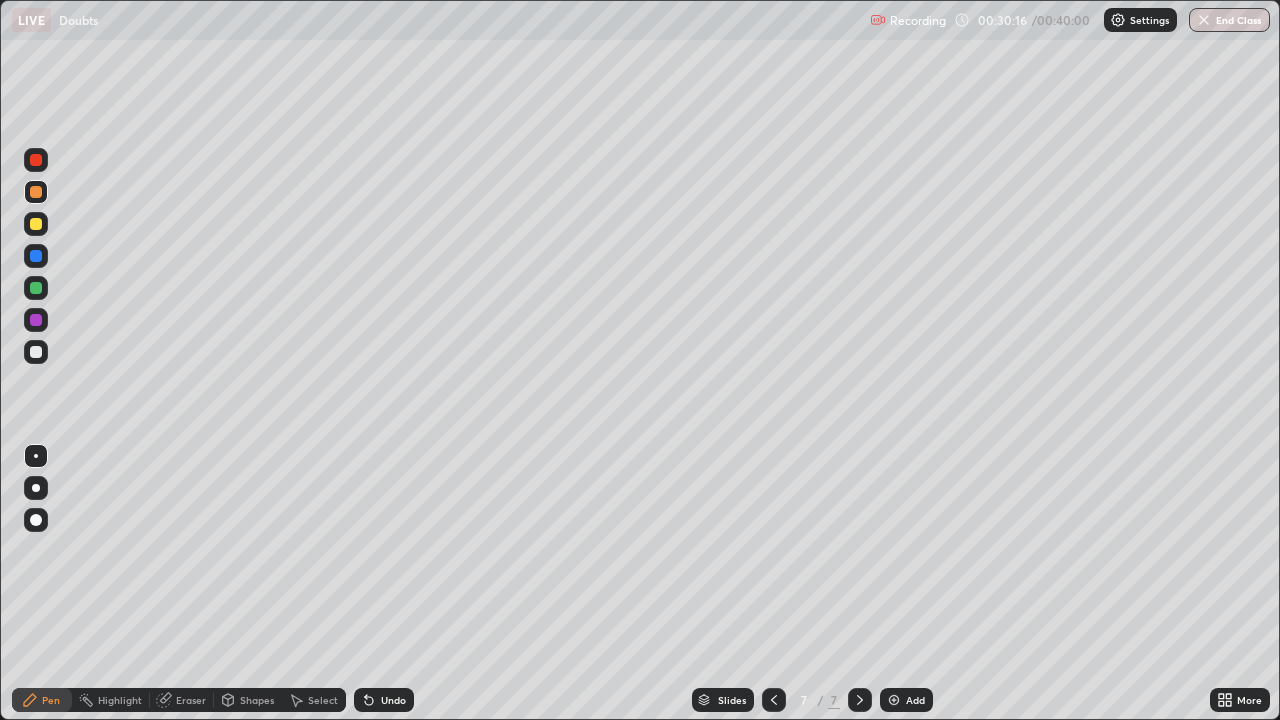 click 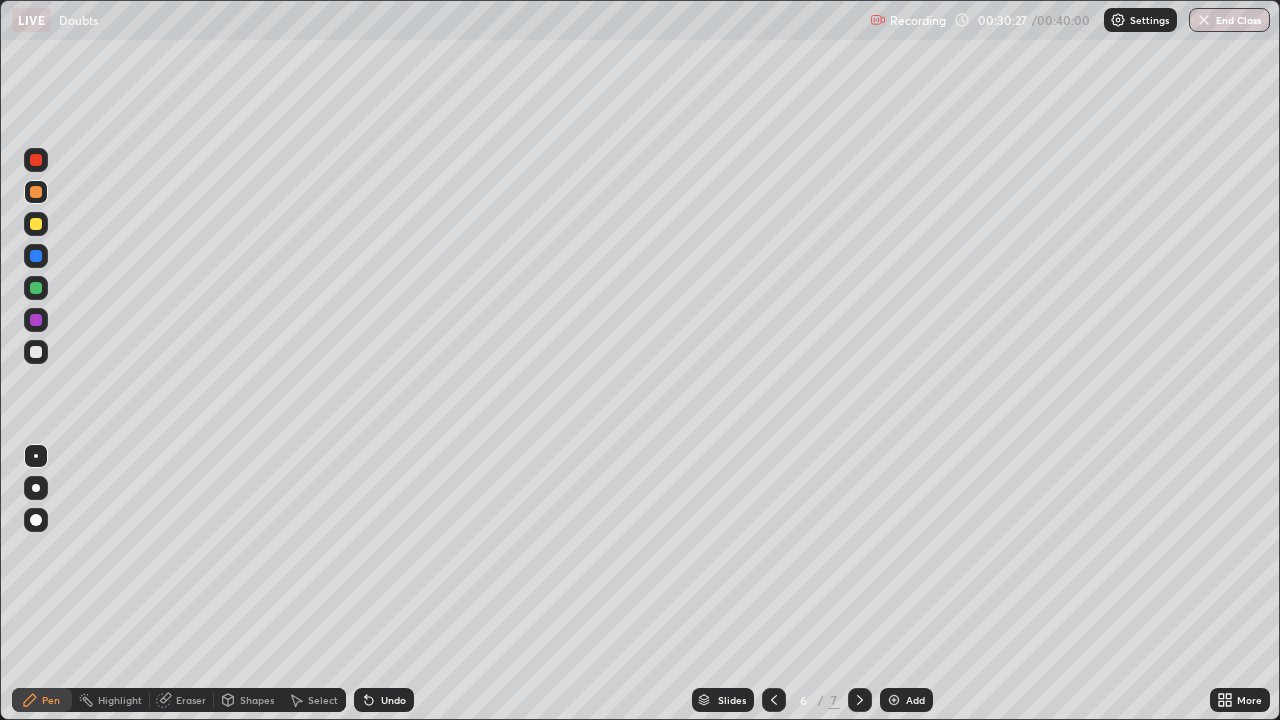 click 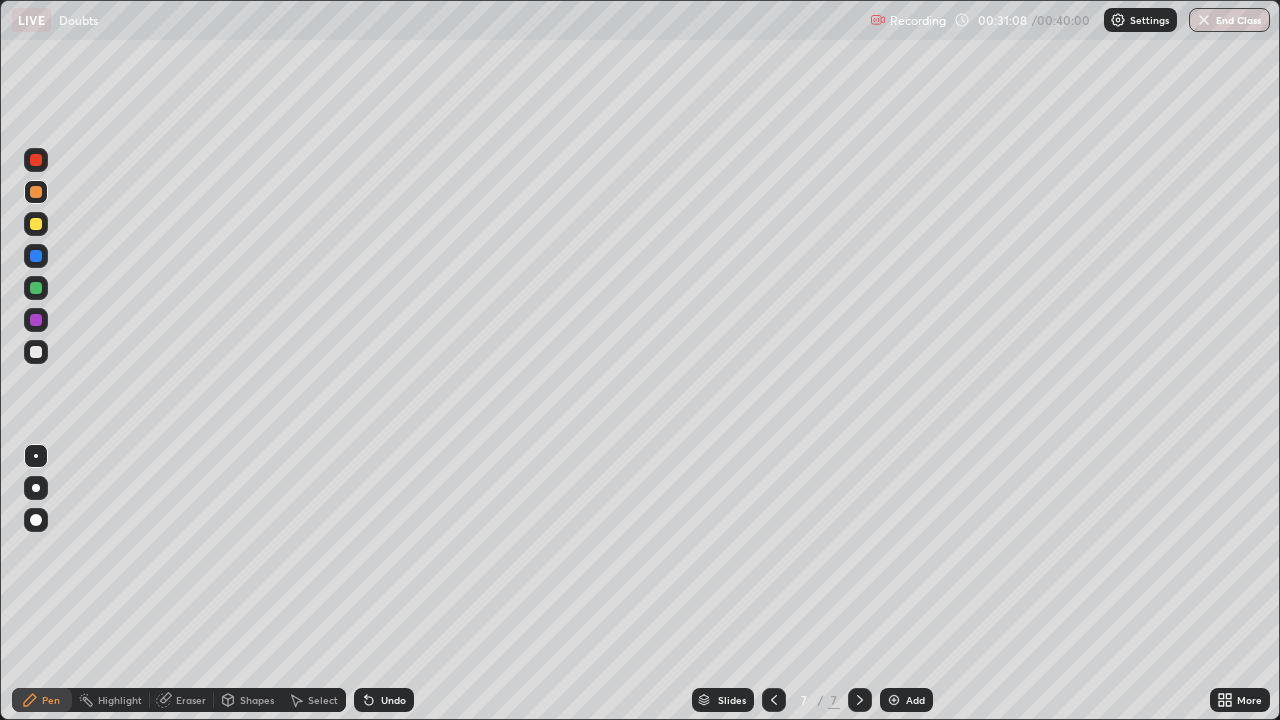 click on "Highlight" at bounding box center (120, 700) 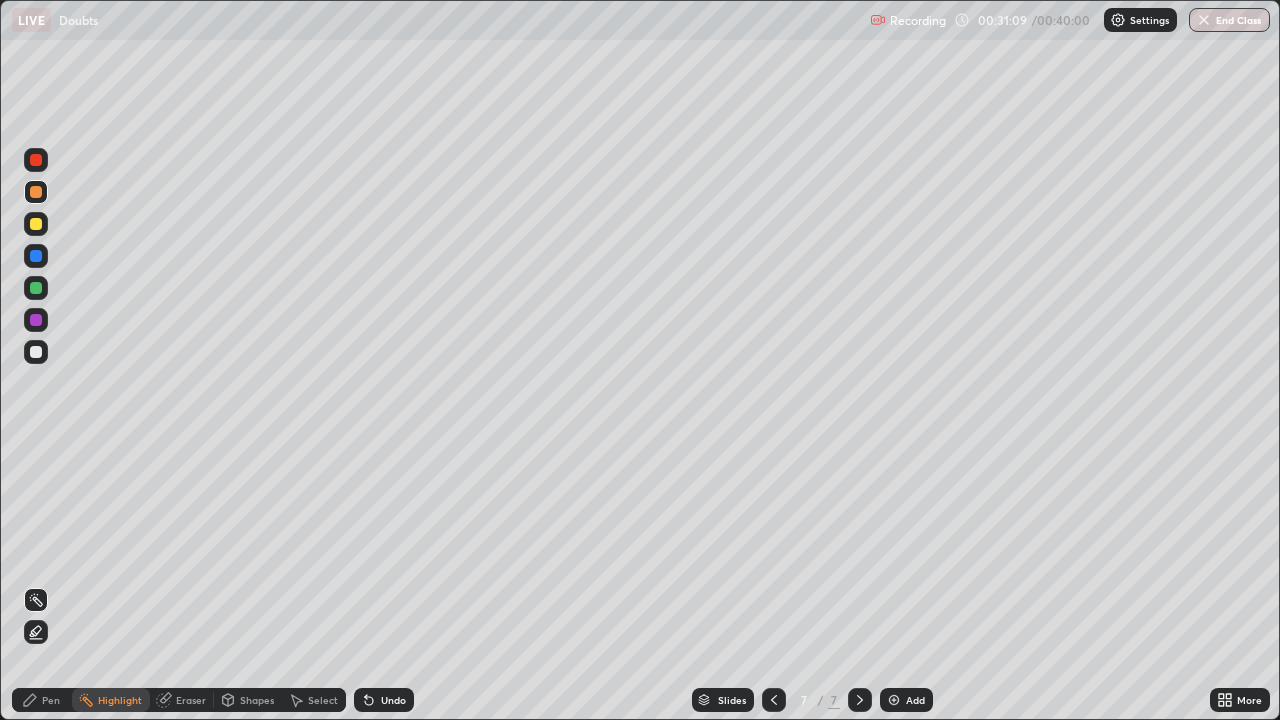 click at bounding box center [36, 256] 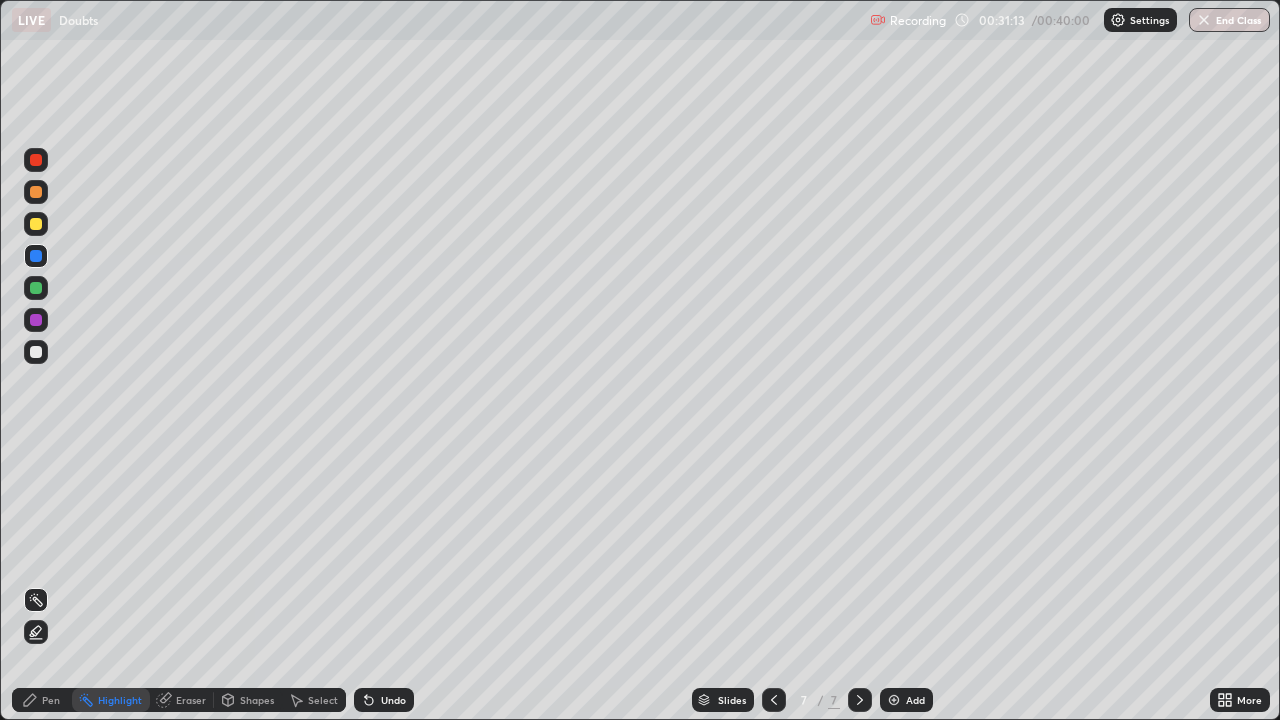 click on "Pen" at bounding box center [51, 700] 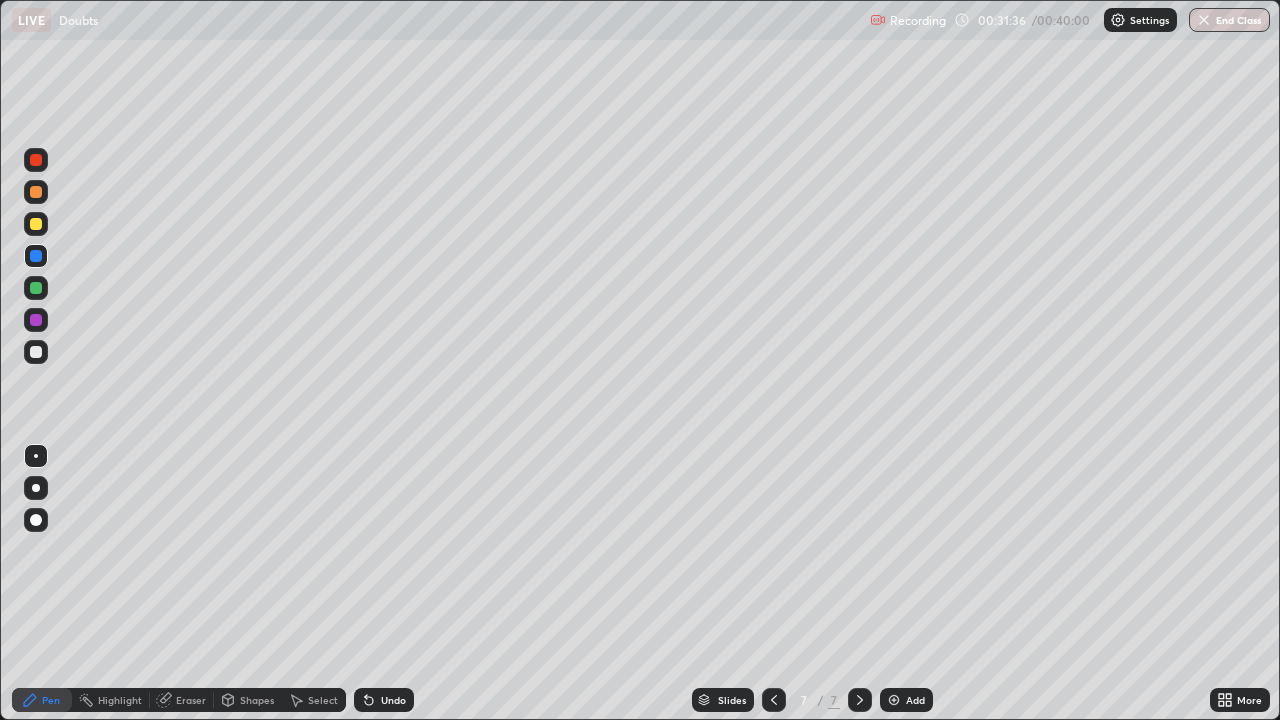 click 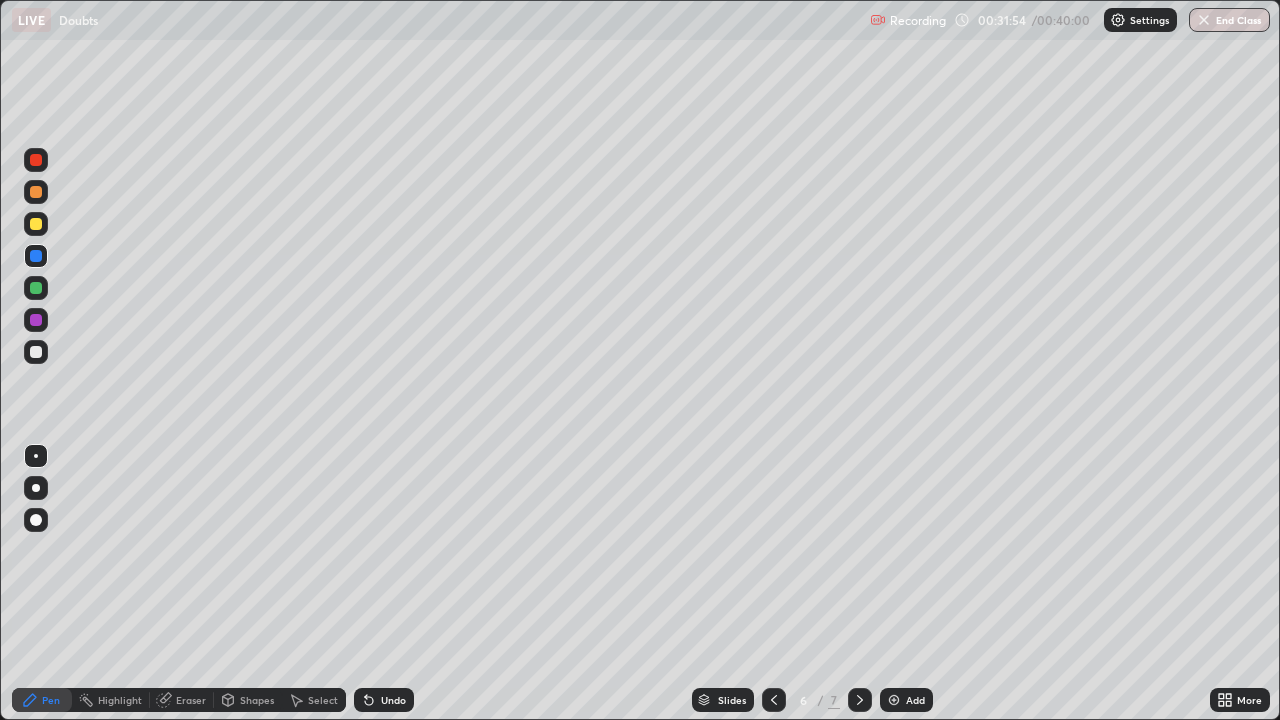 click on "Add" at bounding box center (915, 700) 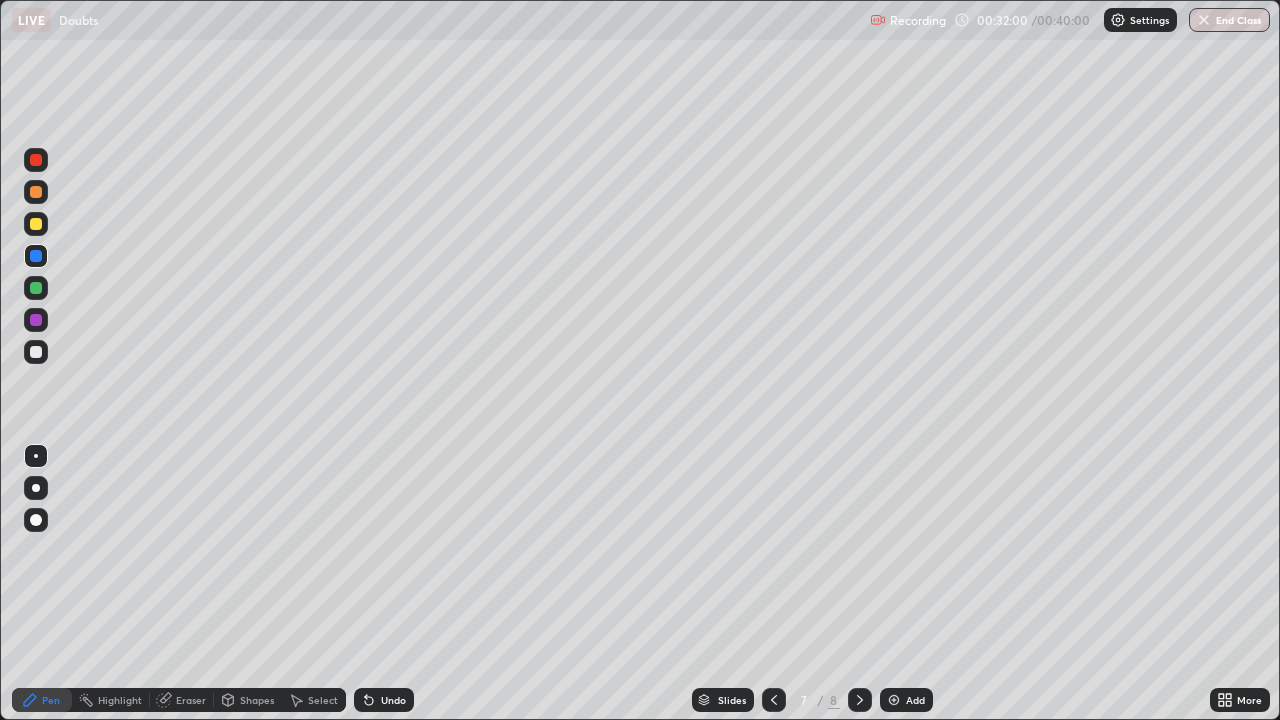 click 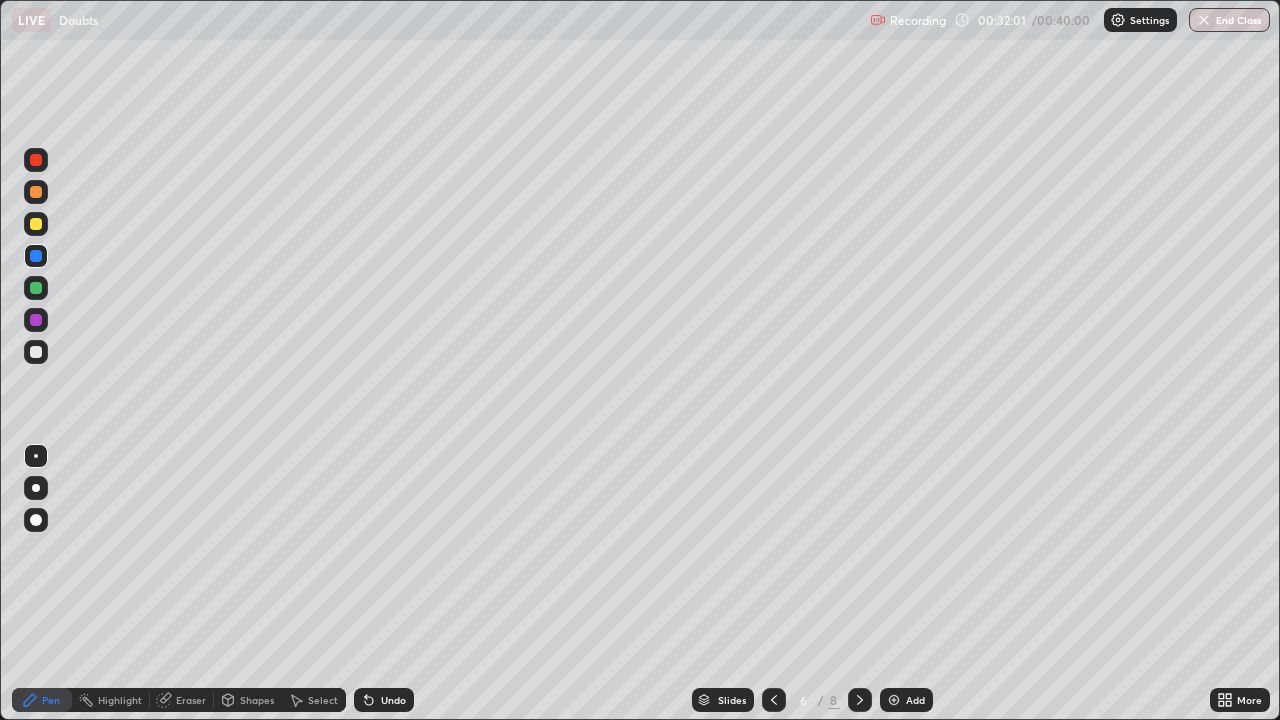 click 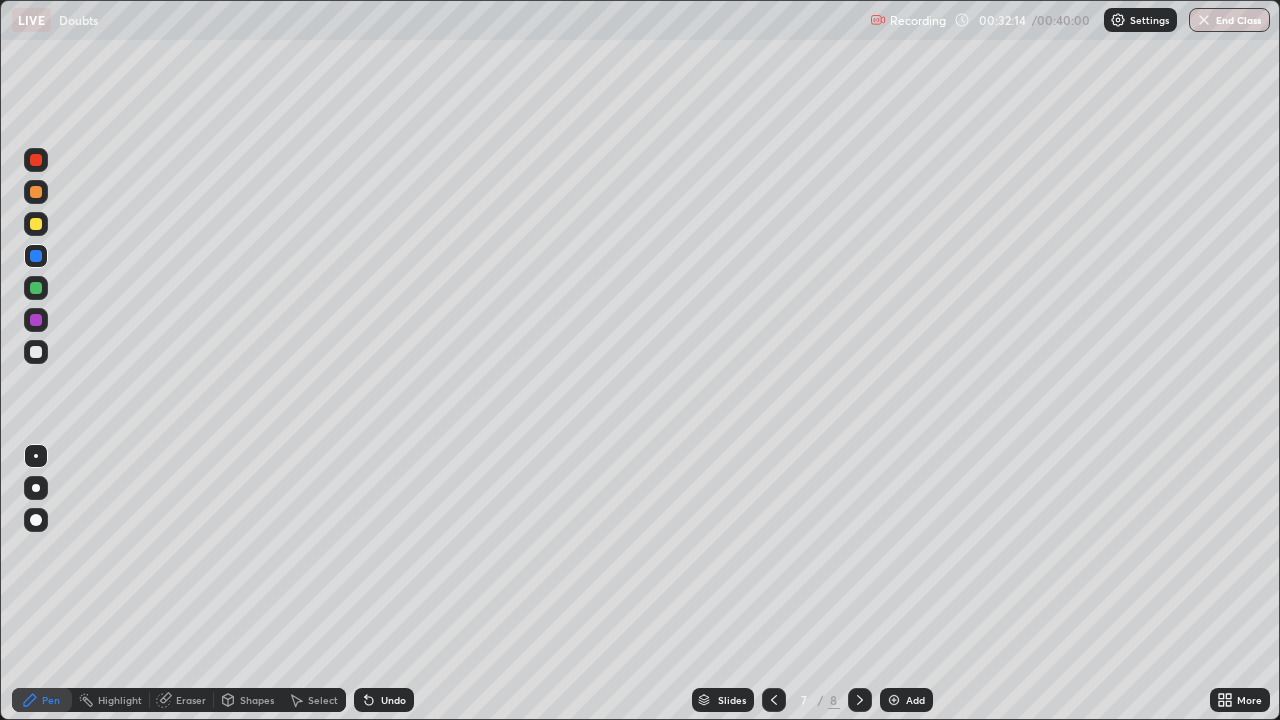 click at bounding box center [774, 700] 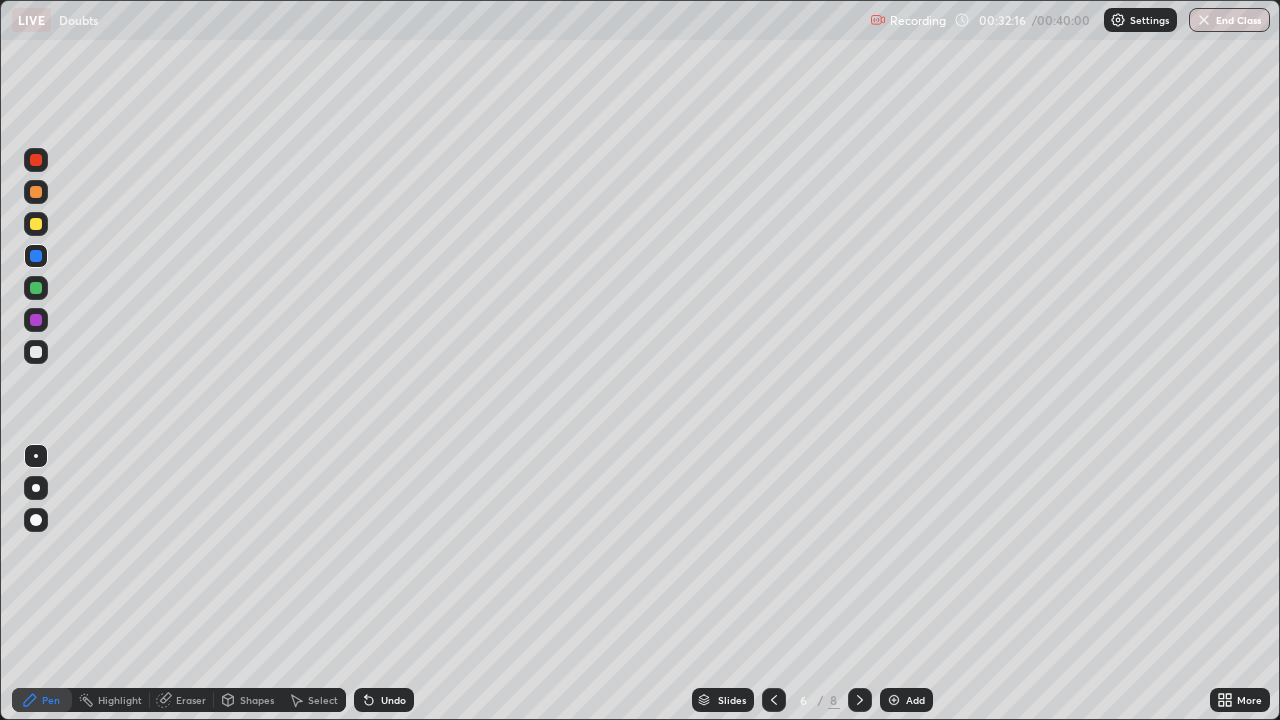 click 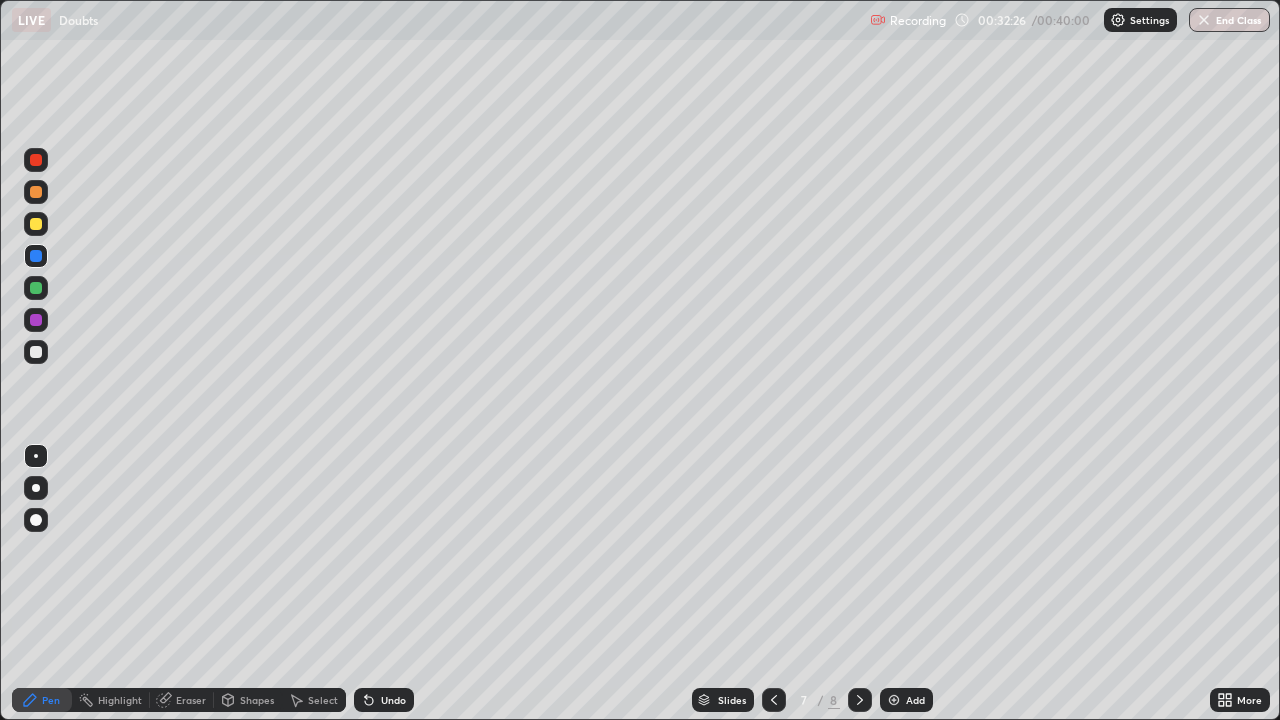 click 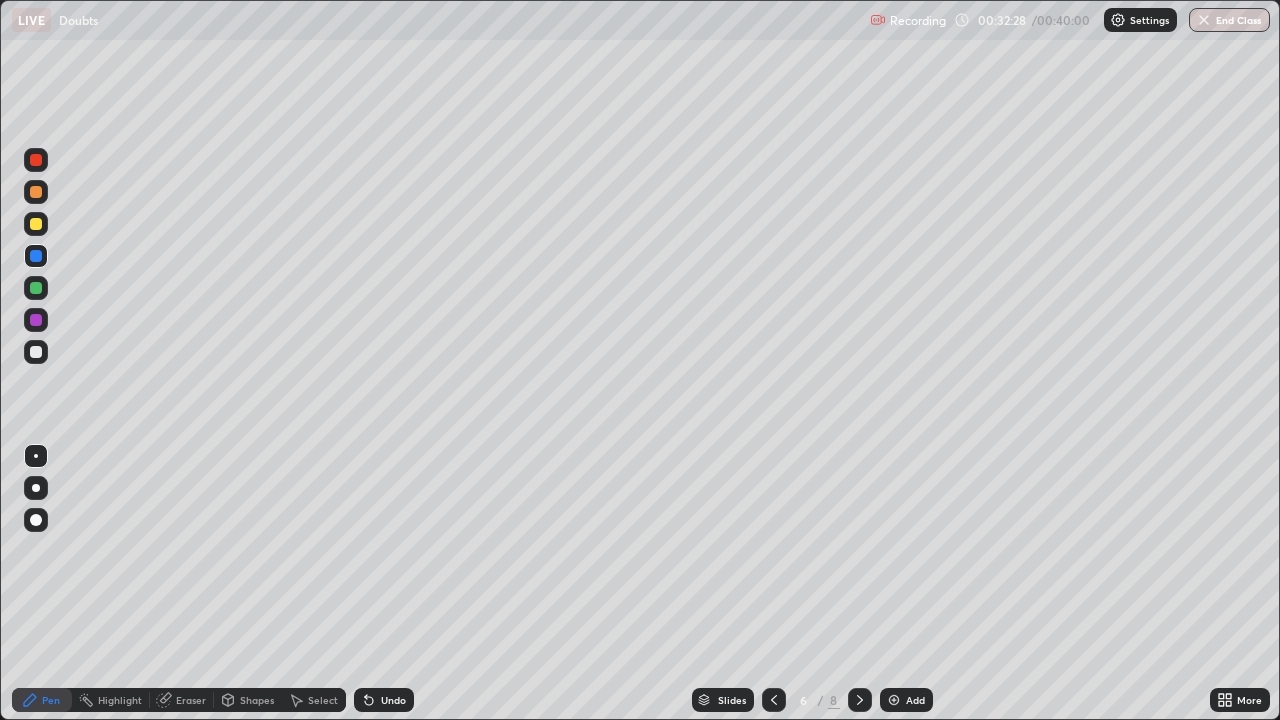 click 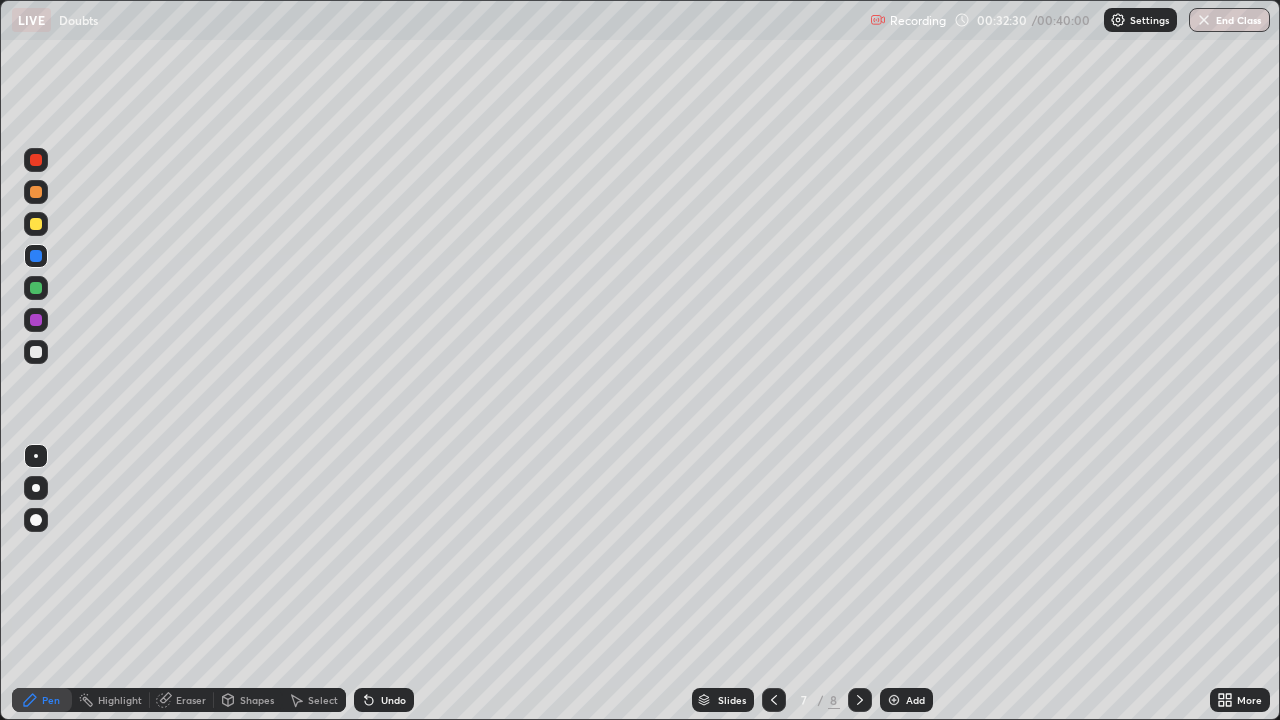 click at bounding box center (36, 224) 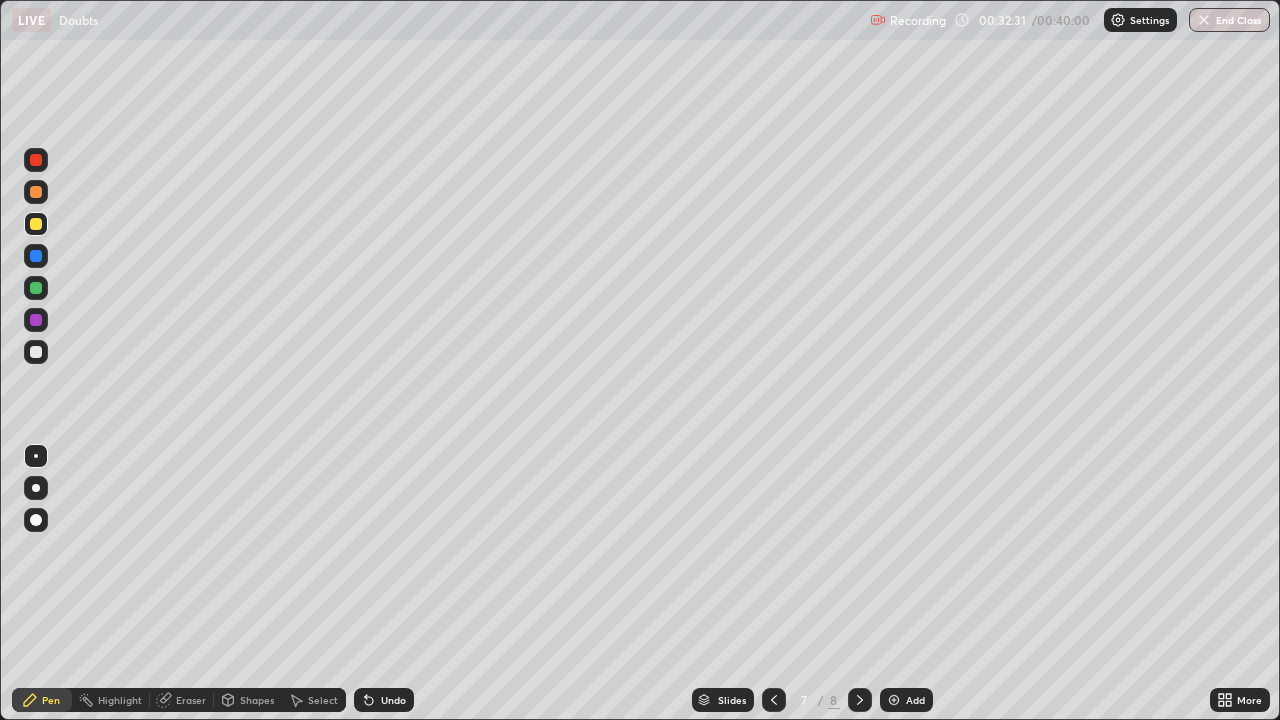 click 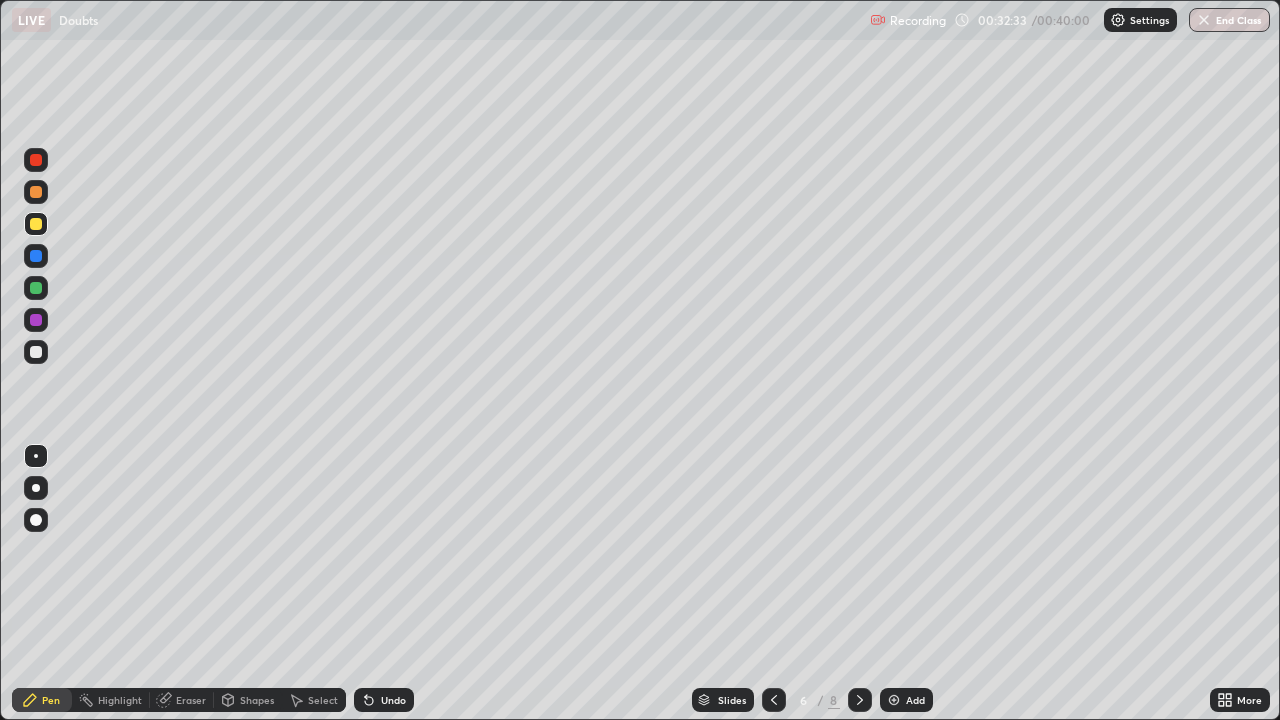 click 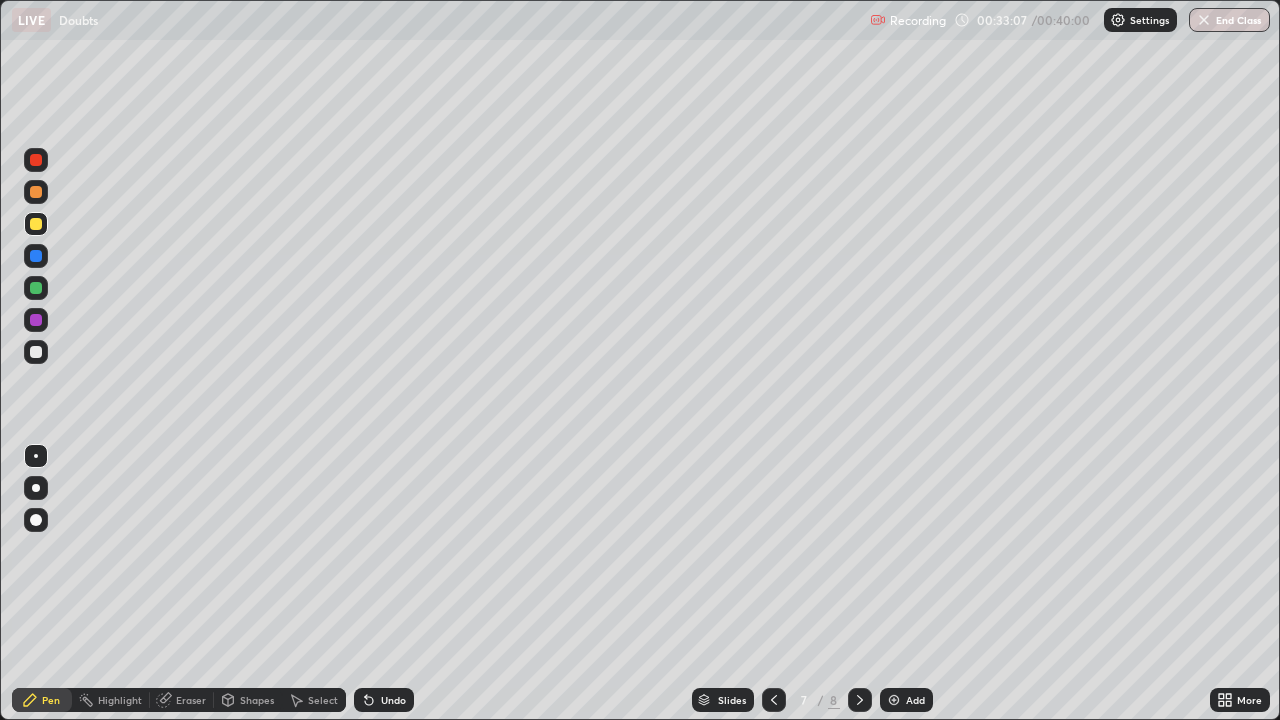 click at bounding box center (36, 256) 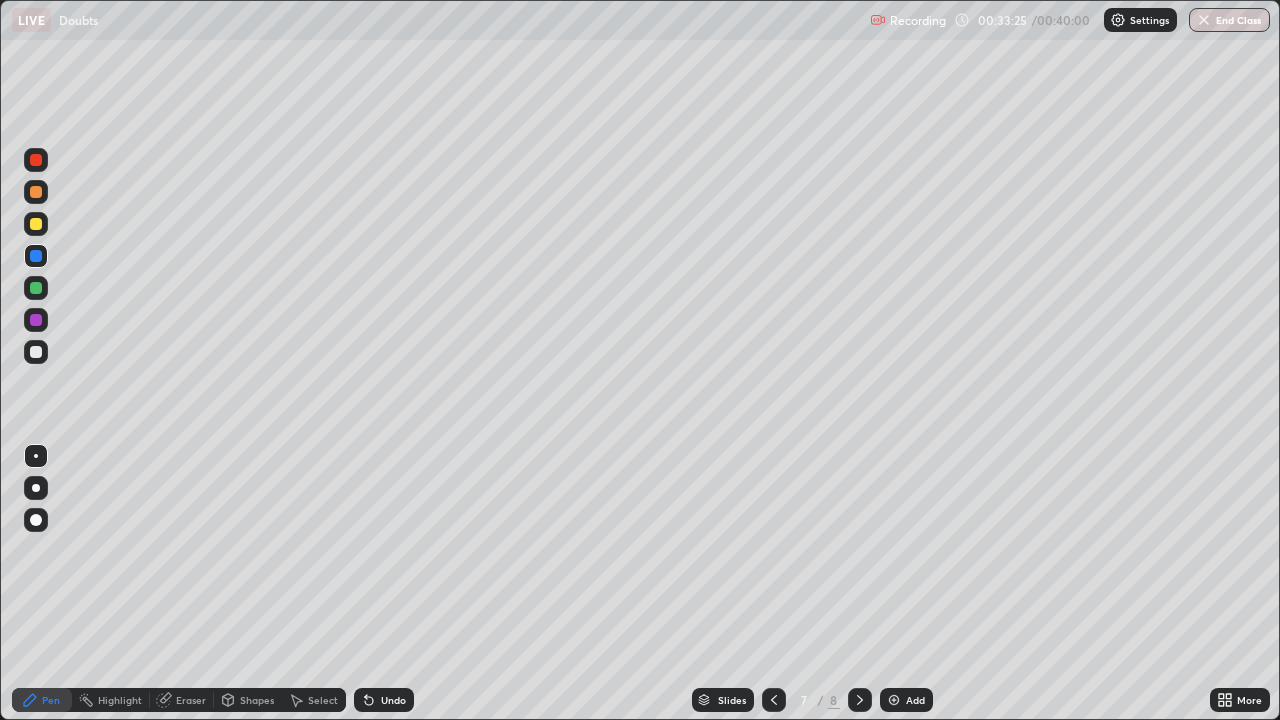 click 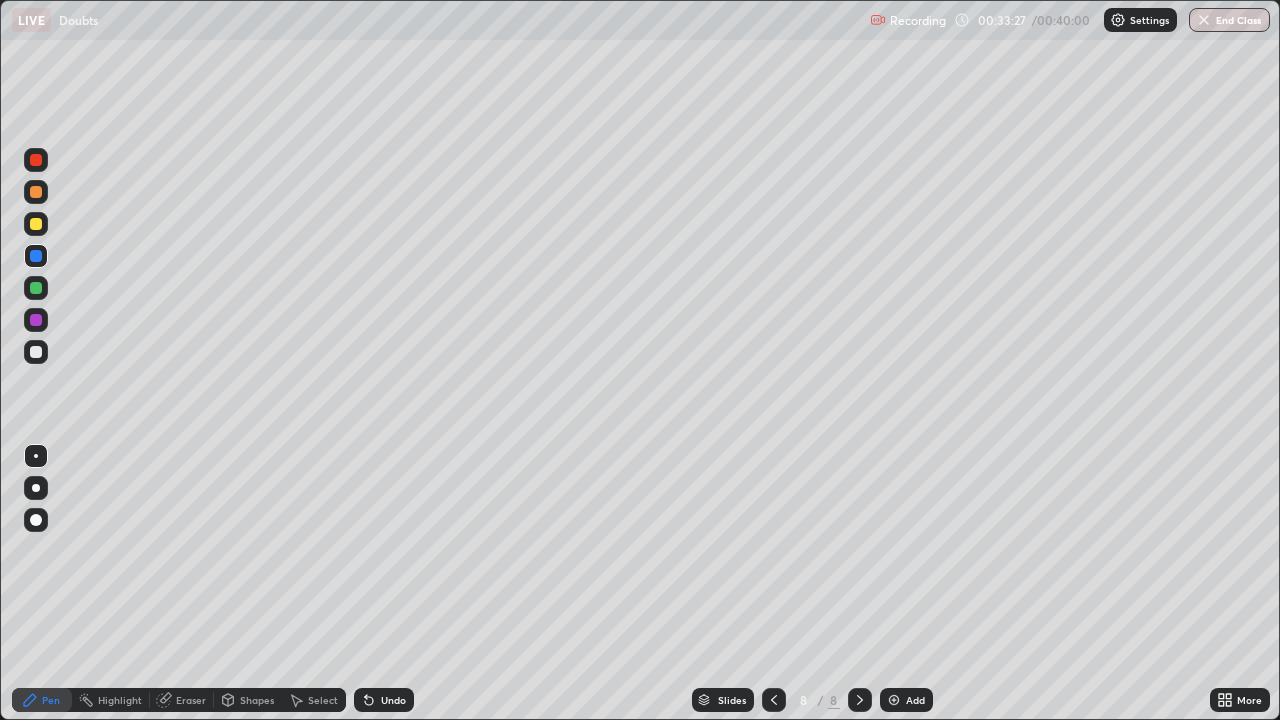 click on "Add" at bounding box center [906, 700] 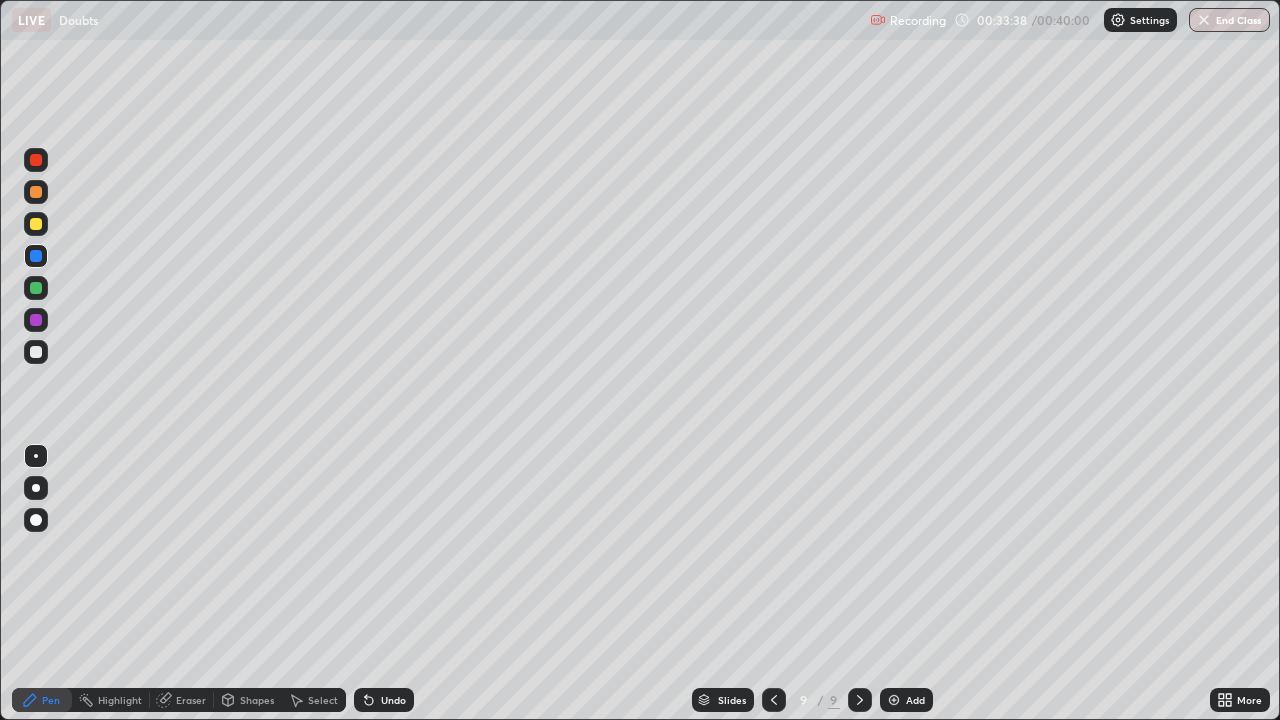click at bounding box center (36, 160) 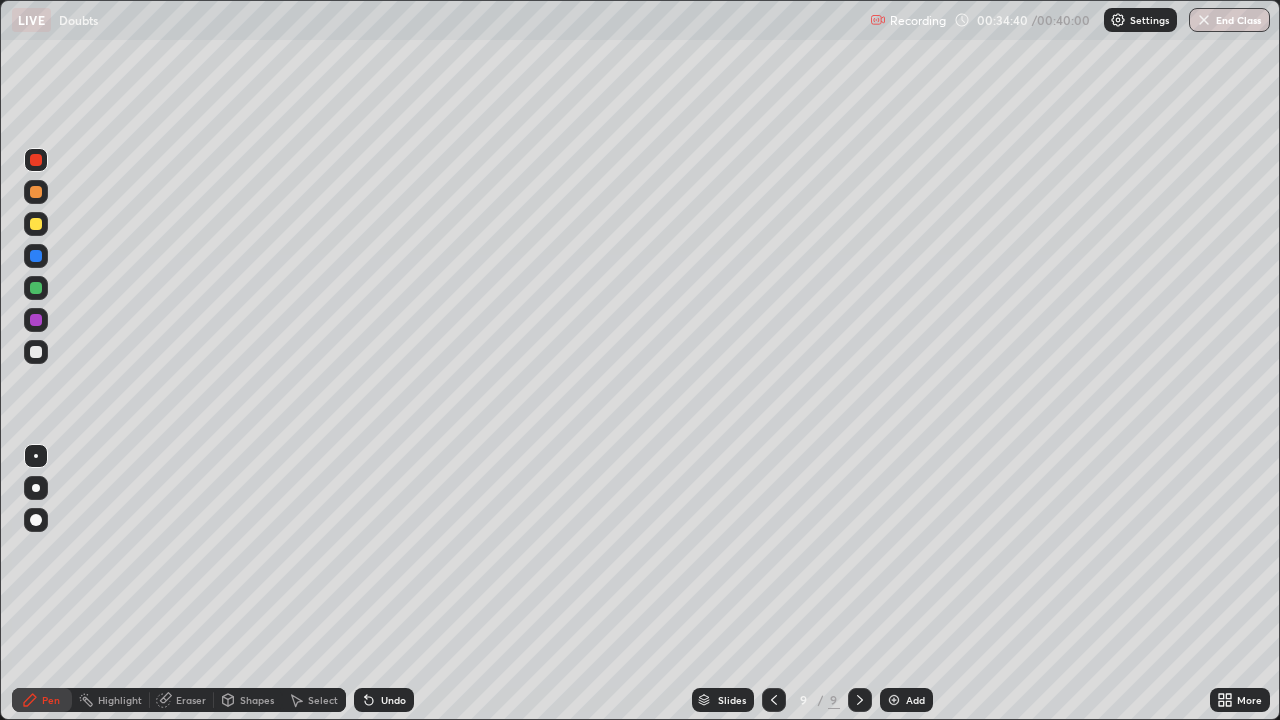 click at bounding box center (36, 192) 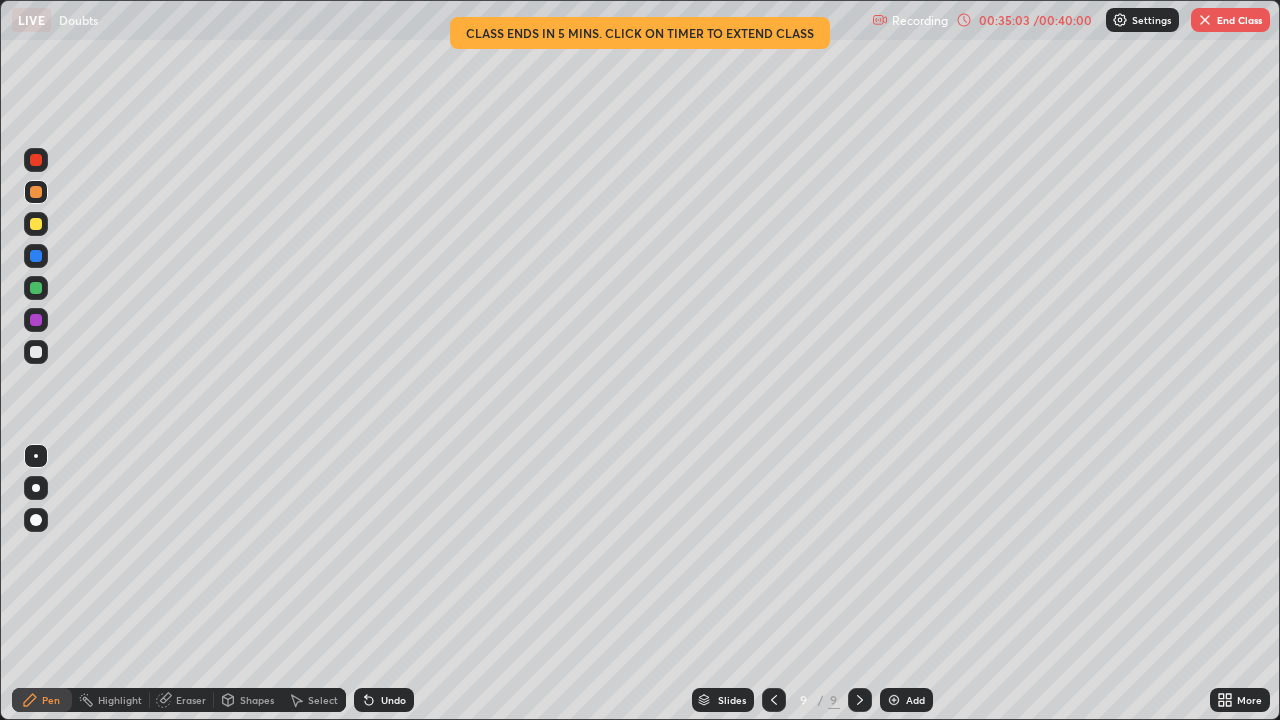 click 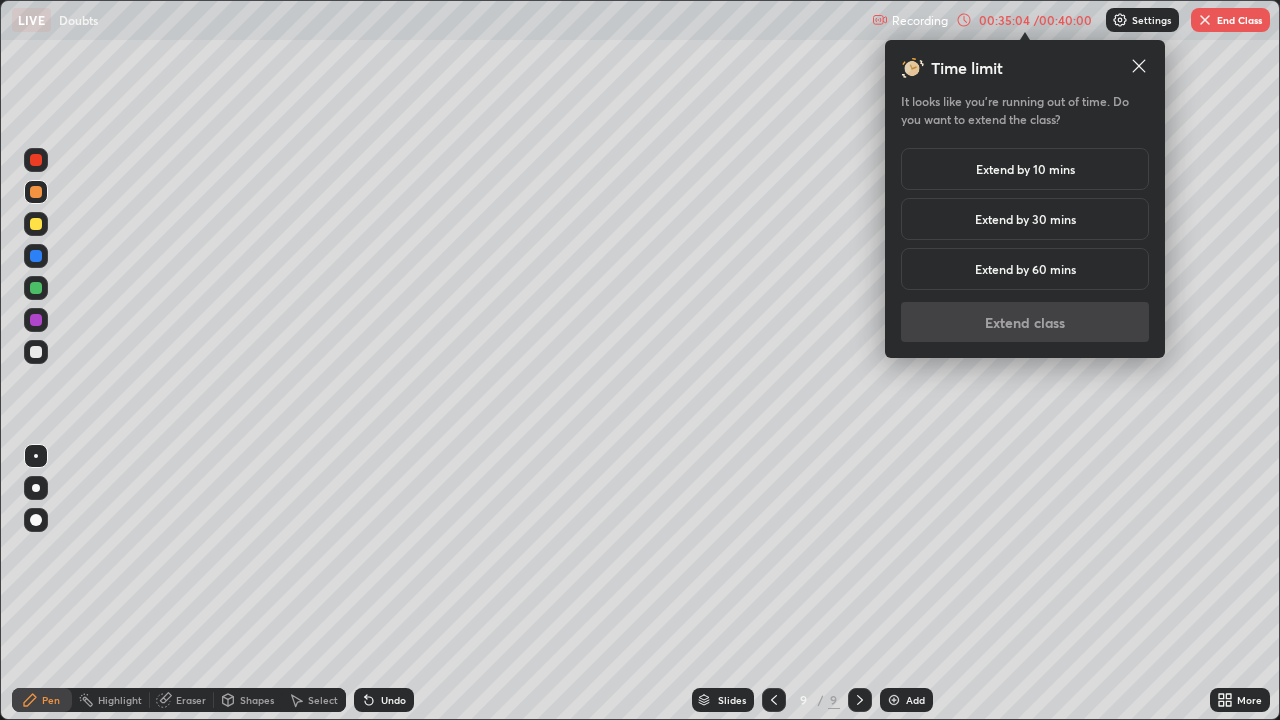 click on "Extend by 10 mins" at bounding box center (1025, 169) 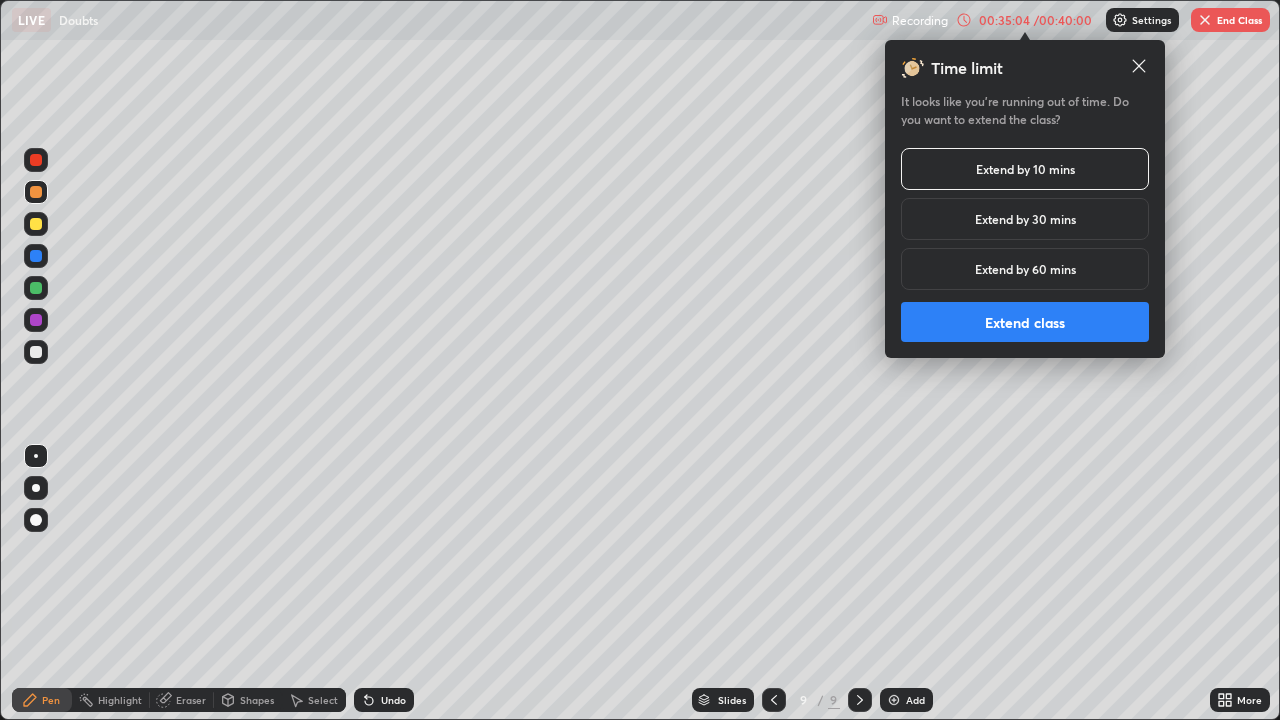 click on "Extend class" at bounding box center [1025, 322] 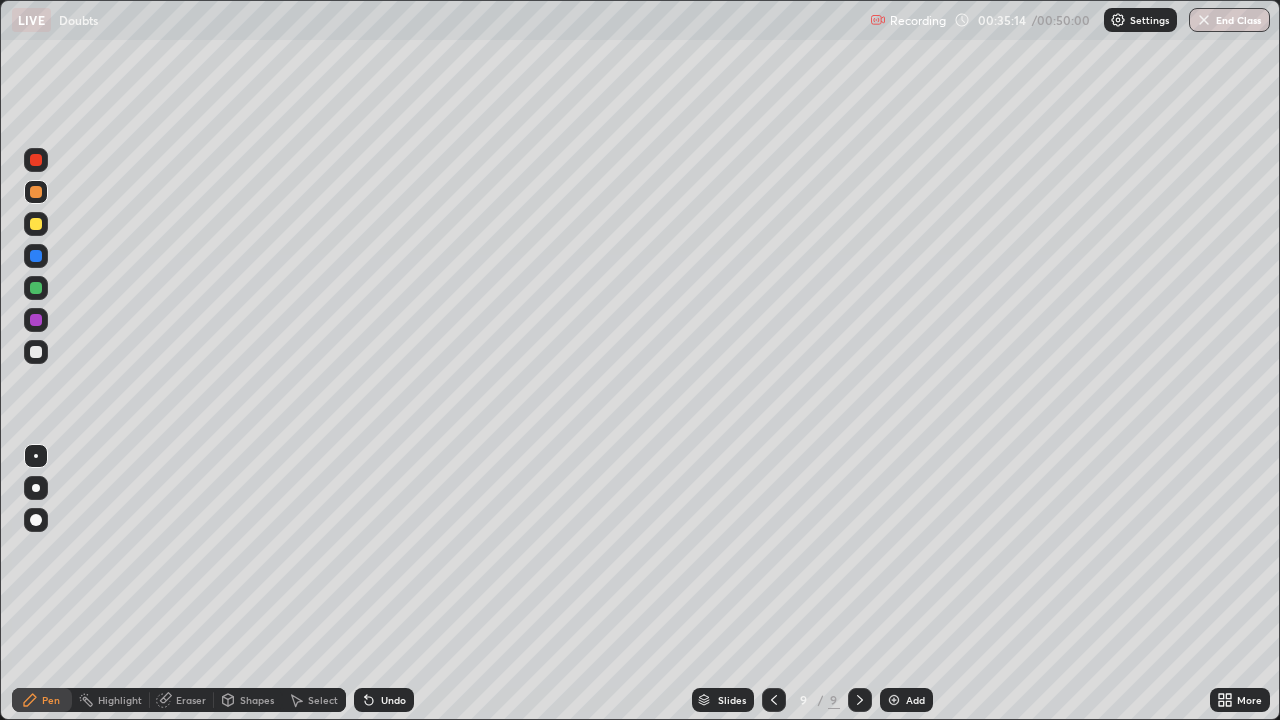 click at bounding box center [36, 320] 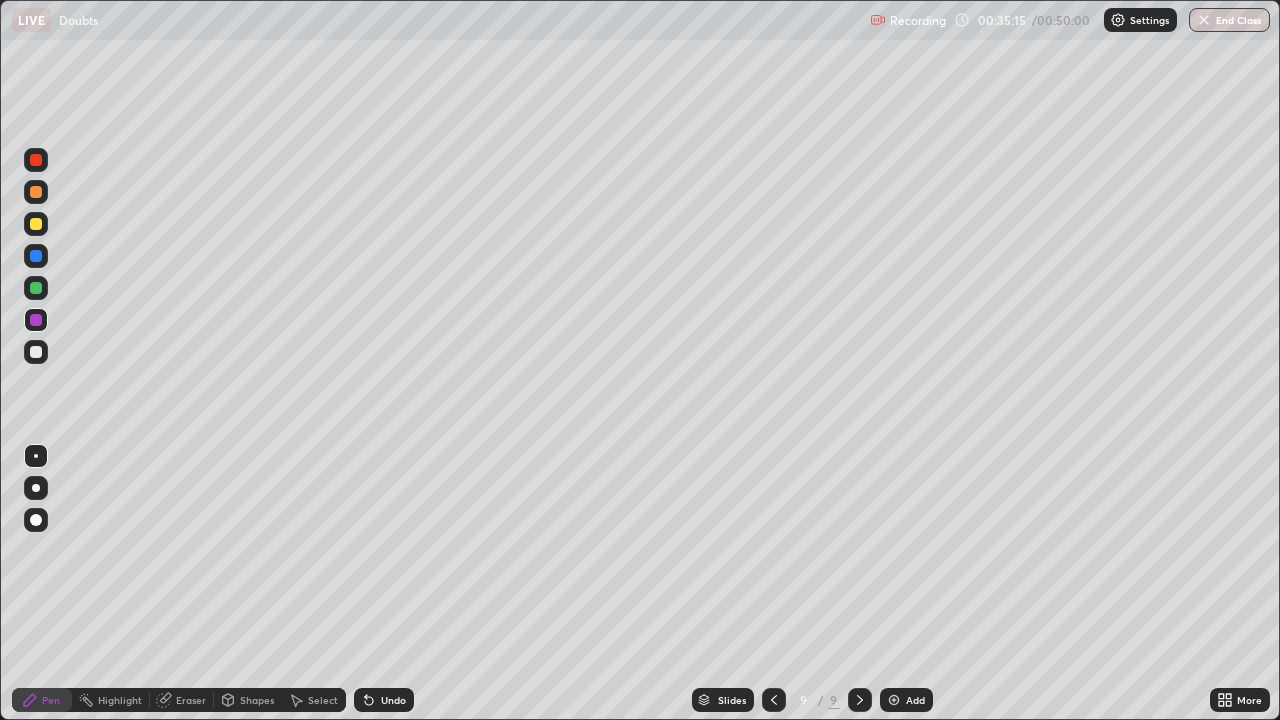 click at bounding box center [36, 160] 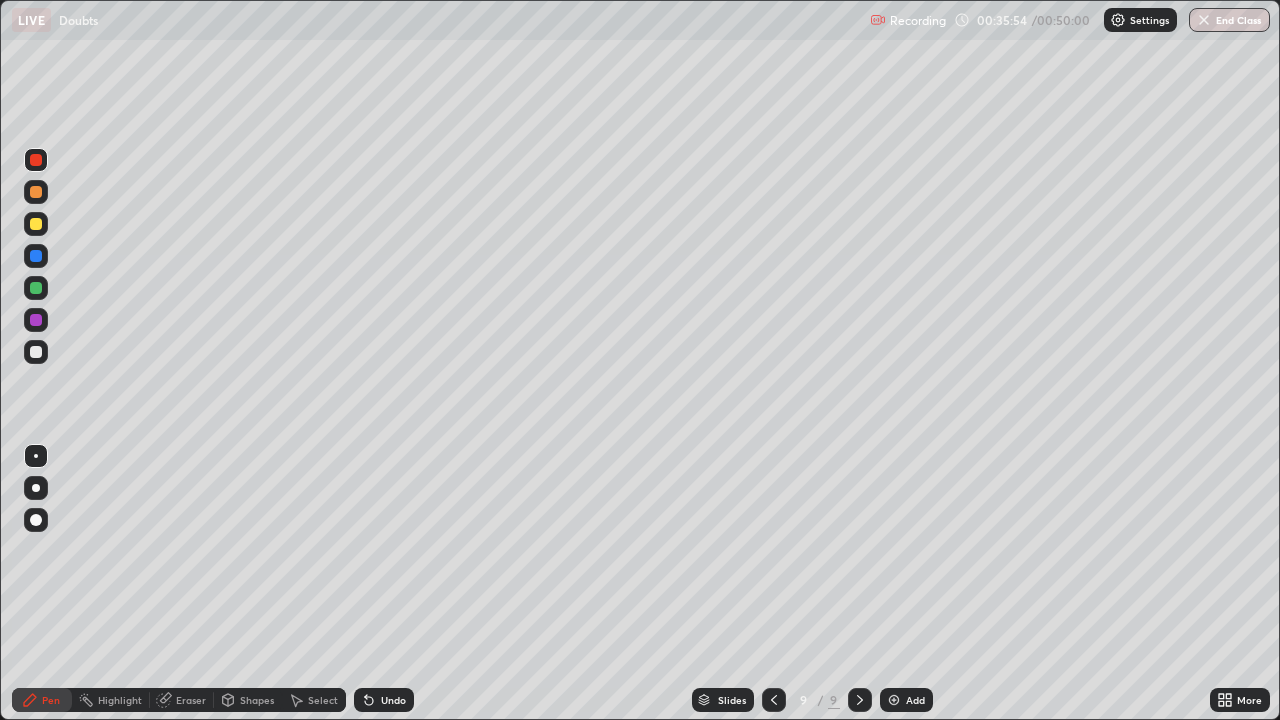 click at bounding box center [36, 256] 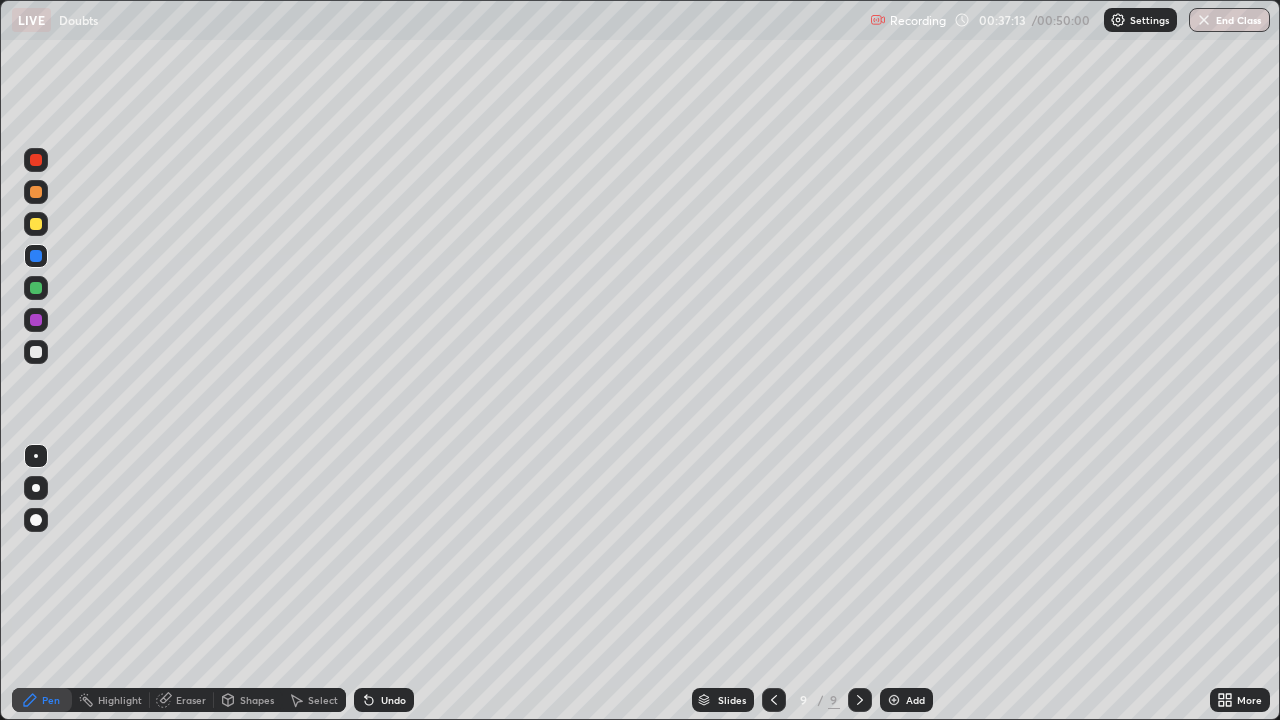 click at bounding box center [36, 224] 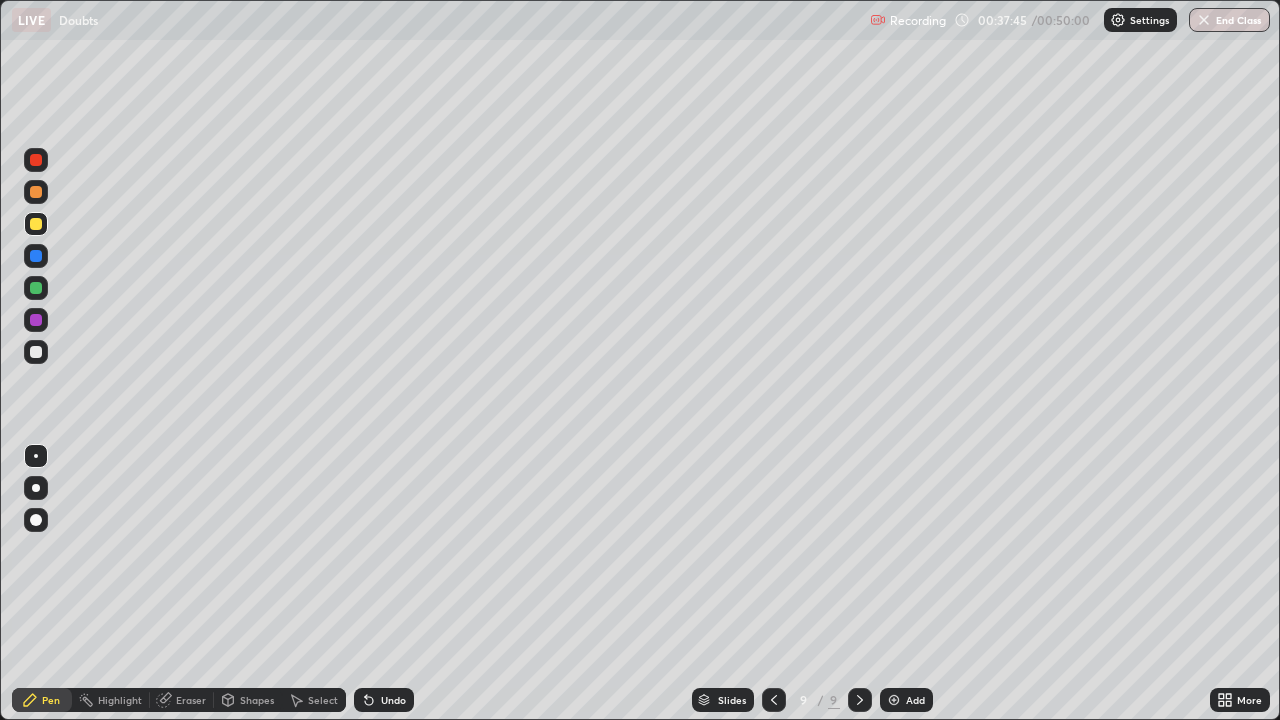 click at bounding box center [36, 288] 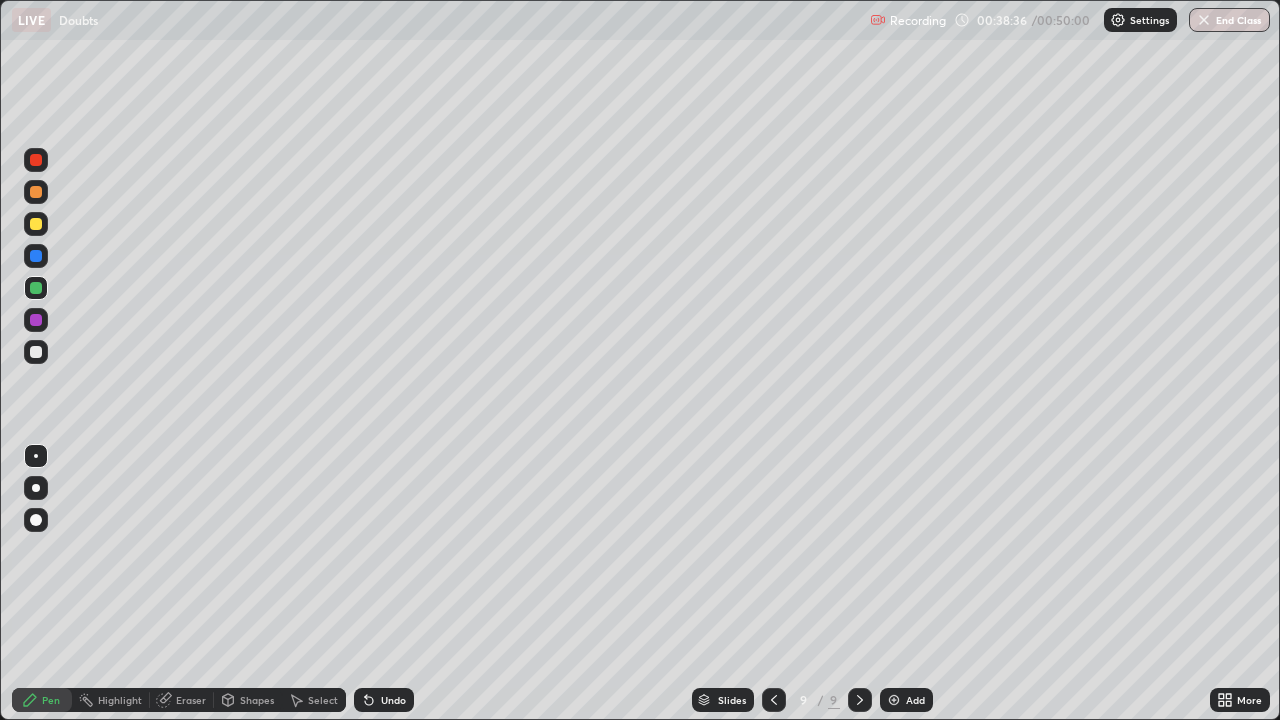 click at bounding box center [36, 256] 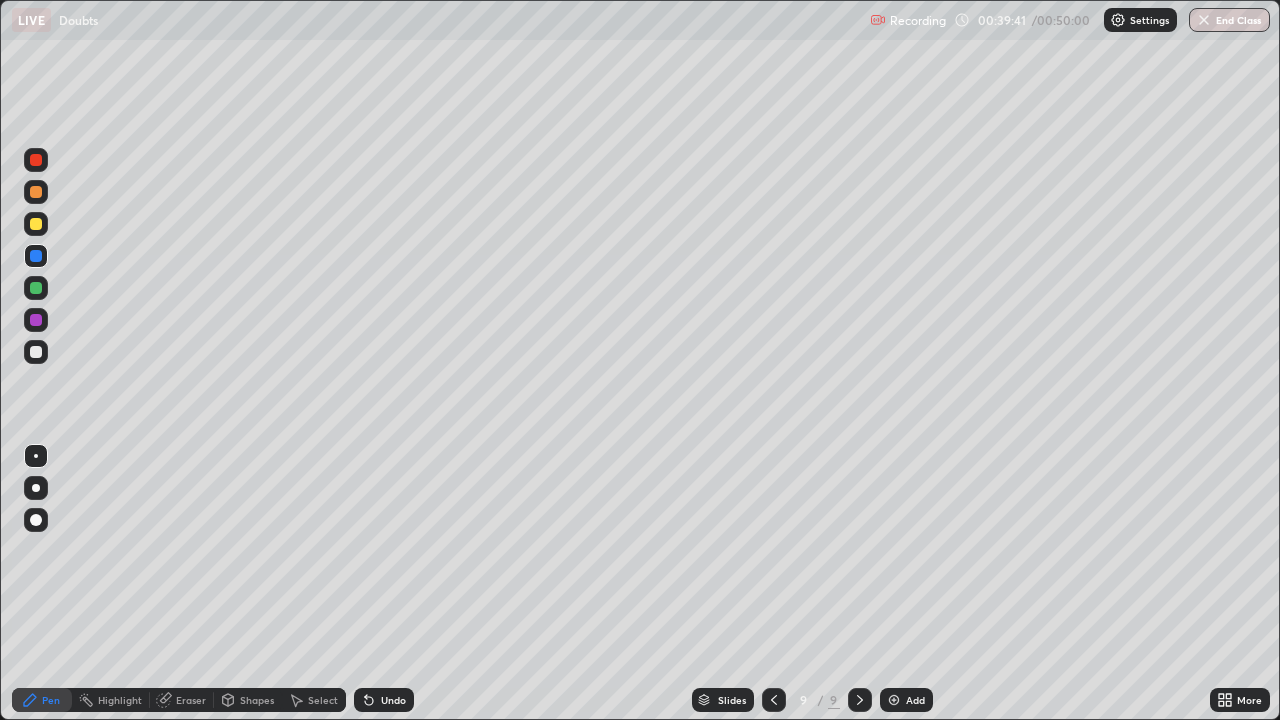 click on "Add" at bounding box center (915, 700) 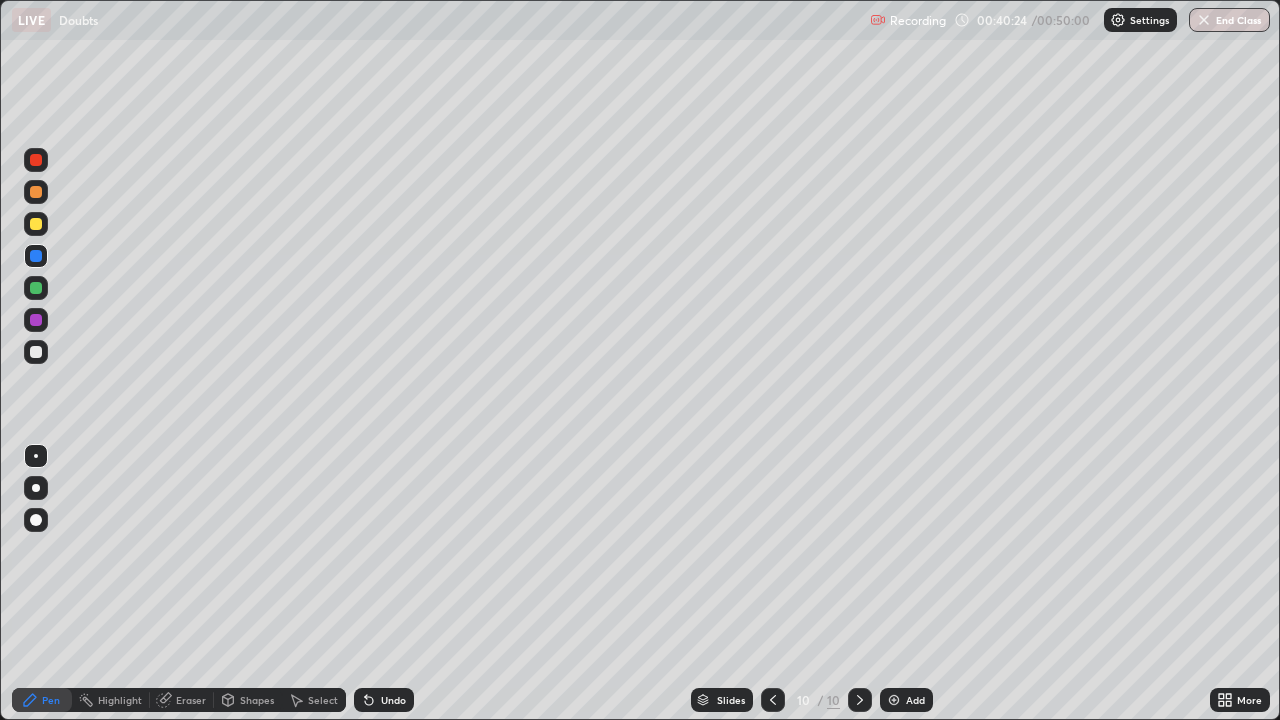 click 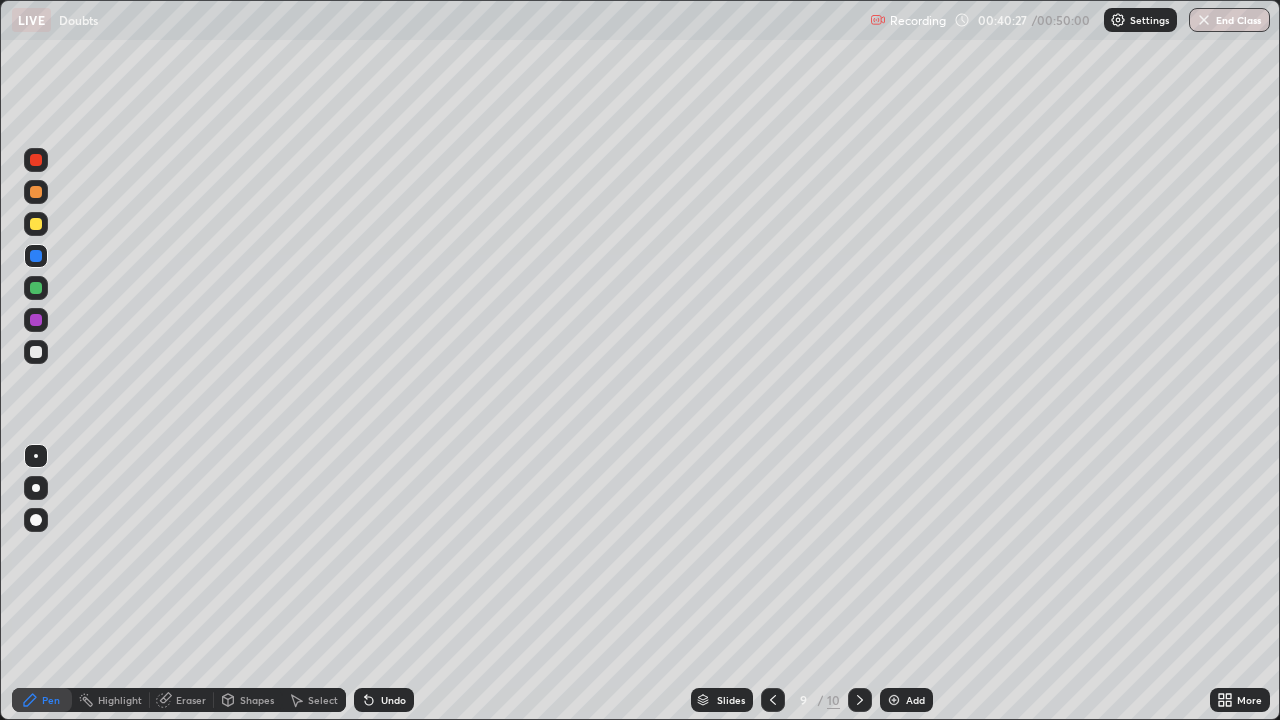 click 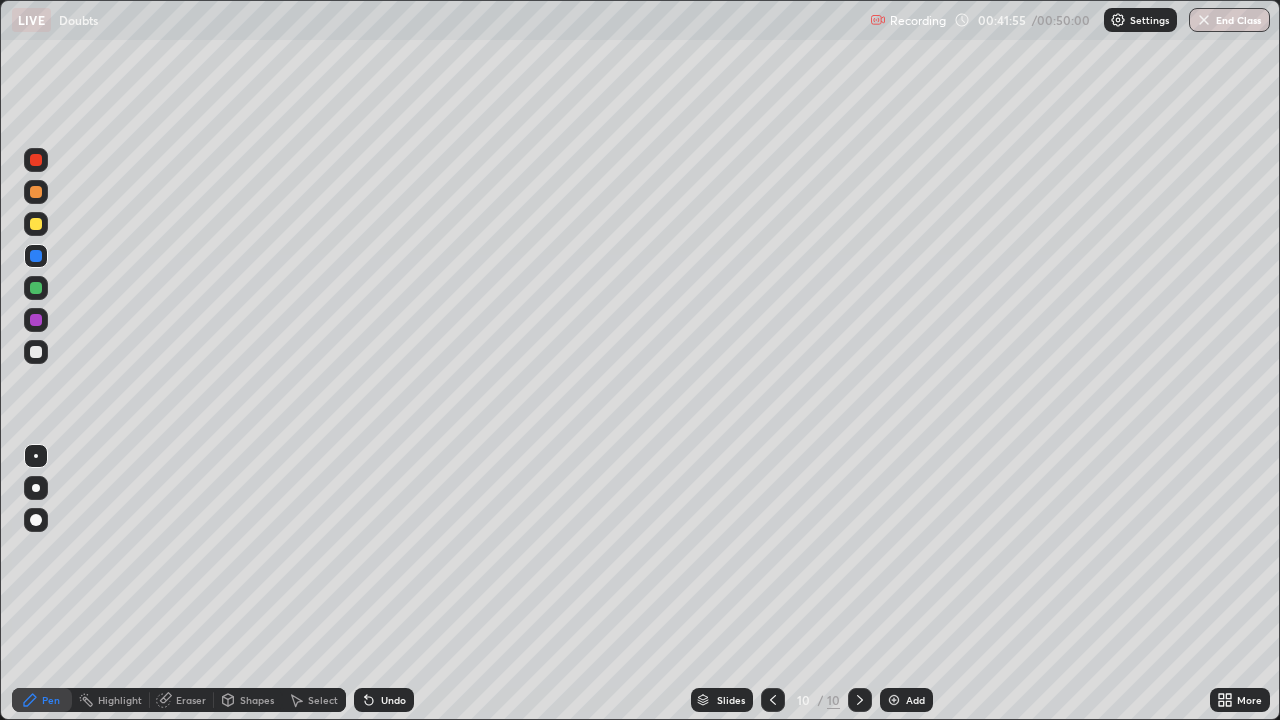 click at bounding box center (36, 192) 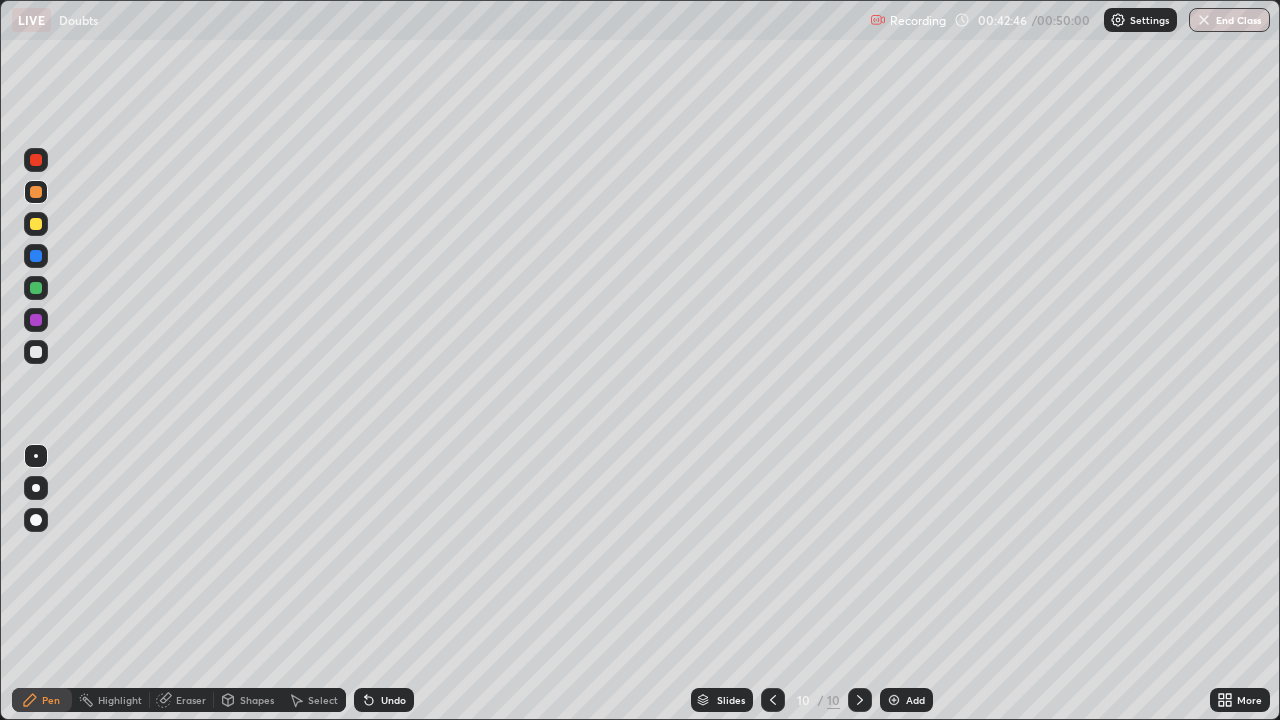 click at bounding box center [36, 224] 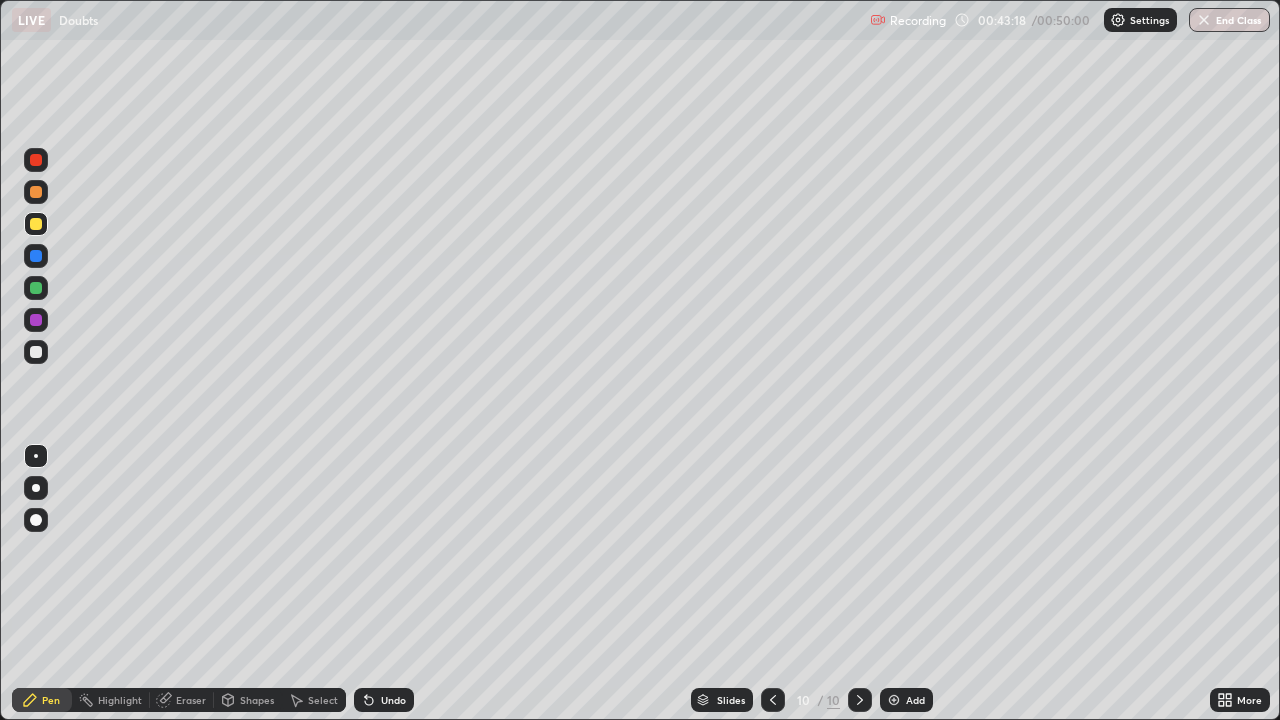 click at bounding box center [36, 256] 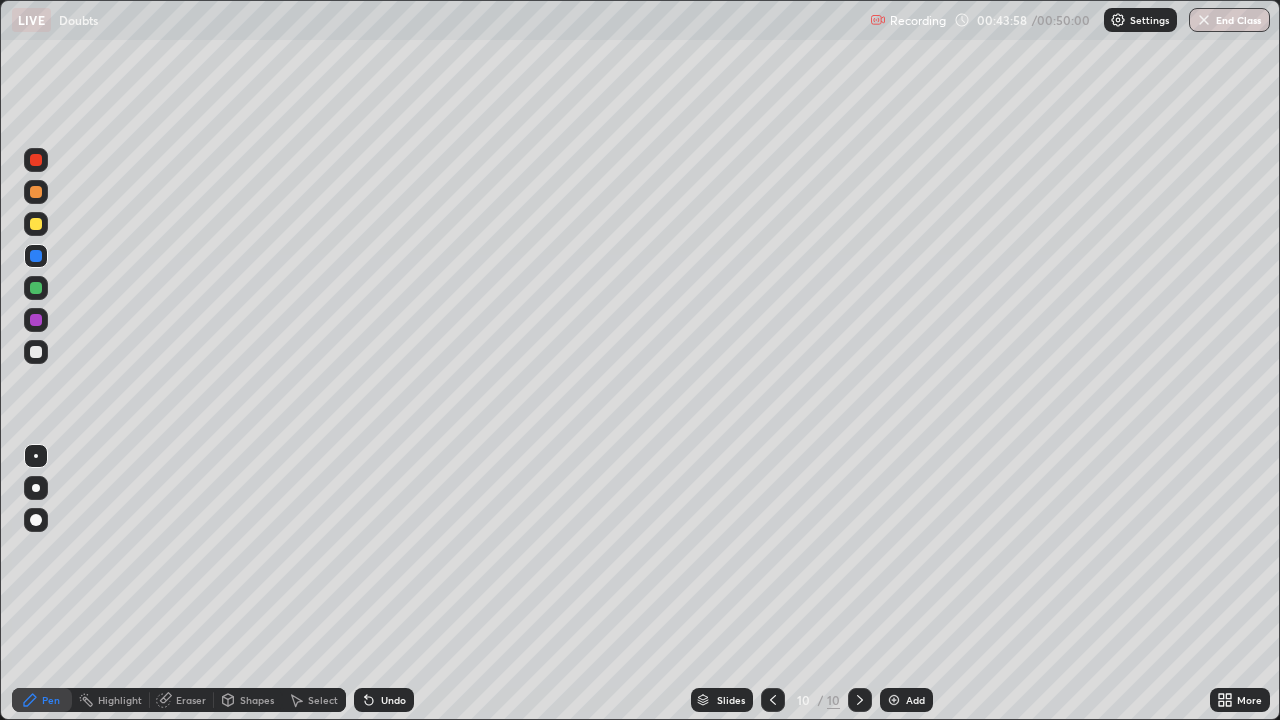 click on "Add" at bounding box center [915, 700] 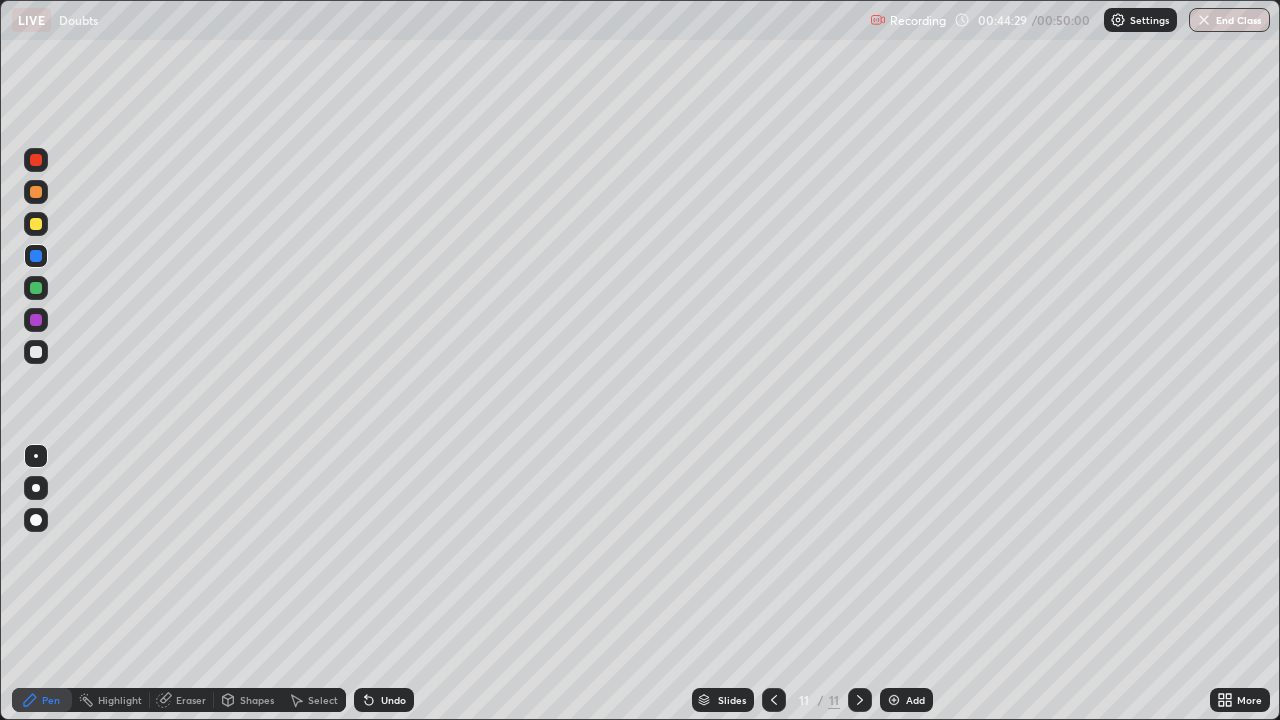 click 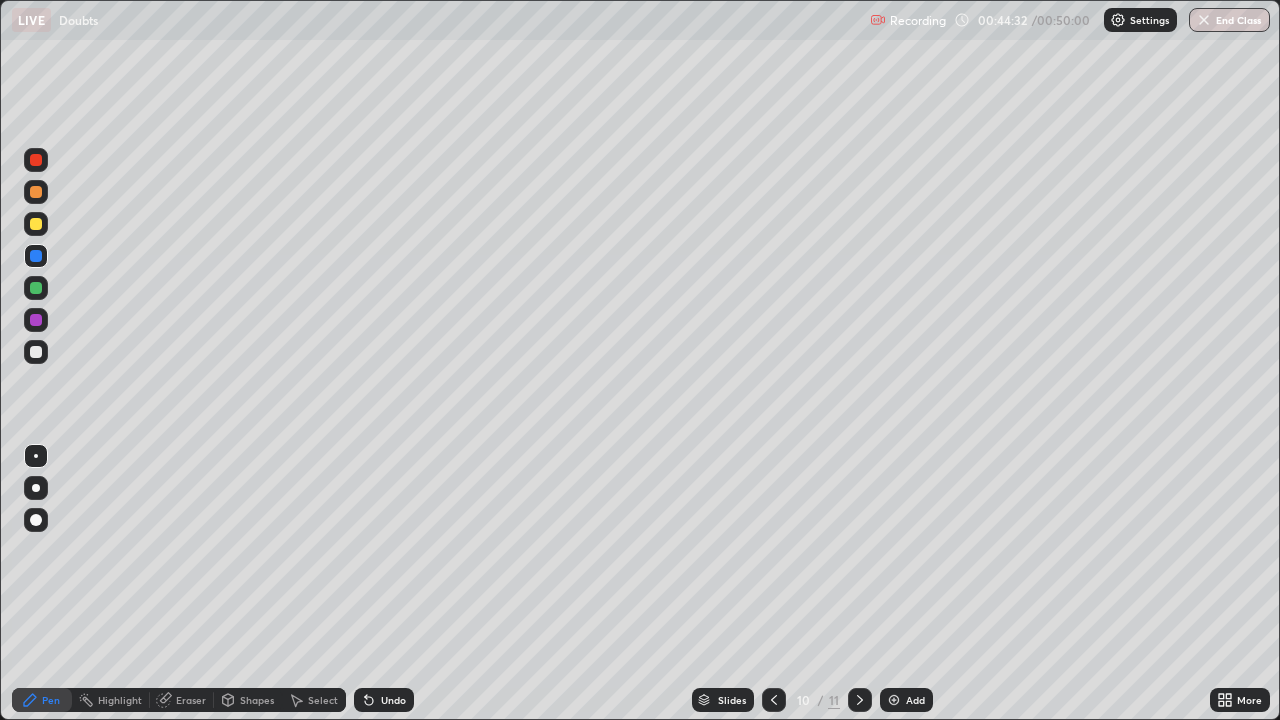click 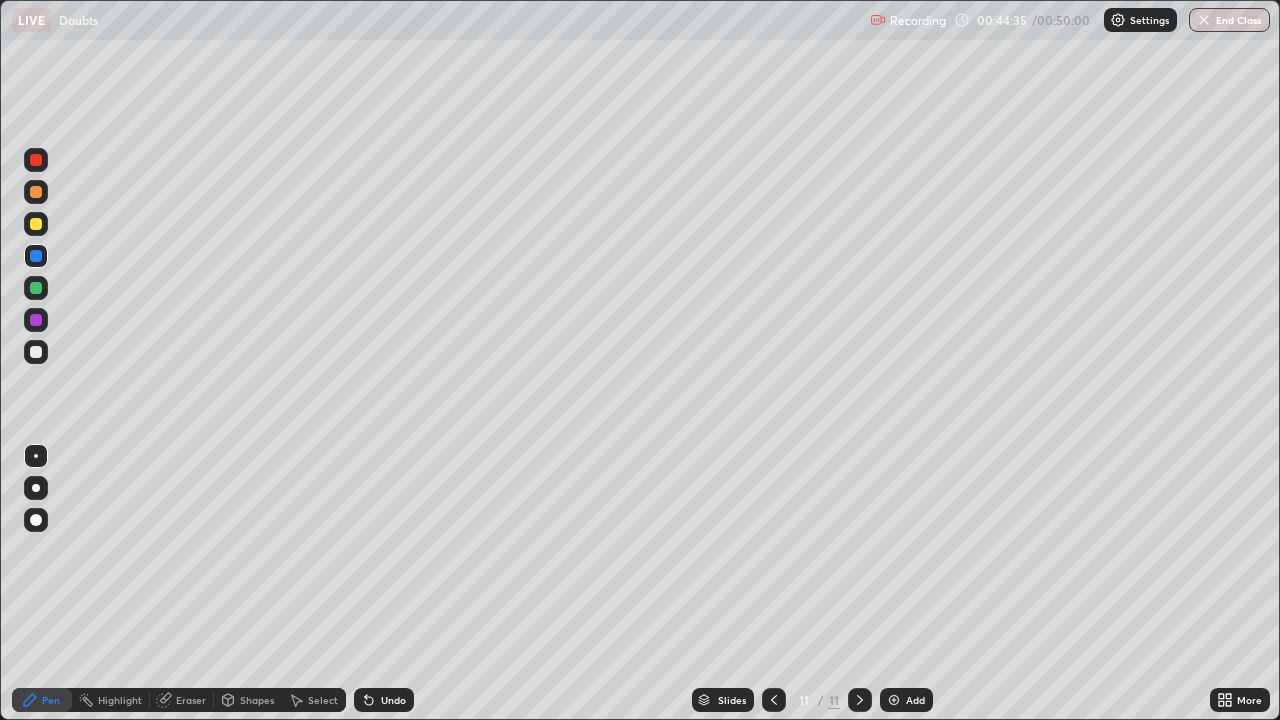 click 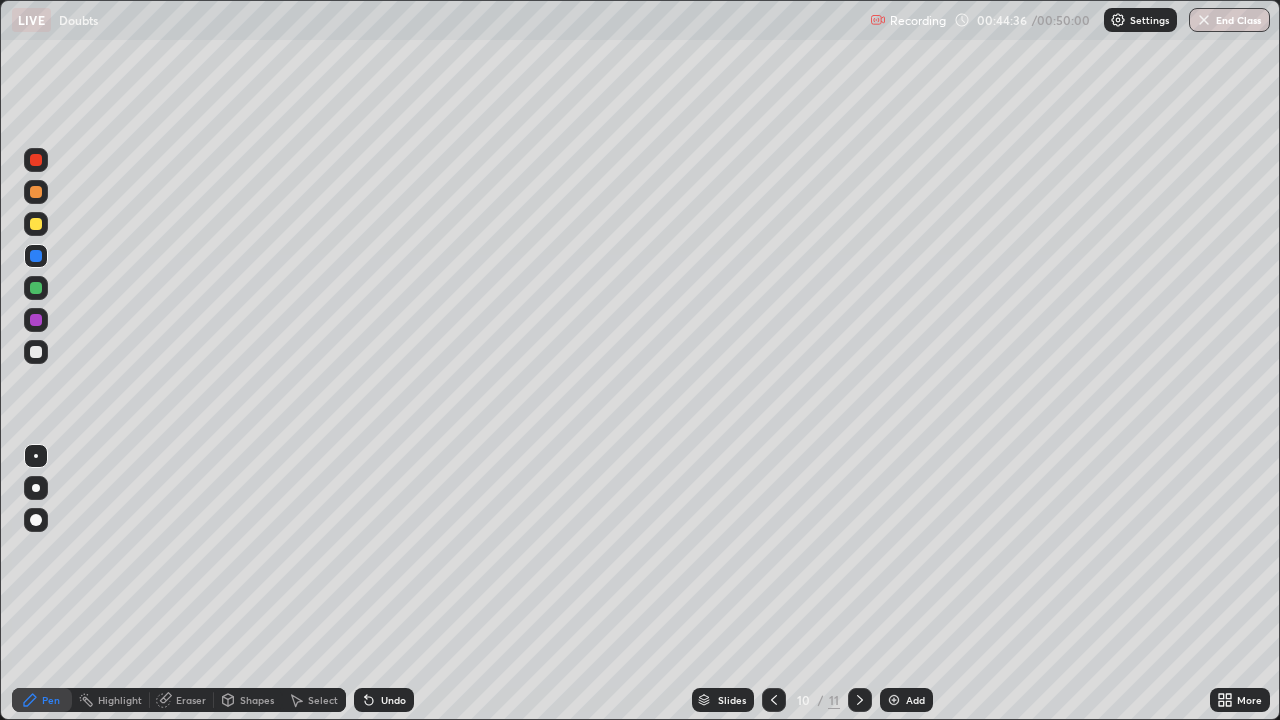 click 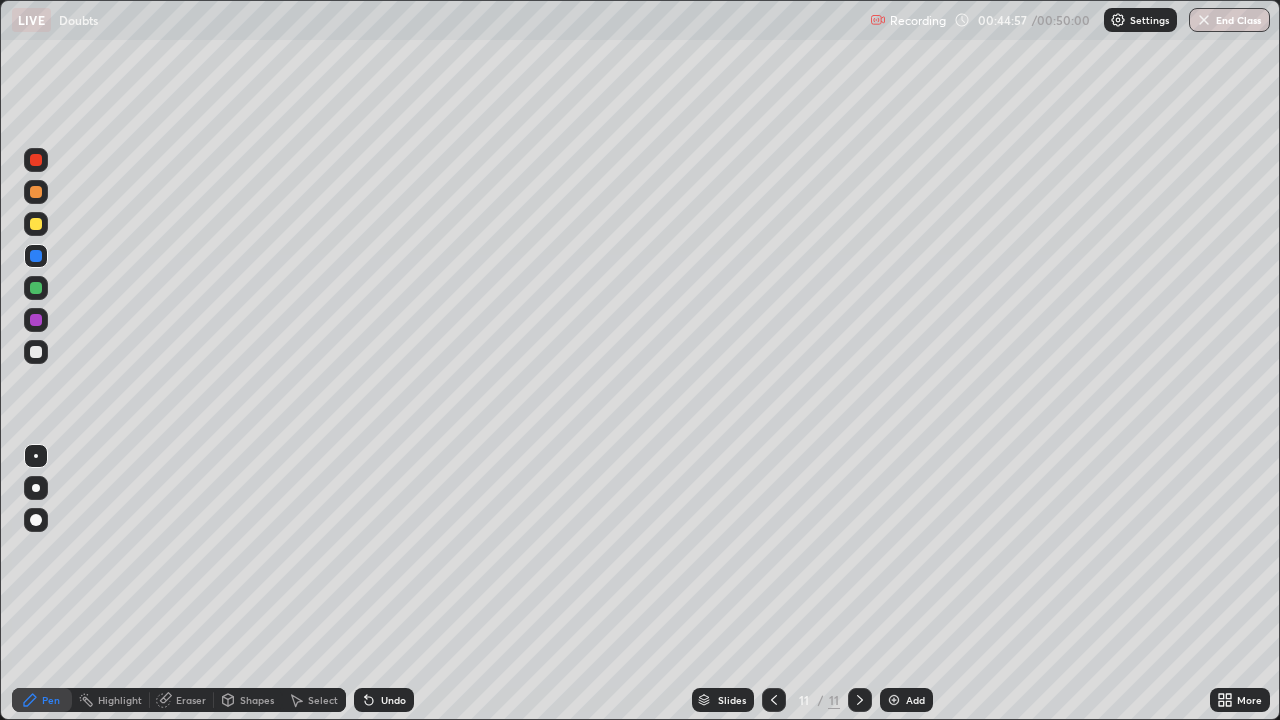 click at bounding box center (36, 224) 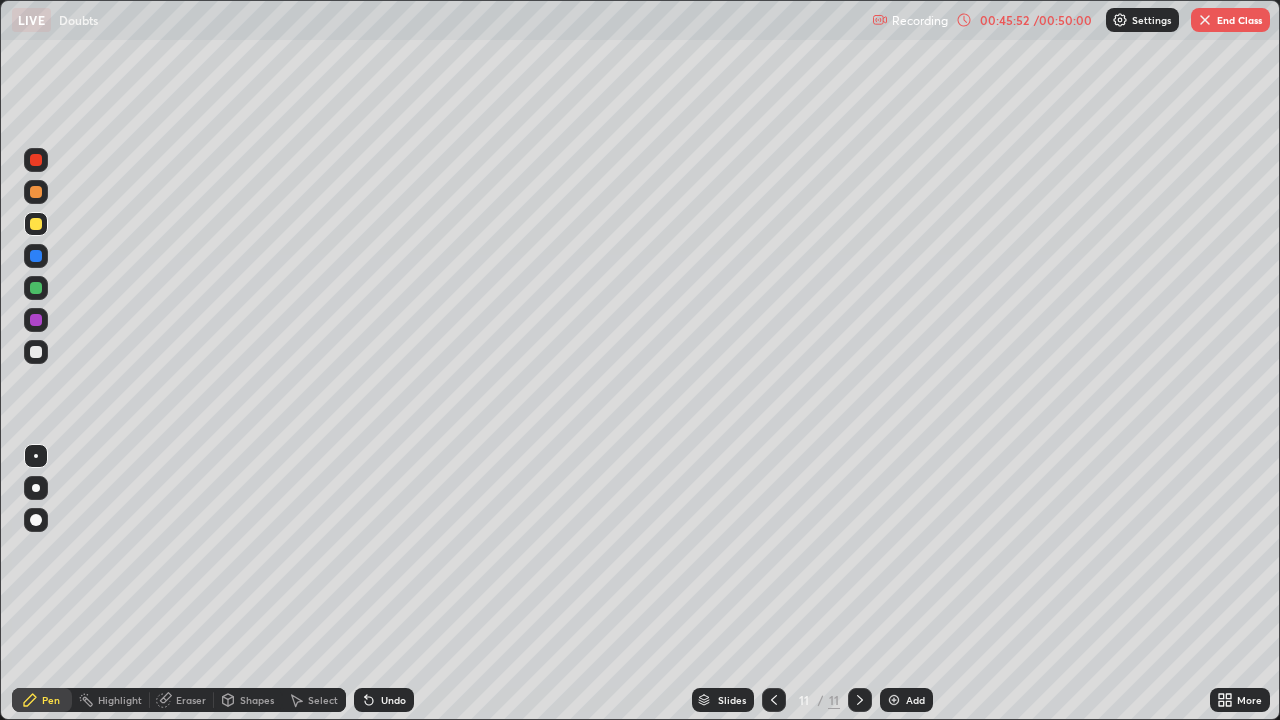 click 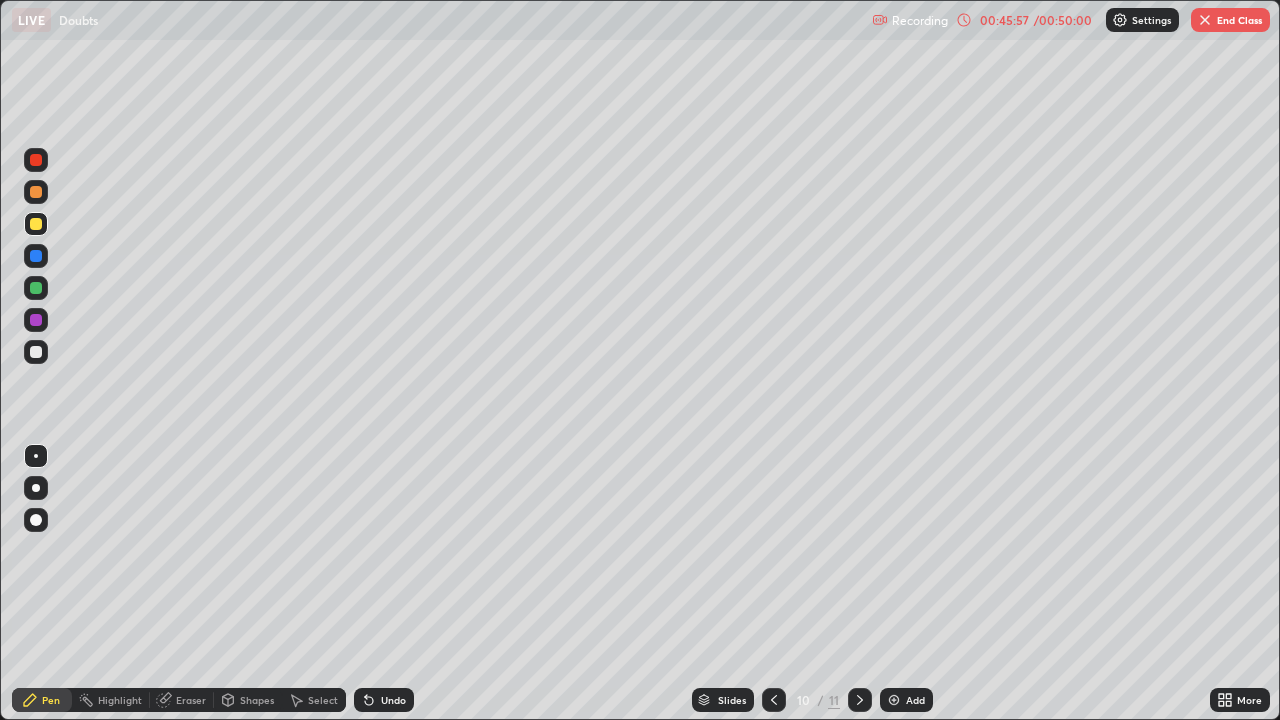 click 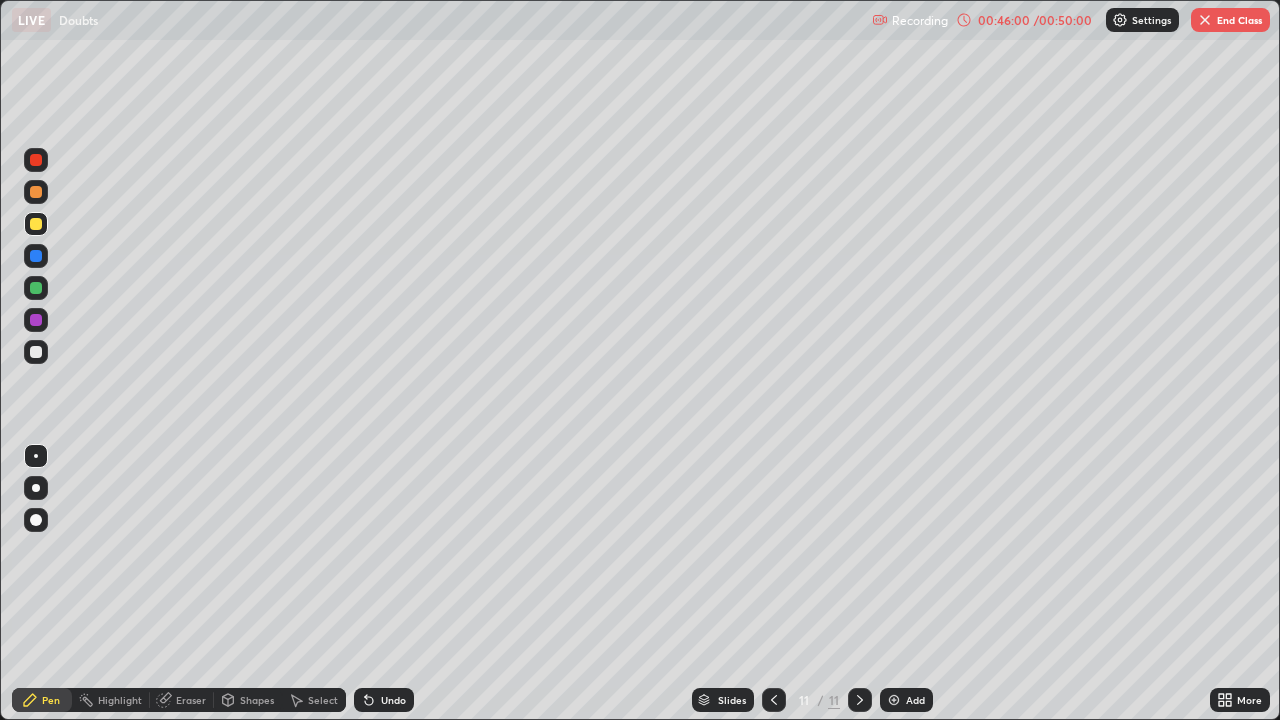click at bounding box center [774, 700] 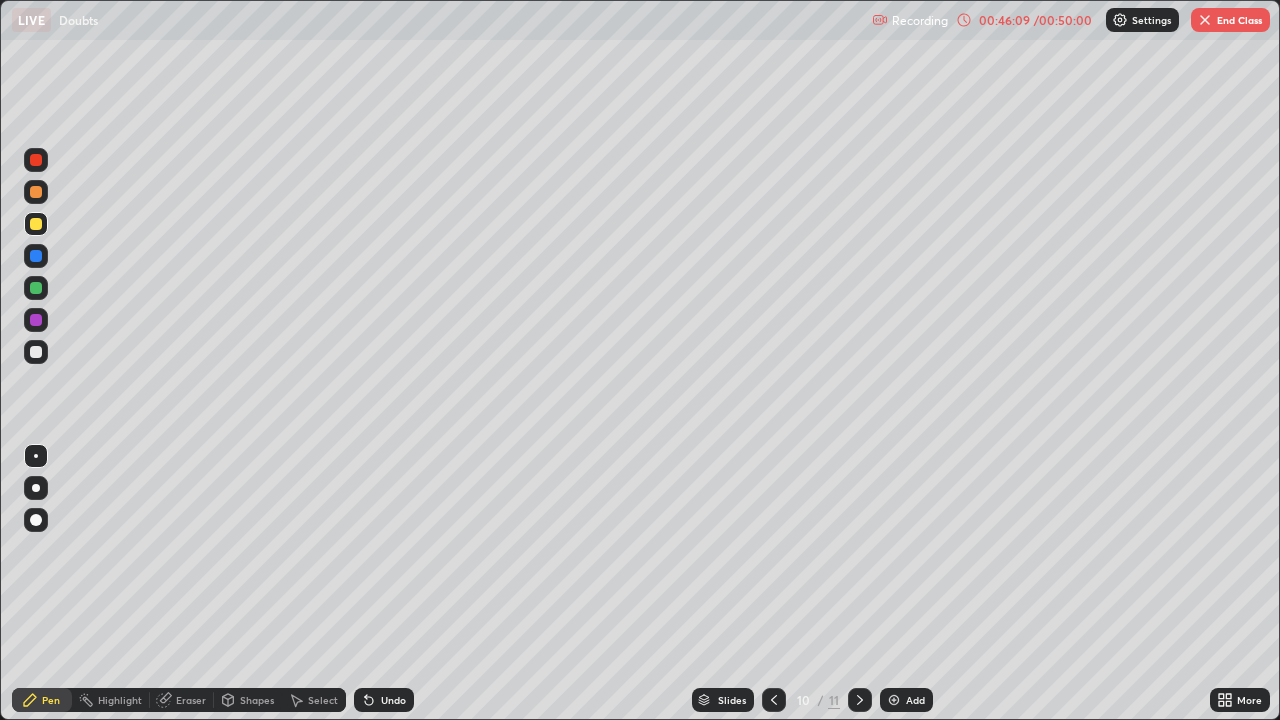 click 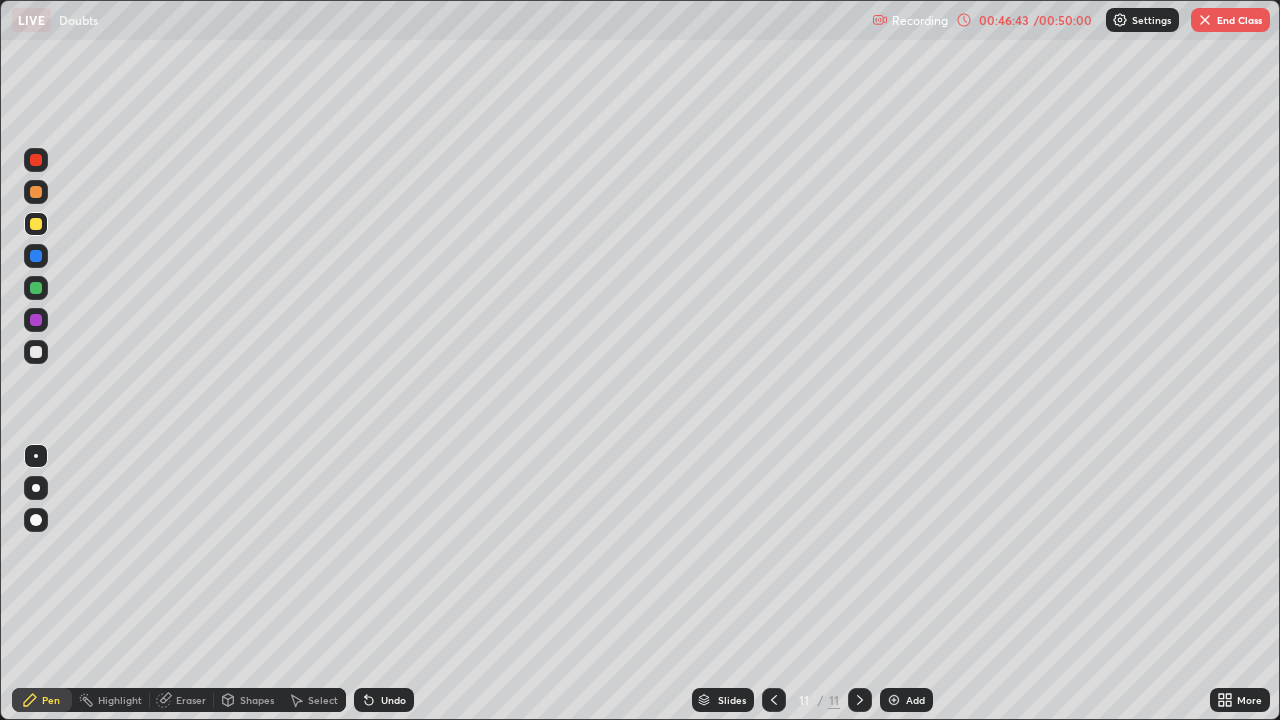 click 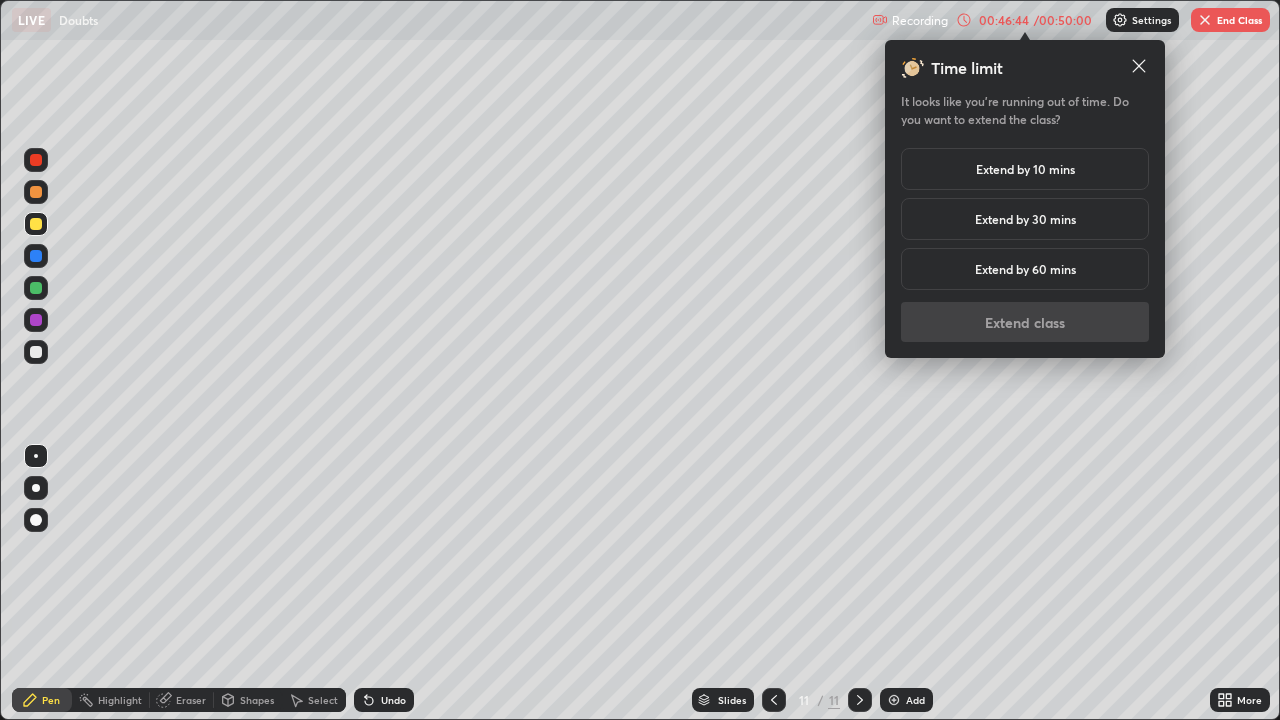 click on "Extend by 10 mins" at bounding box center (1025, 169) 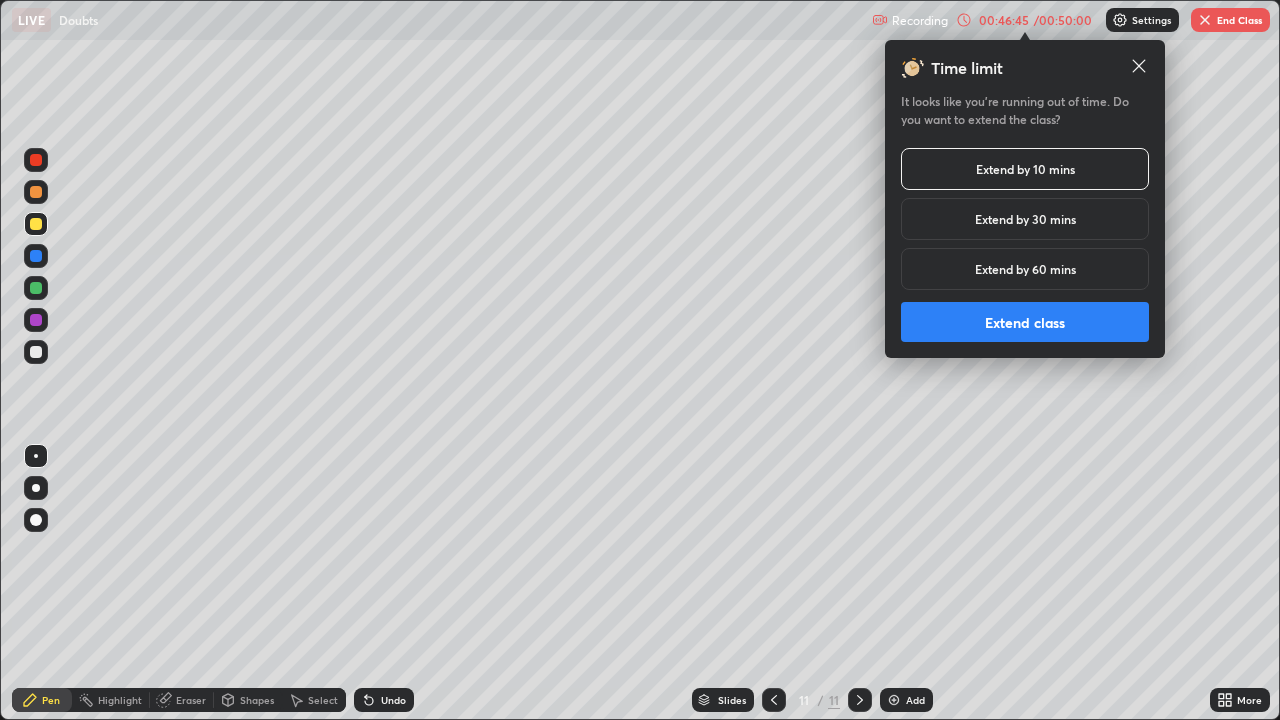 click on "Extend class" at bounding box center [1025, 322] 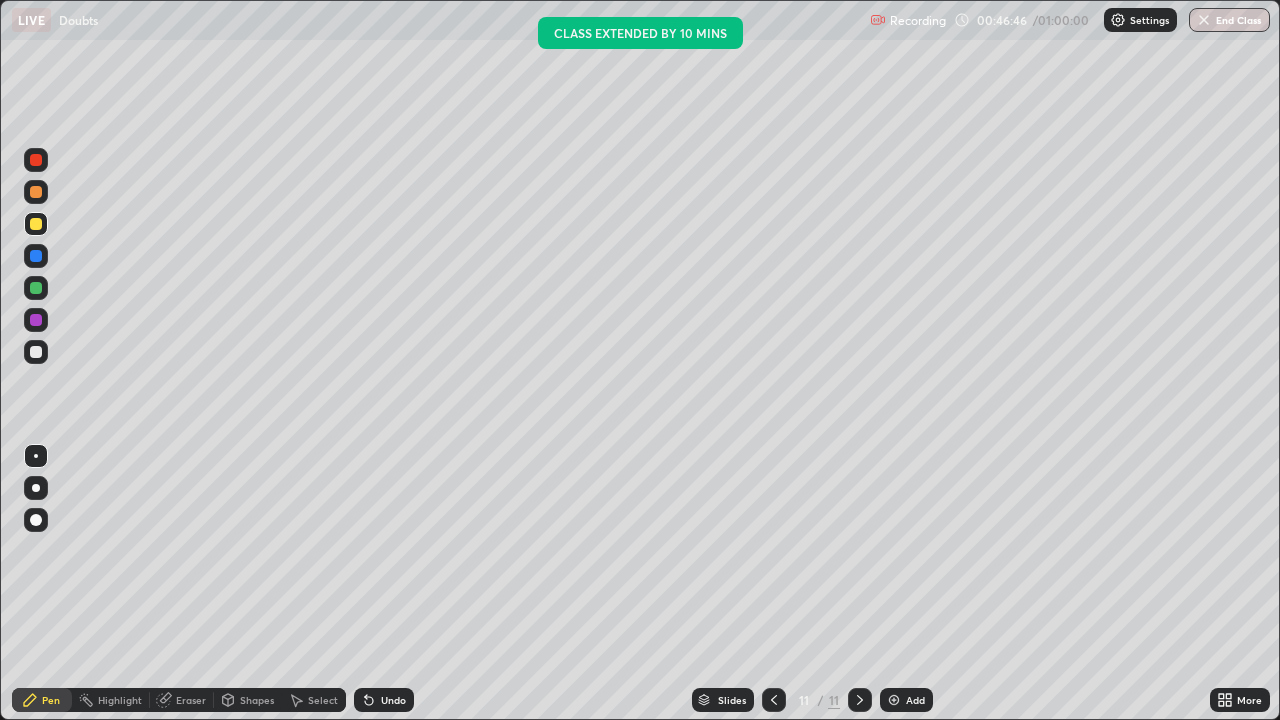 click 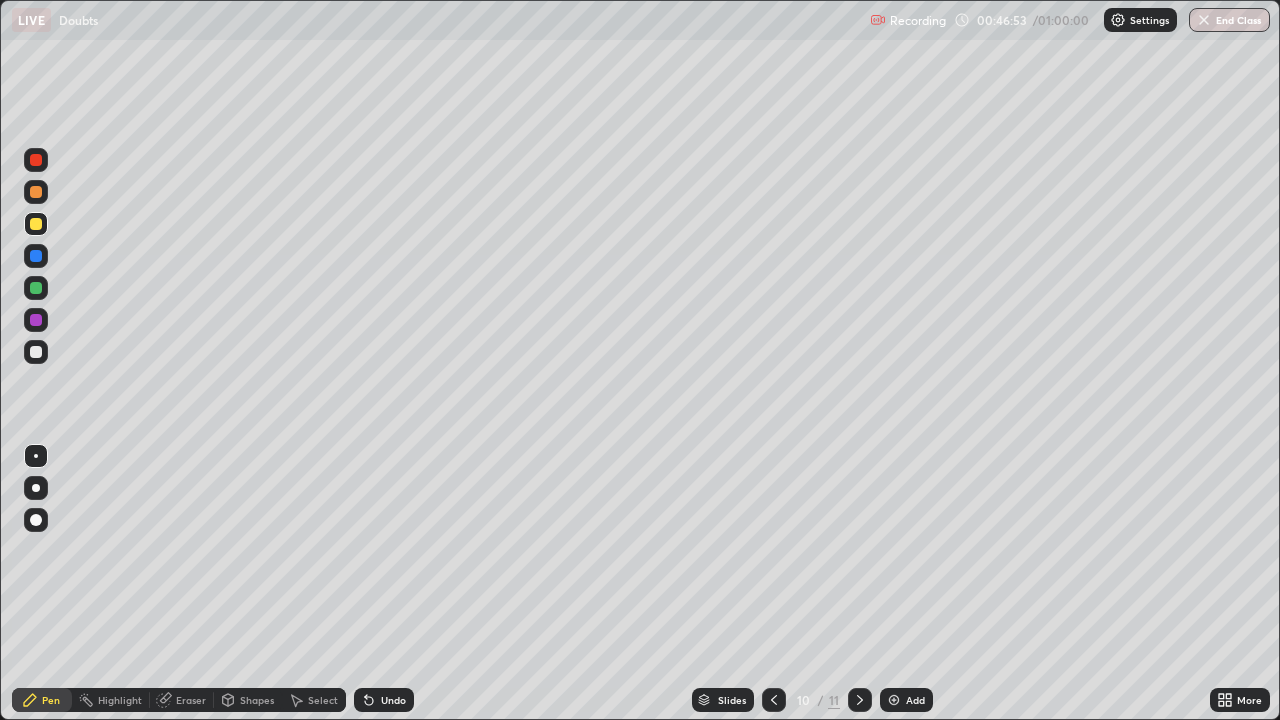 click at bounding box center [36, 192] 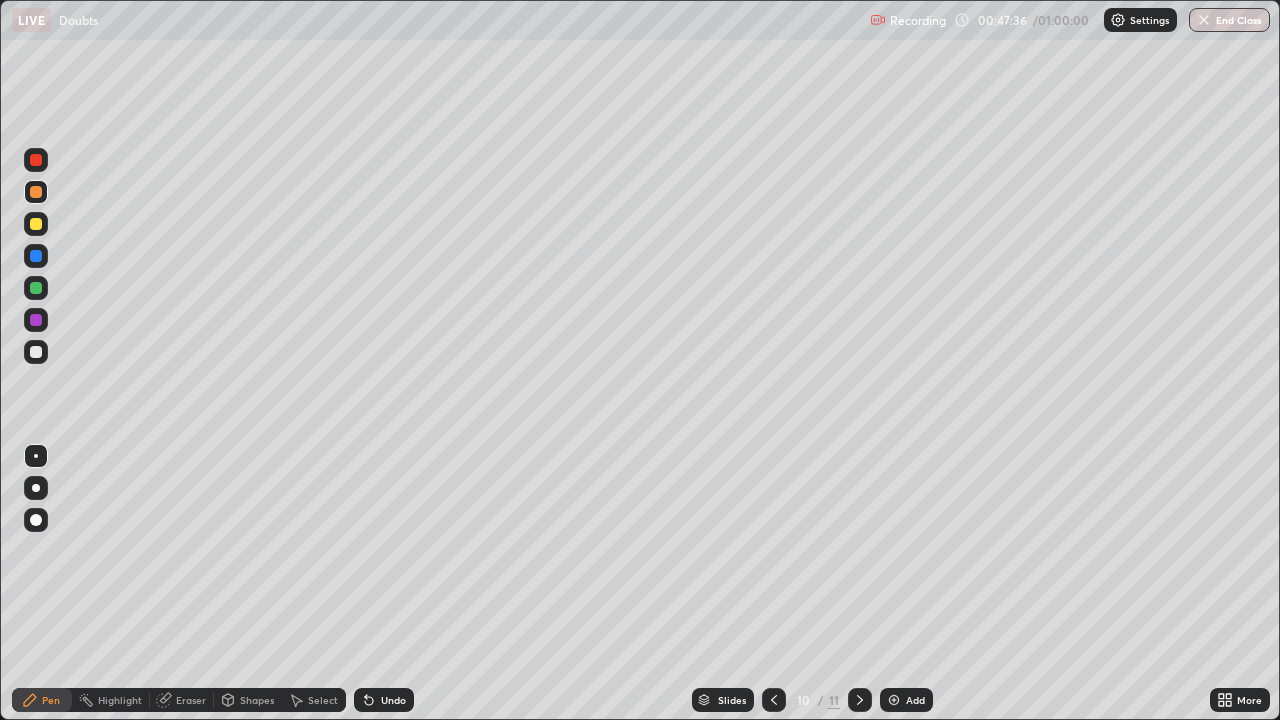 click 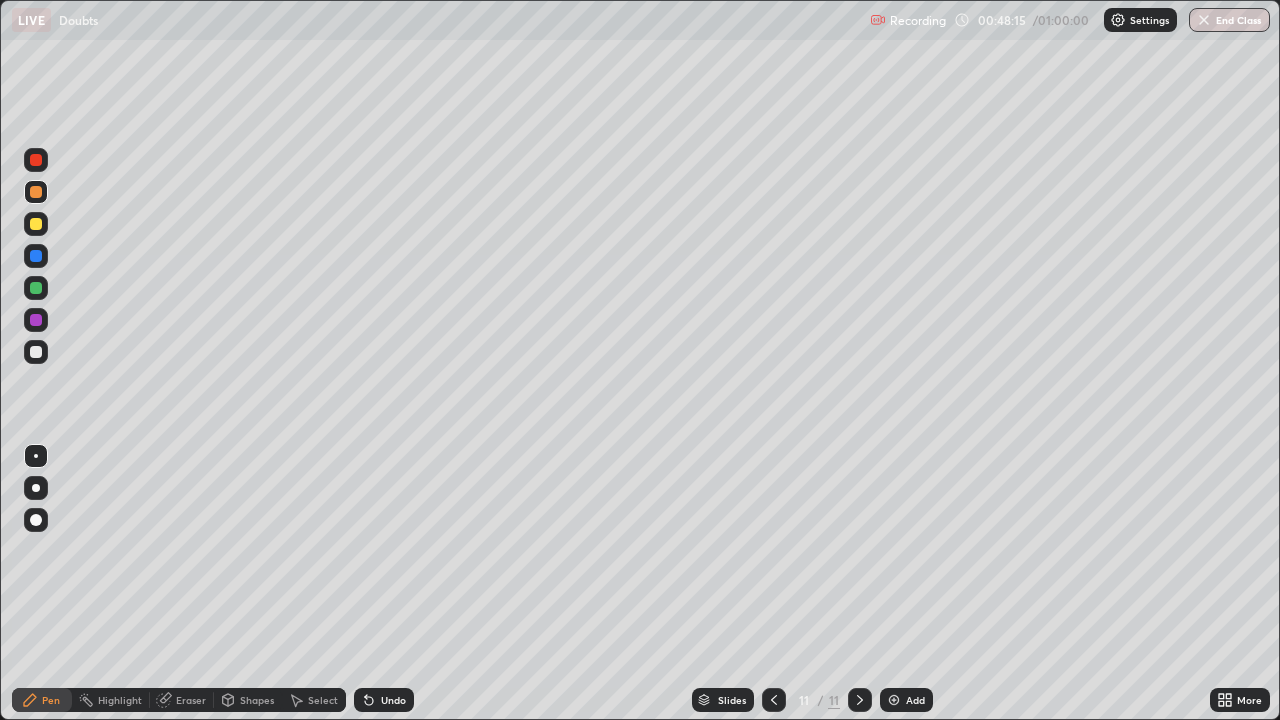 click 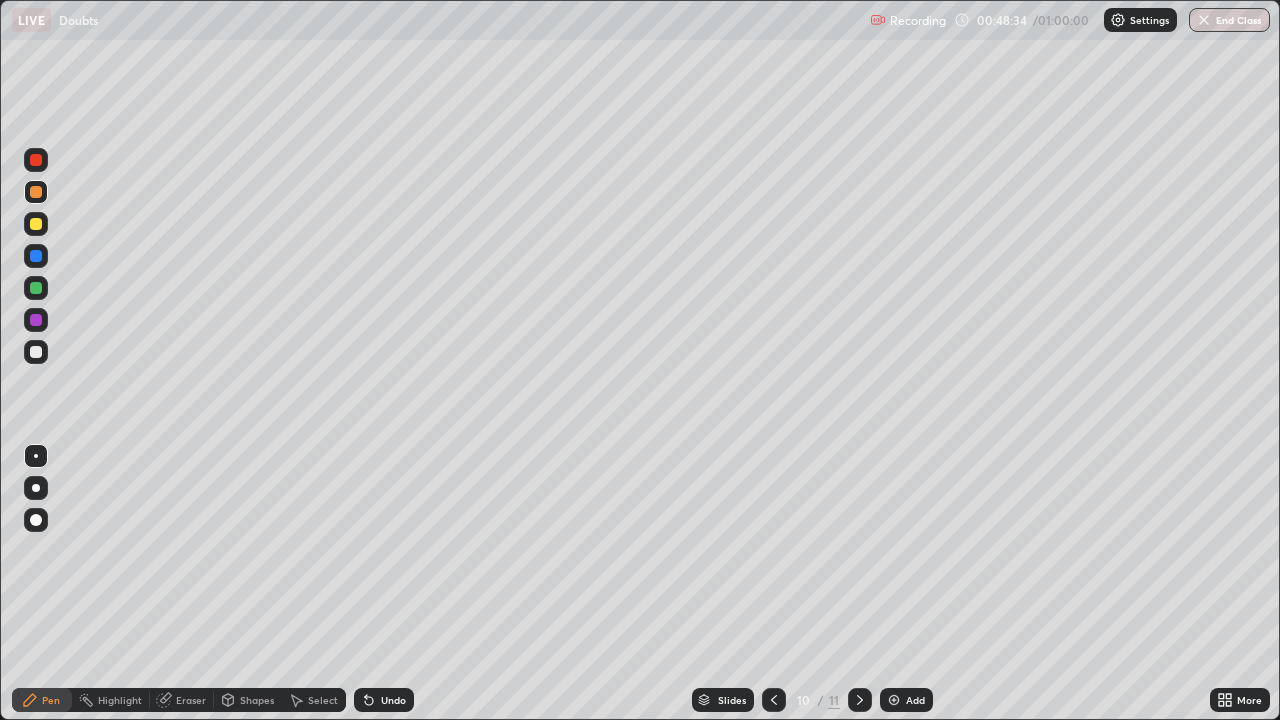 click at bounding box center (860, 700) 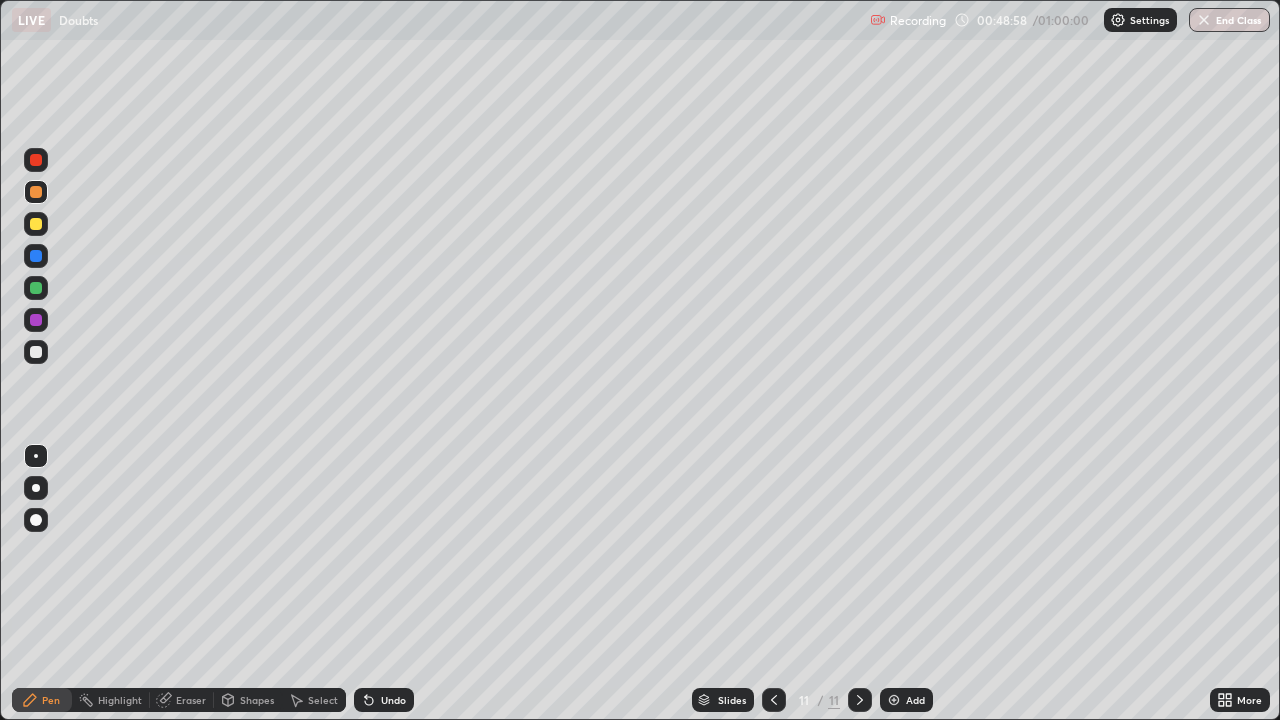 click on "End Class" at bounding box center [1229, 20] 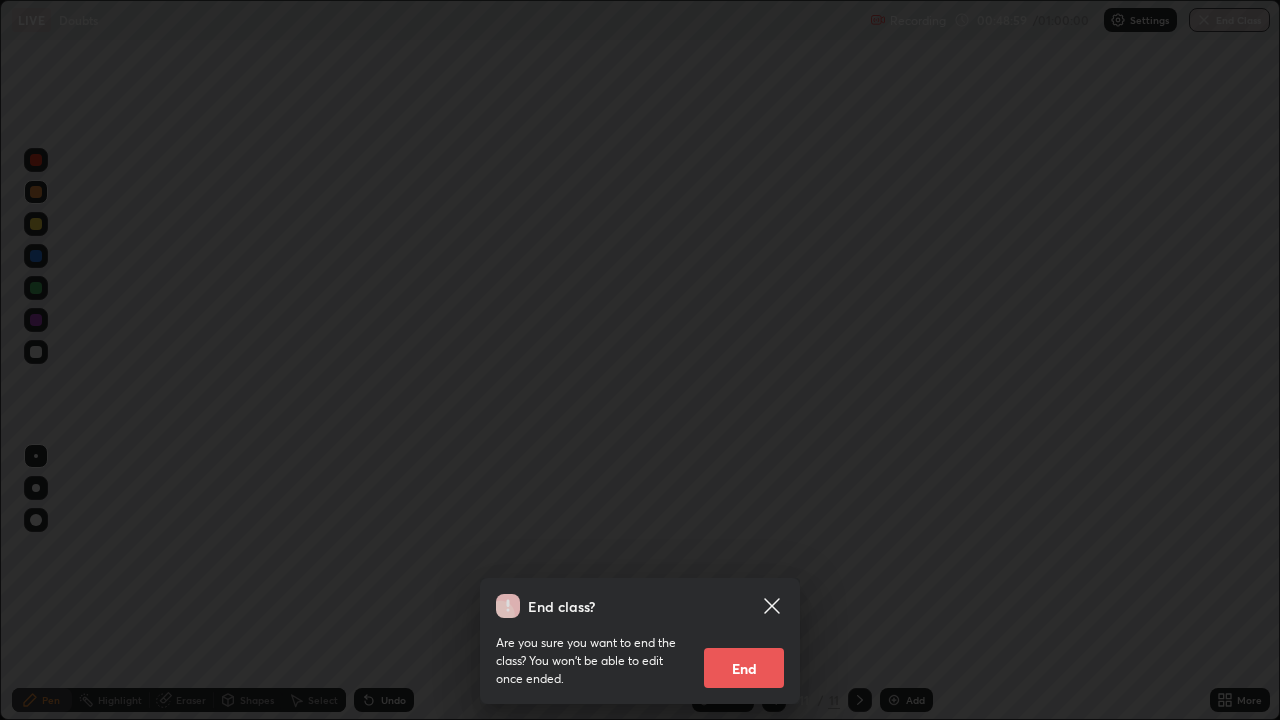 click on "End" at bounding box center (744, 668) 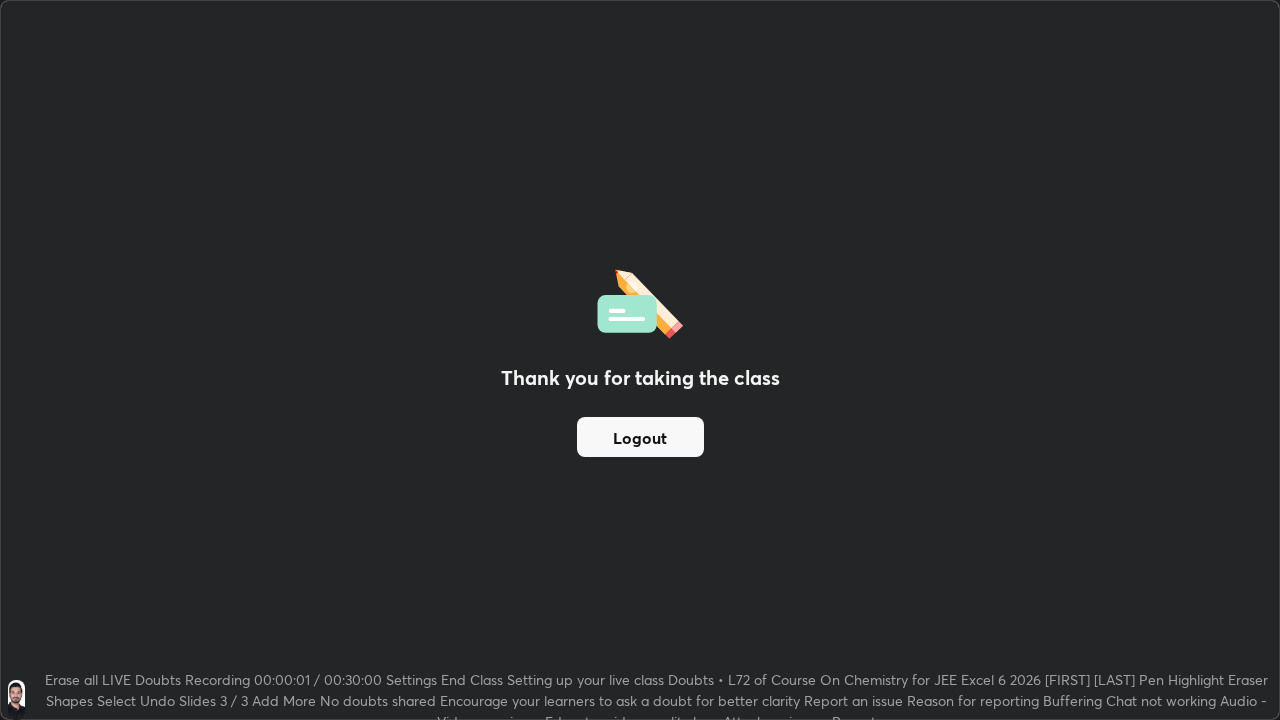 click on "Logout" at bounding box center (640, 437) 